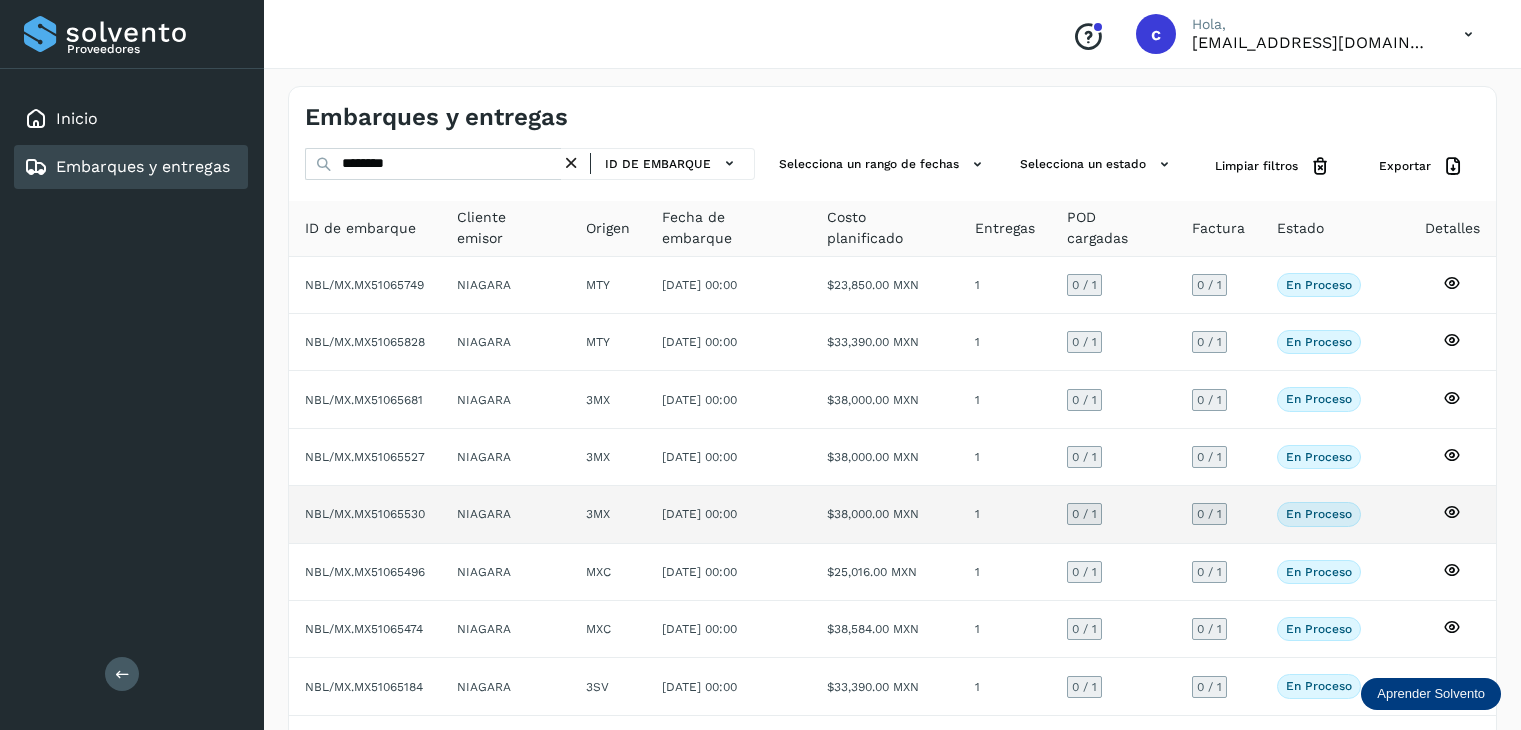 scroll, scrollTop: 0, scrollLeft: 0, axis: both 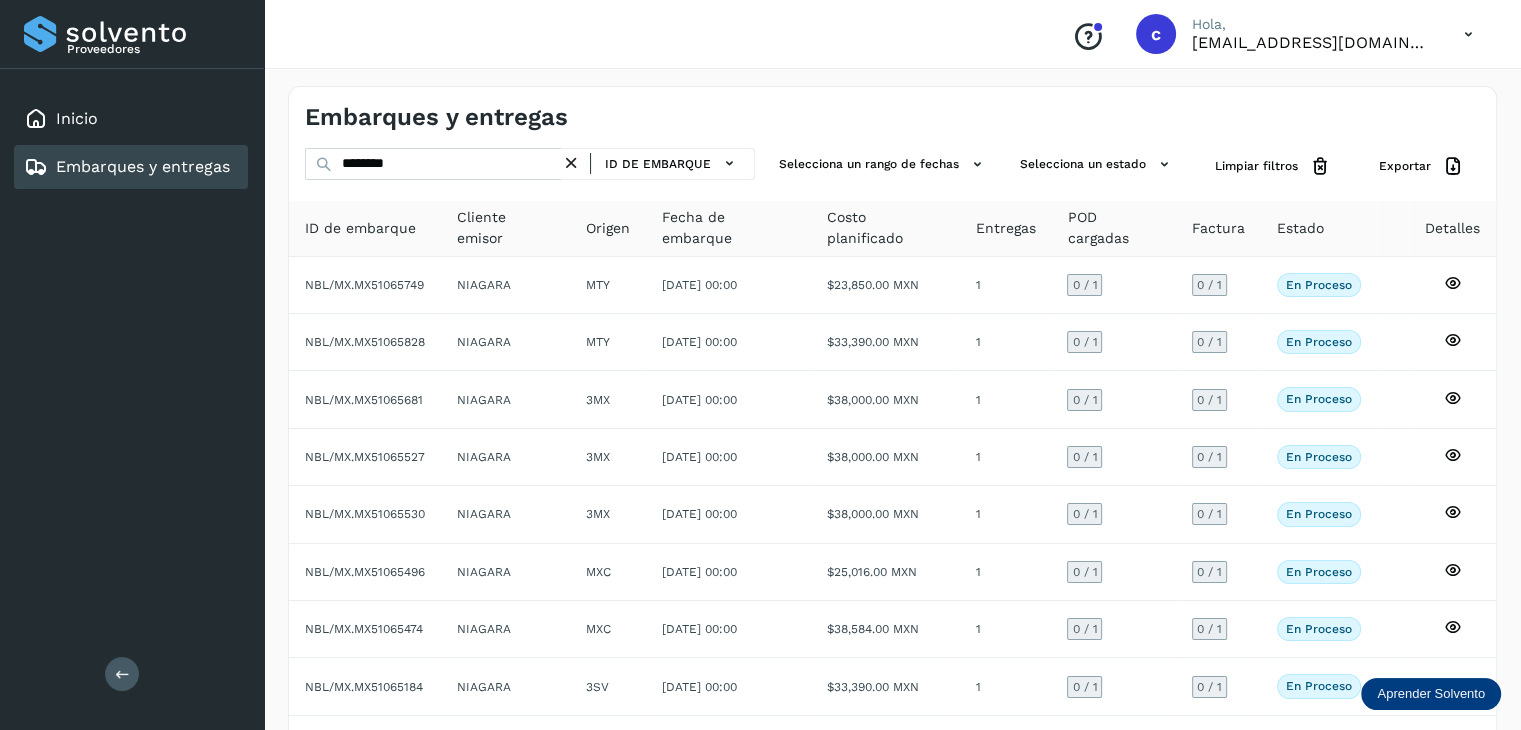 drag, startPoint x: 380, startPoint y: 149, endPoint x: 308, endPoint y: 139, distance: 72.691124 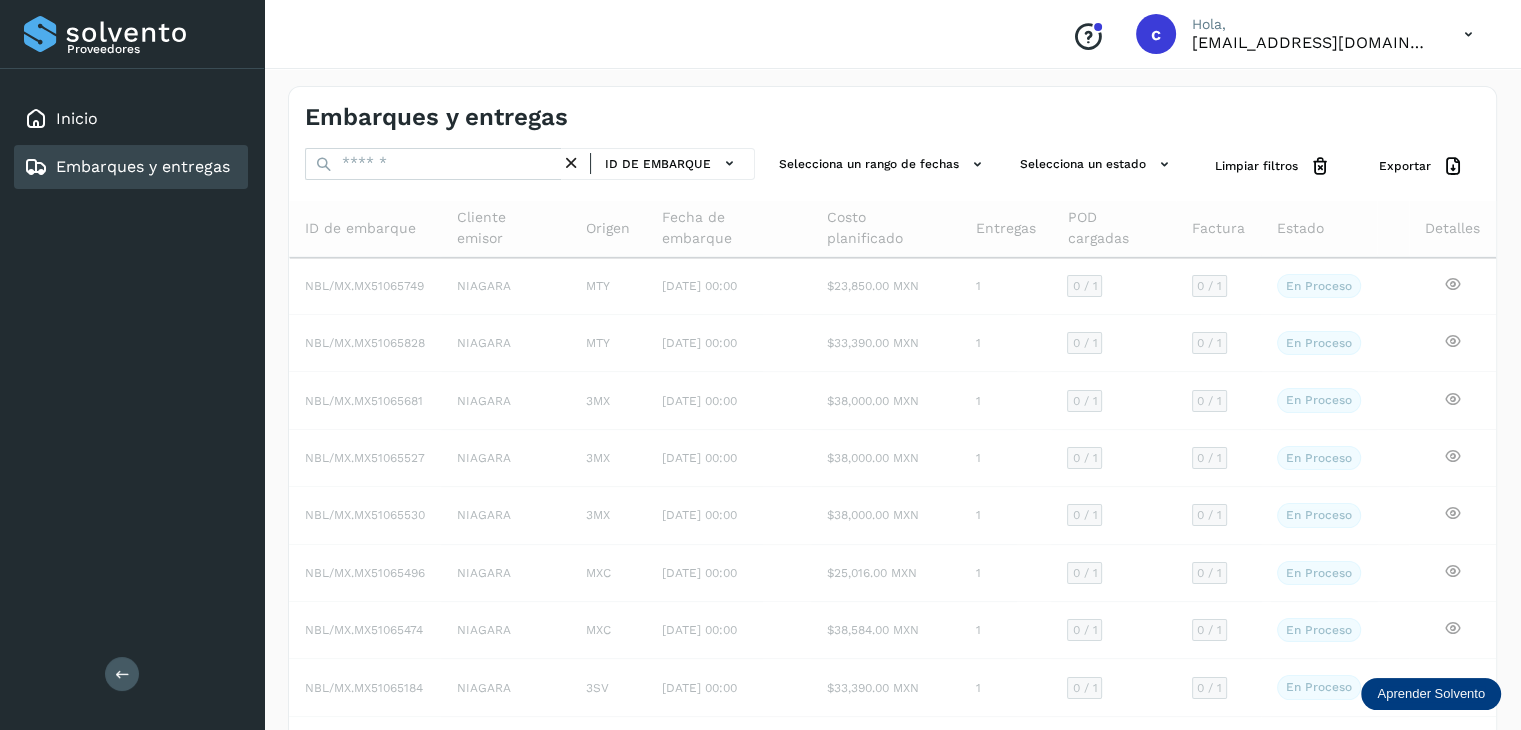 type 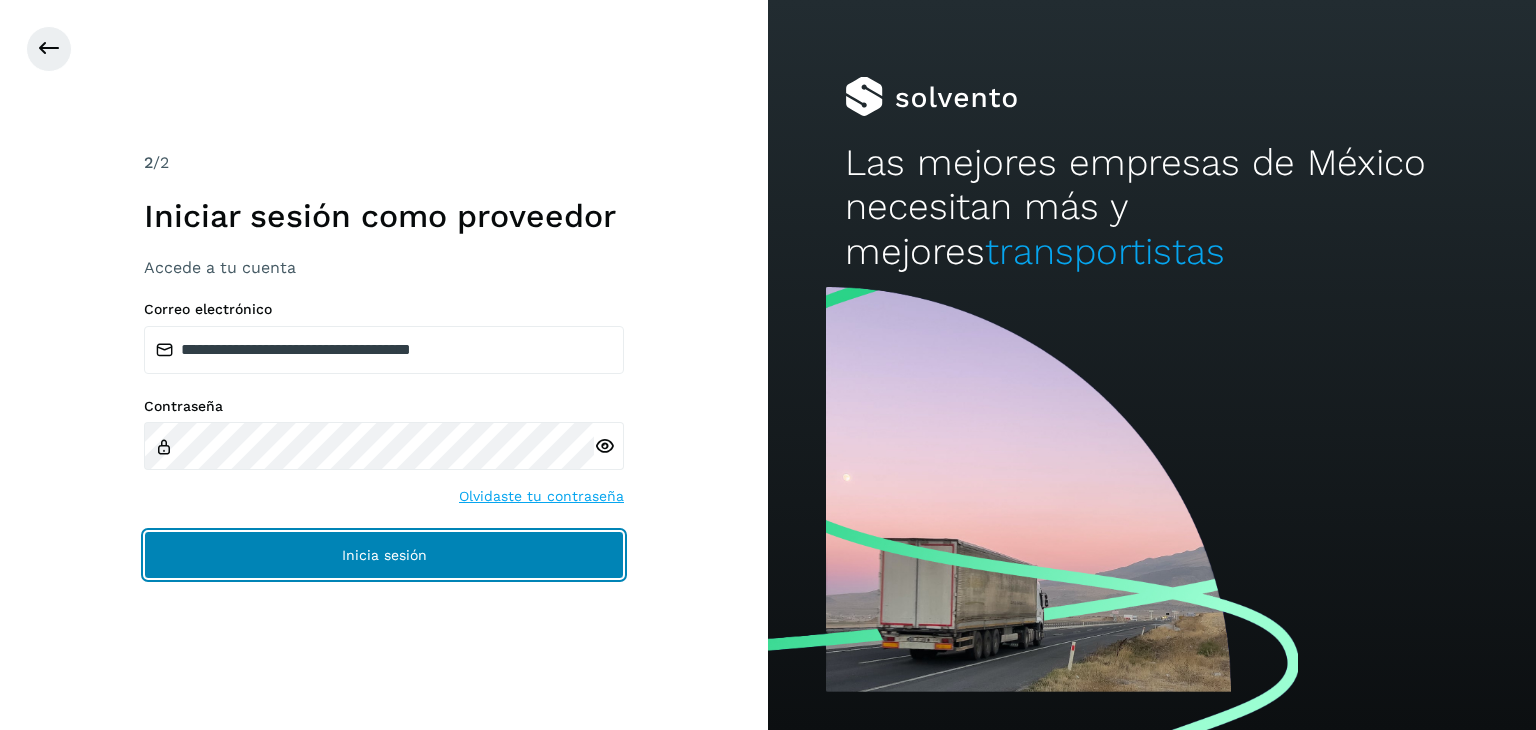 drag, startPoint x: 431, startPoint y: 549, endPoint x: 444, endPoint y: 570, distance: 24.698177 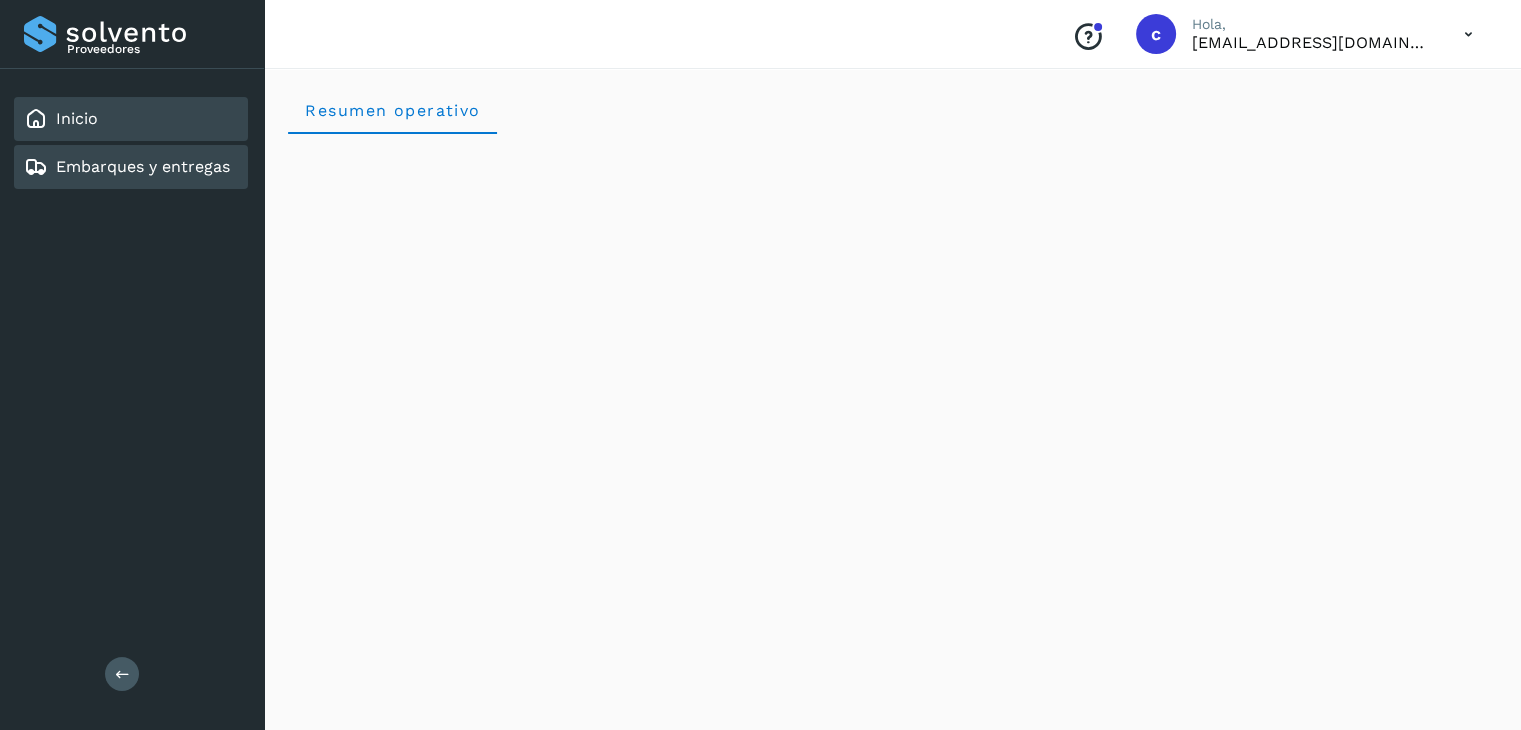 click on "Embarques y entregas" at bounding box center [143, 166] 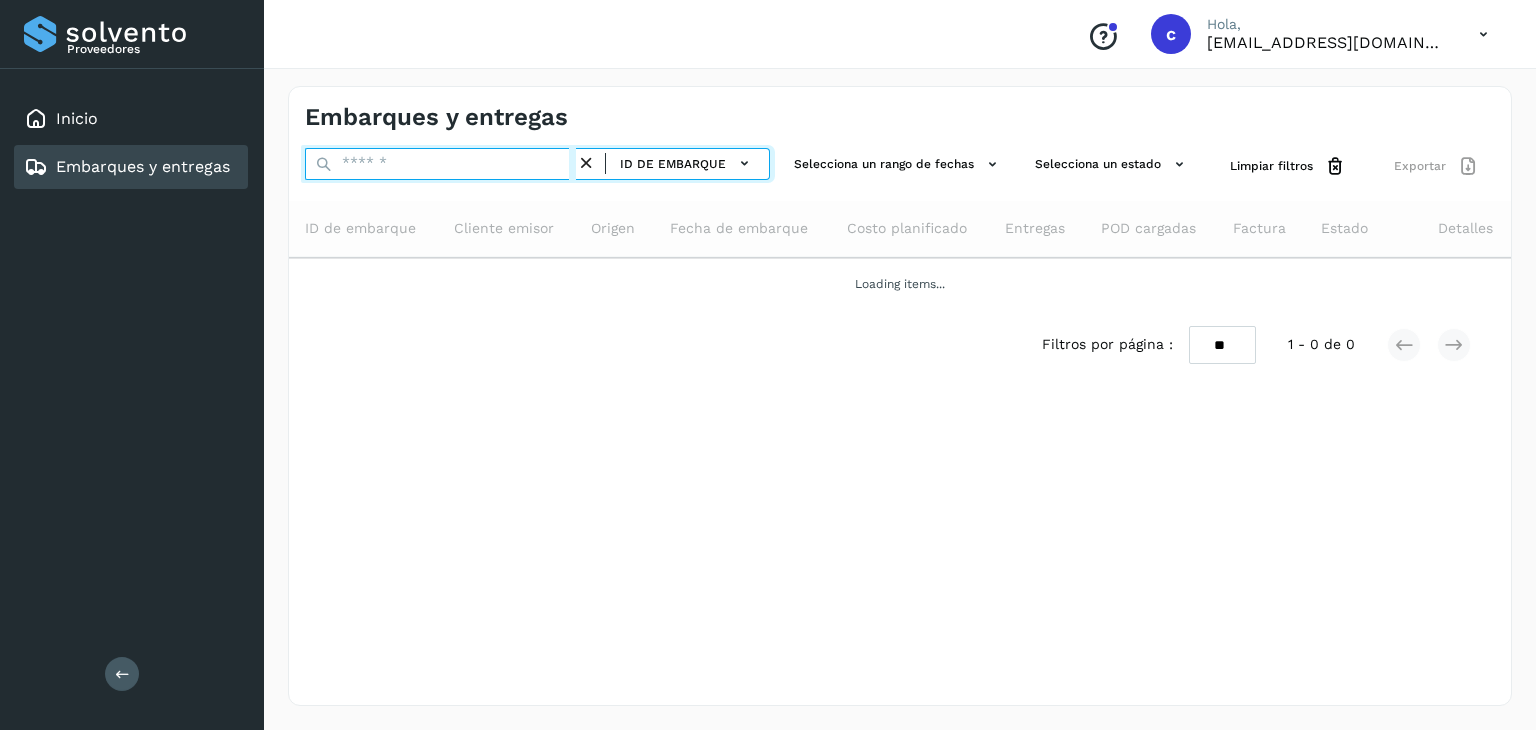 click at bounding box center [440, 164] 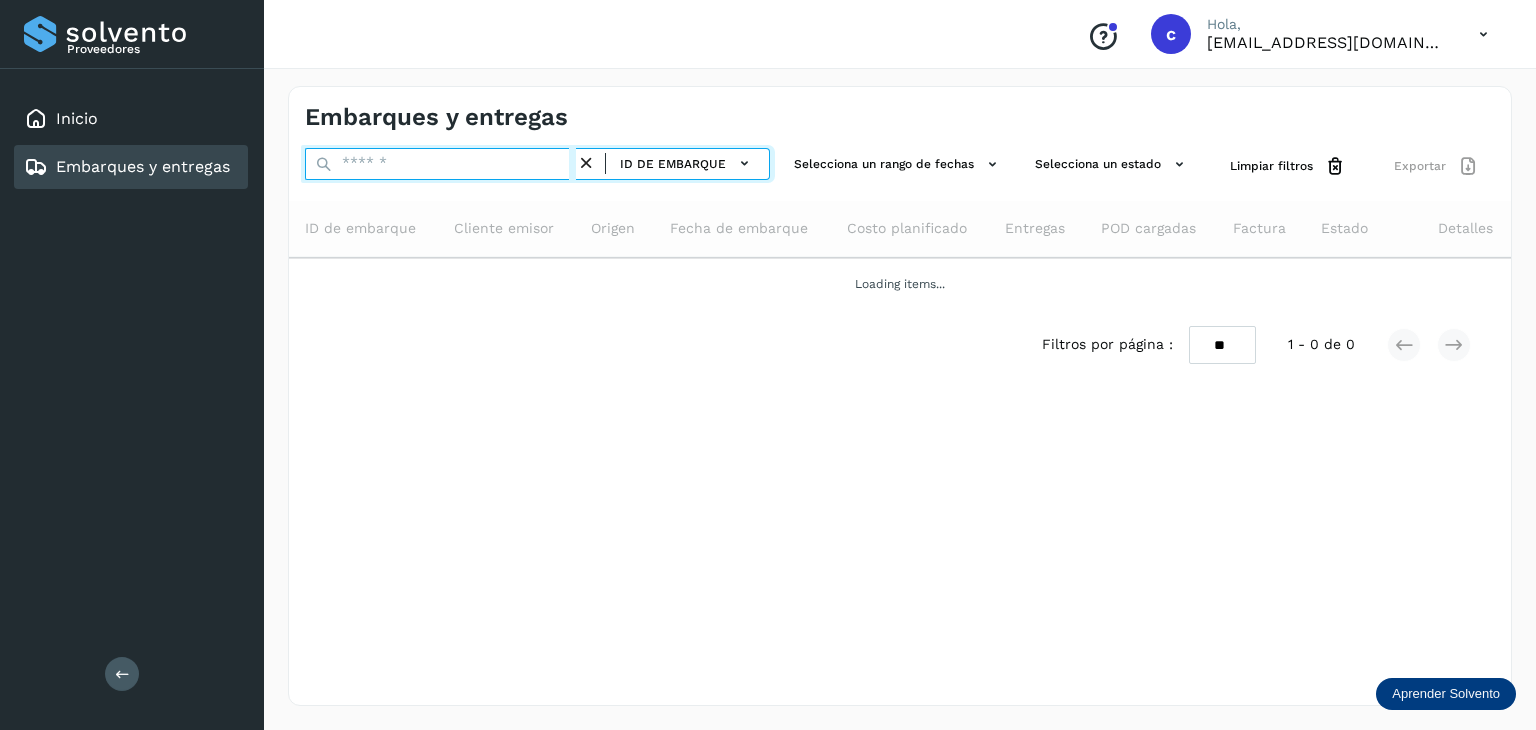paste on "********" 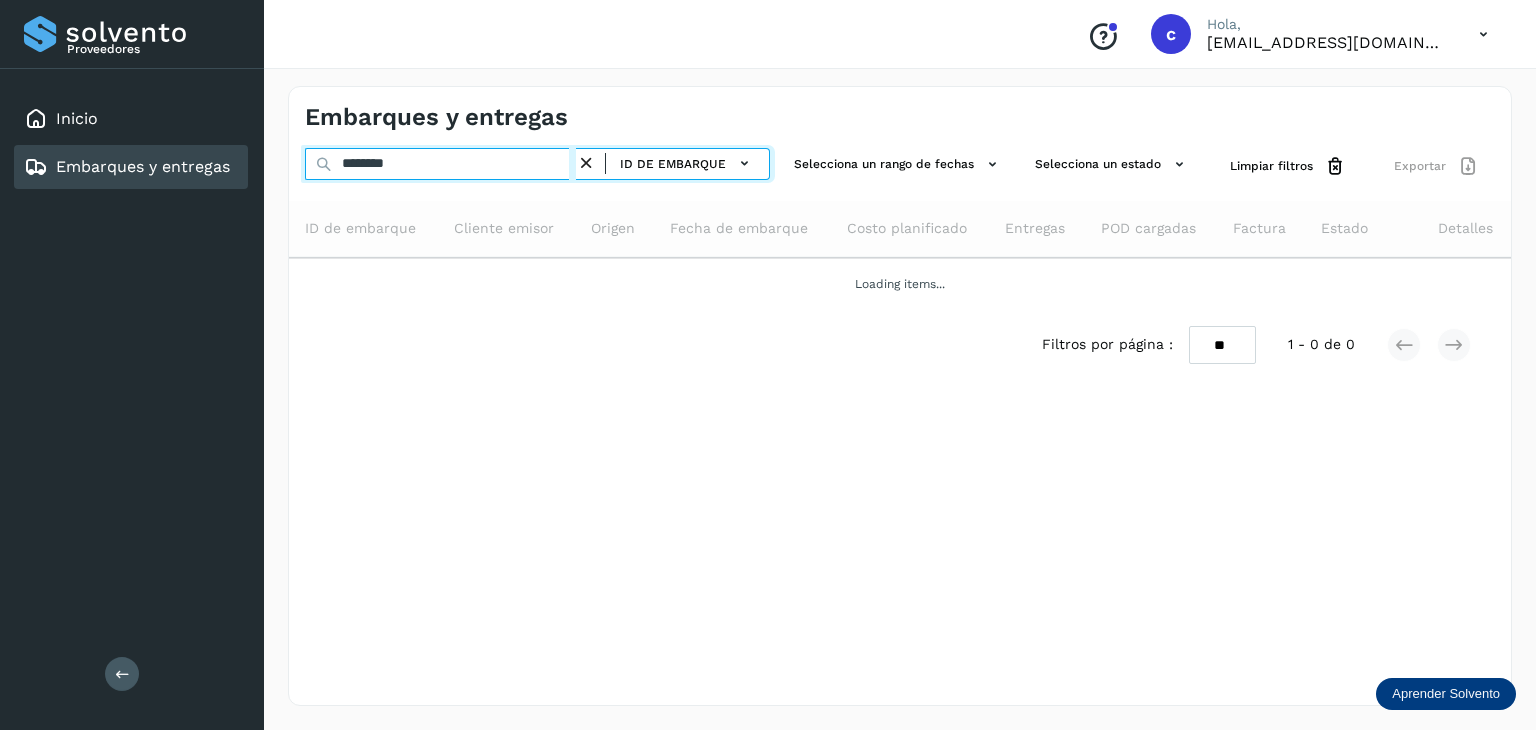 type on "********" 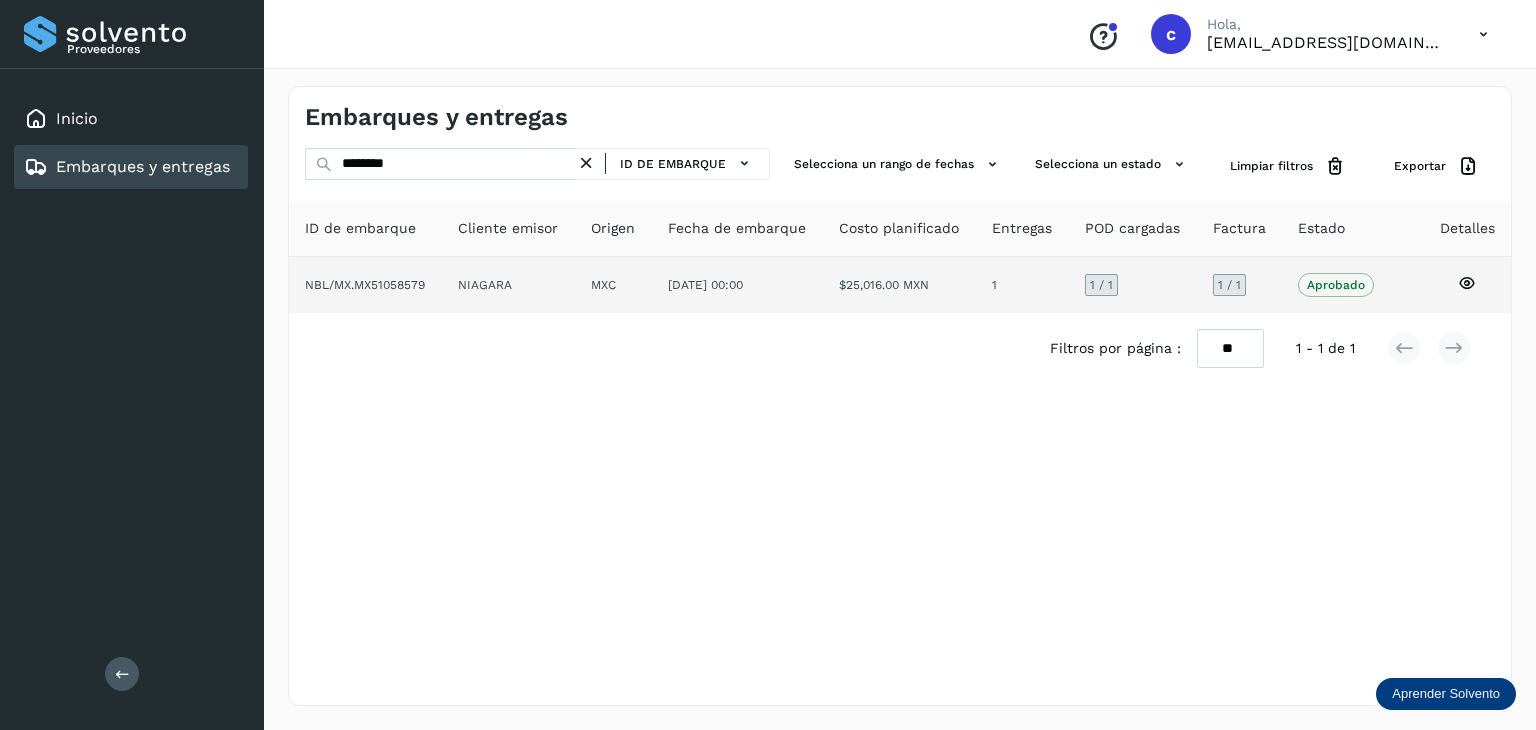 click 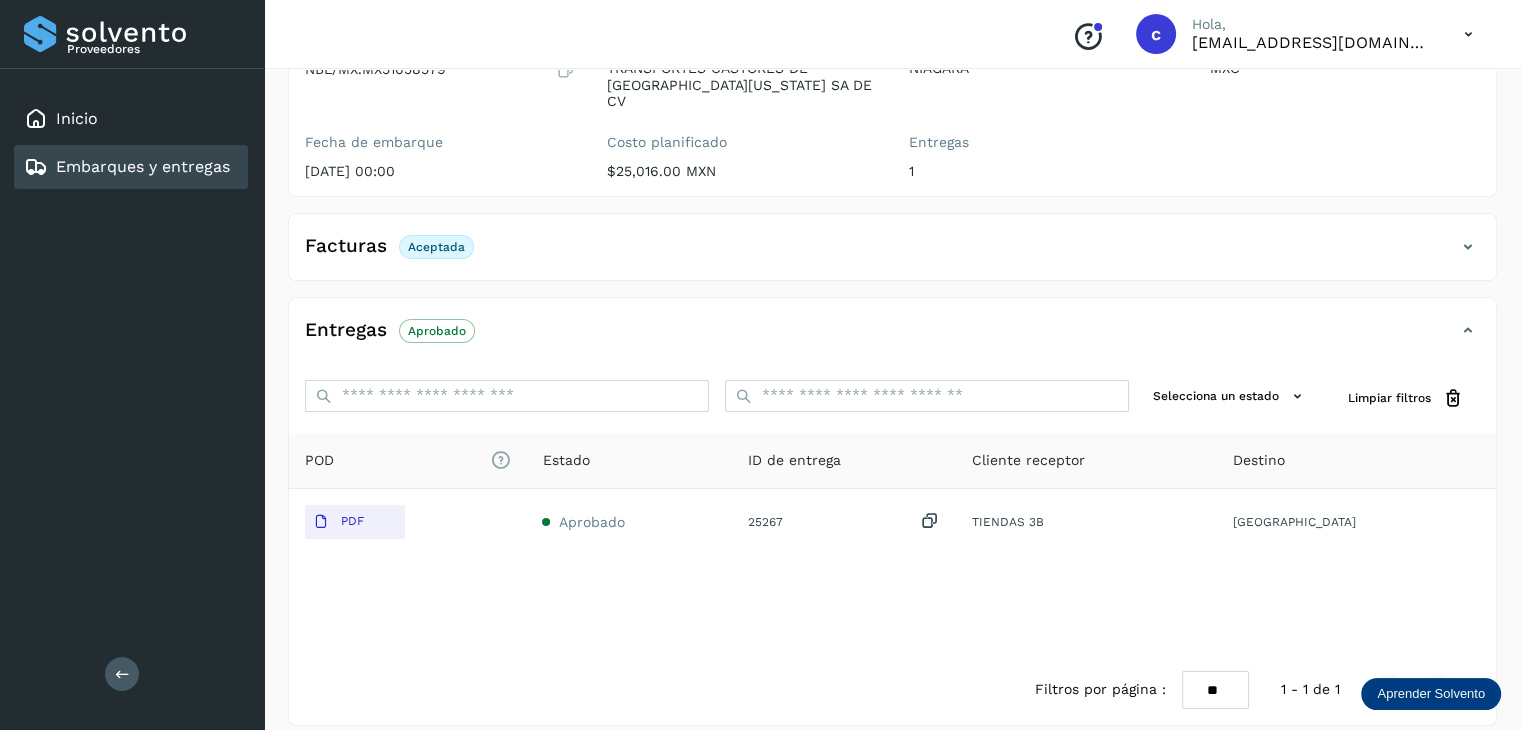 scroll, scrollTop: 229, scrollLeft: 0, axis: vertical 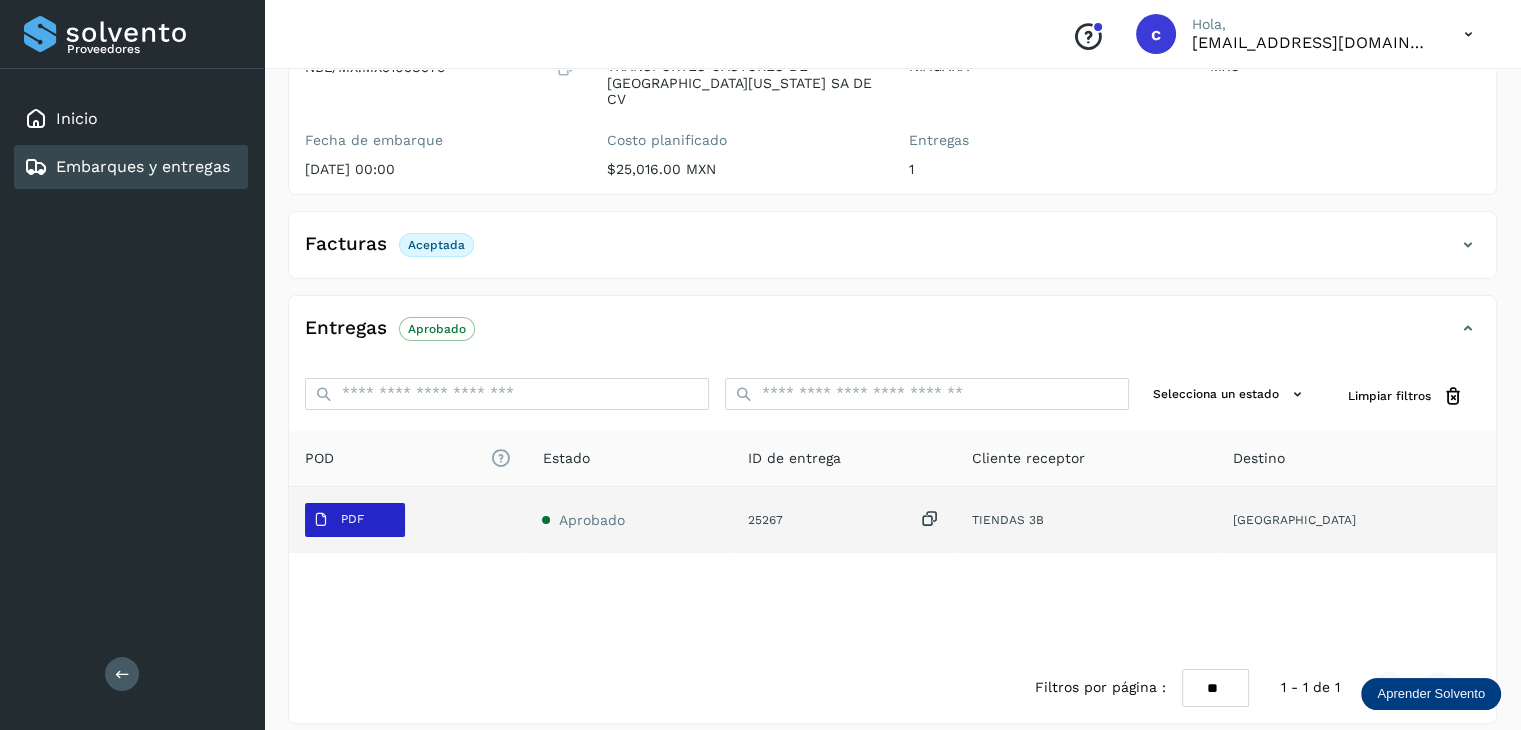 click on "PDF" at bounding box center [355, 520] 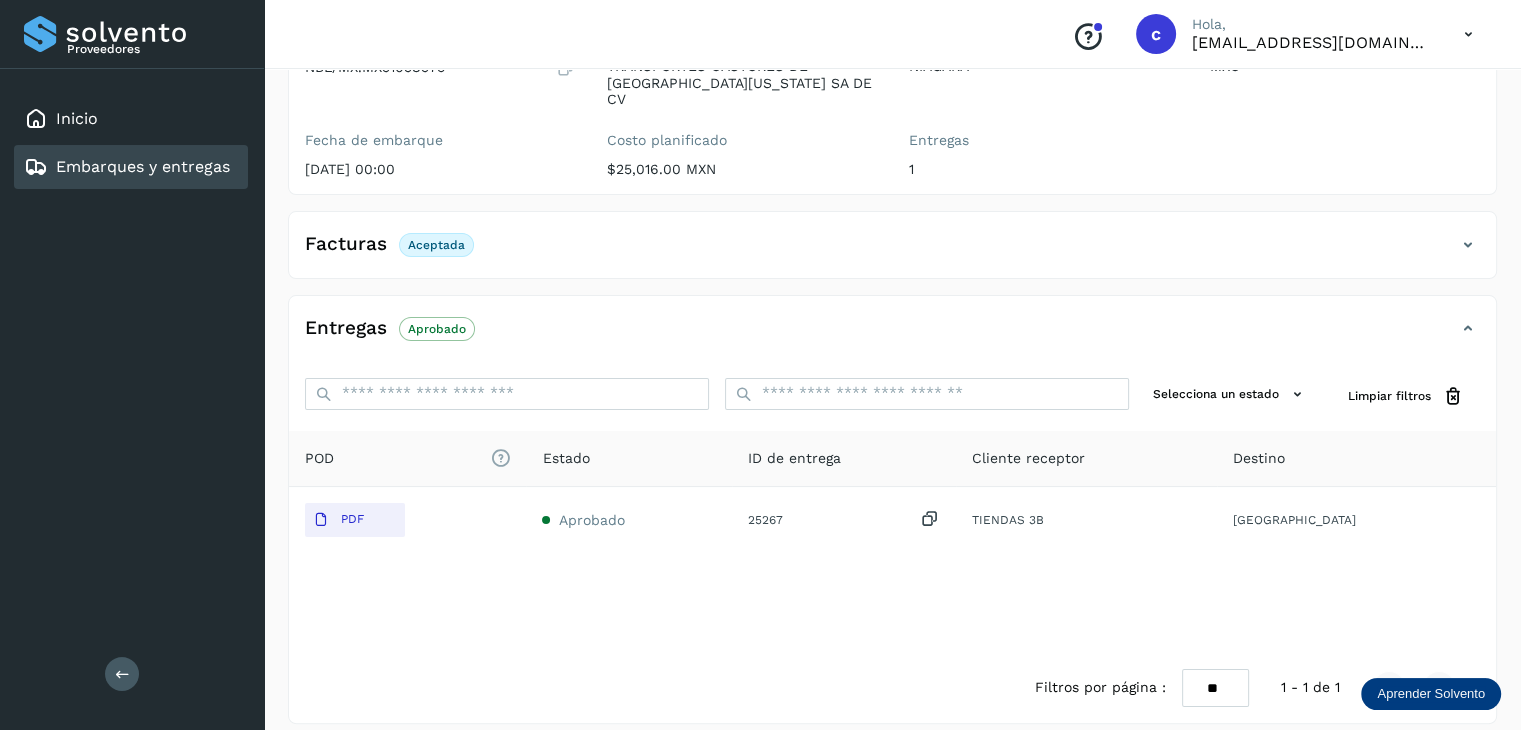 type 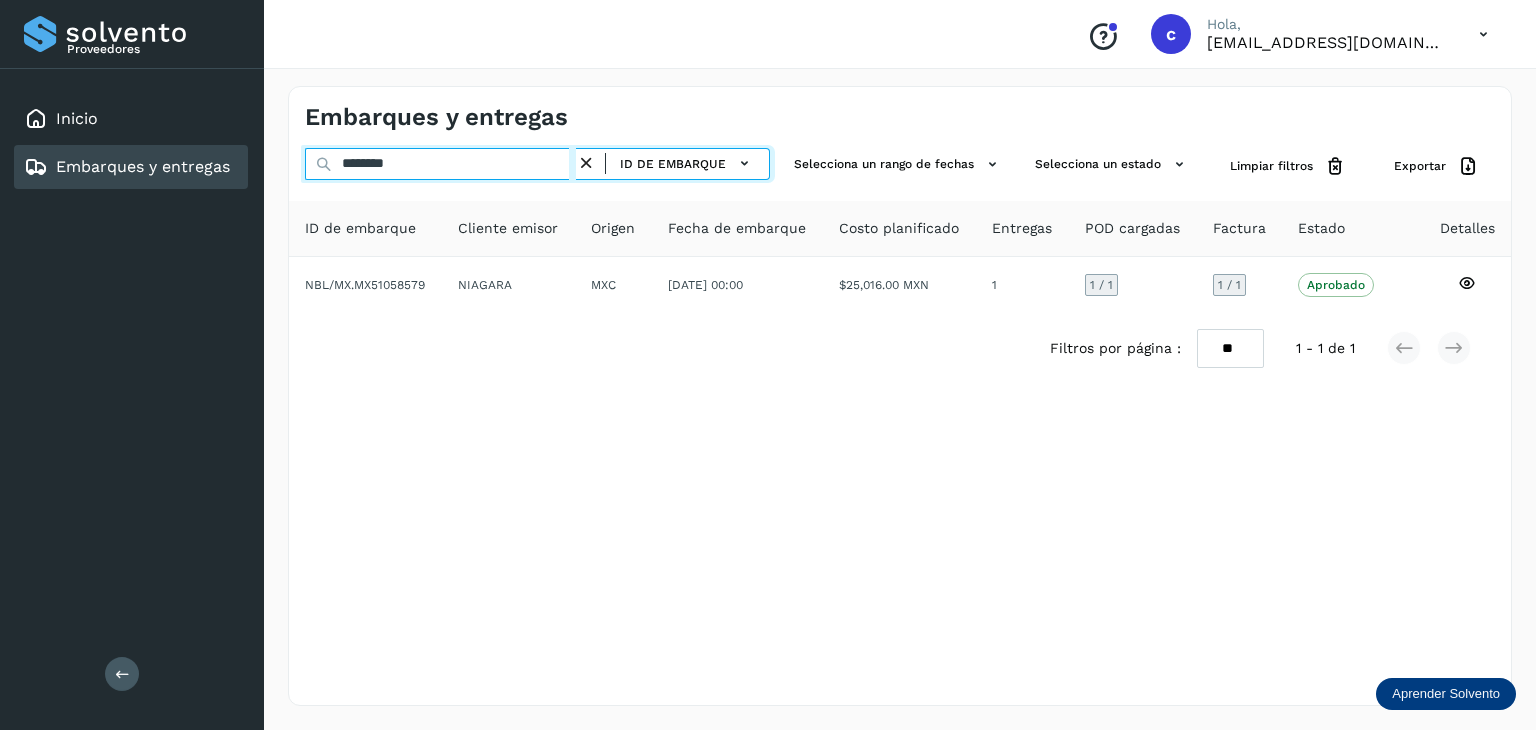 drag, startPoint x: 421, startPoint y: 167, endPoint x: 254, endPoint y: 169, distance: 167.01198 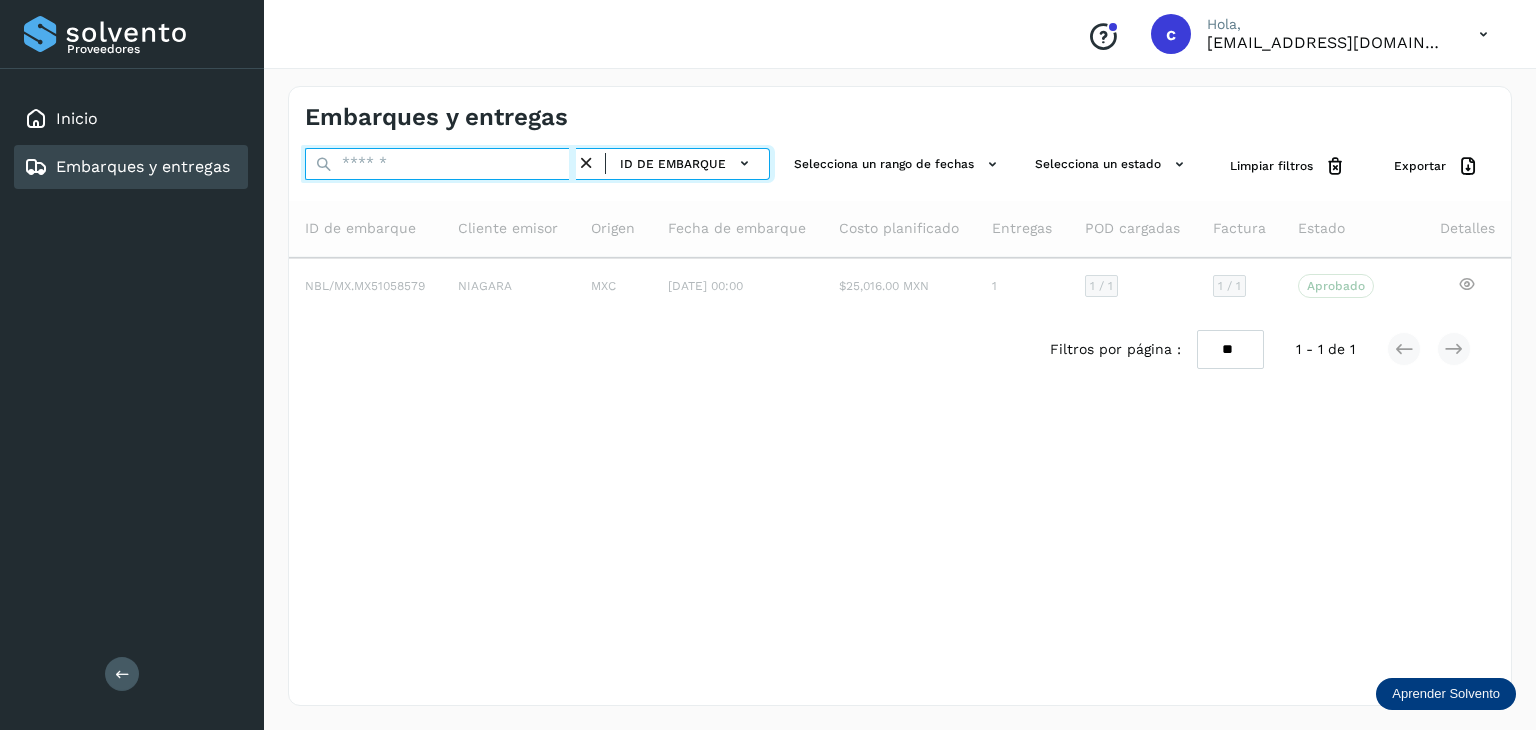 paste on "******" 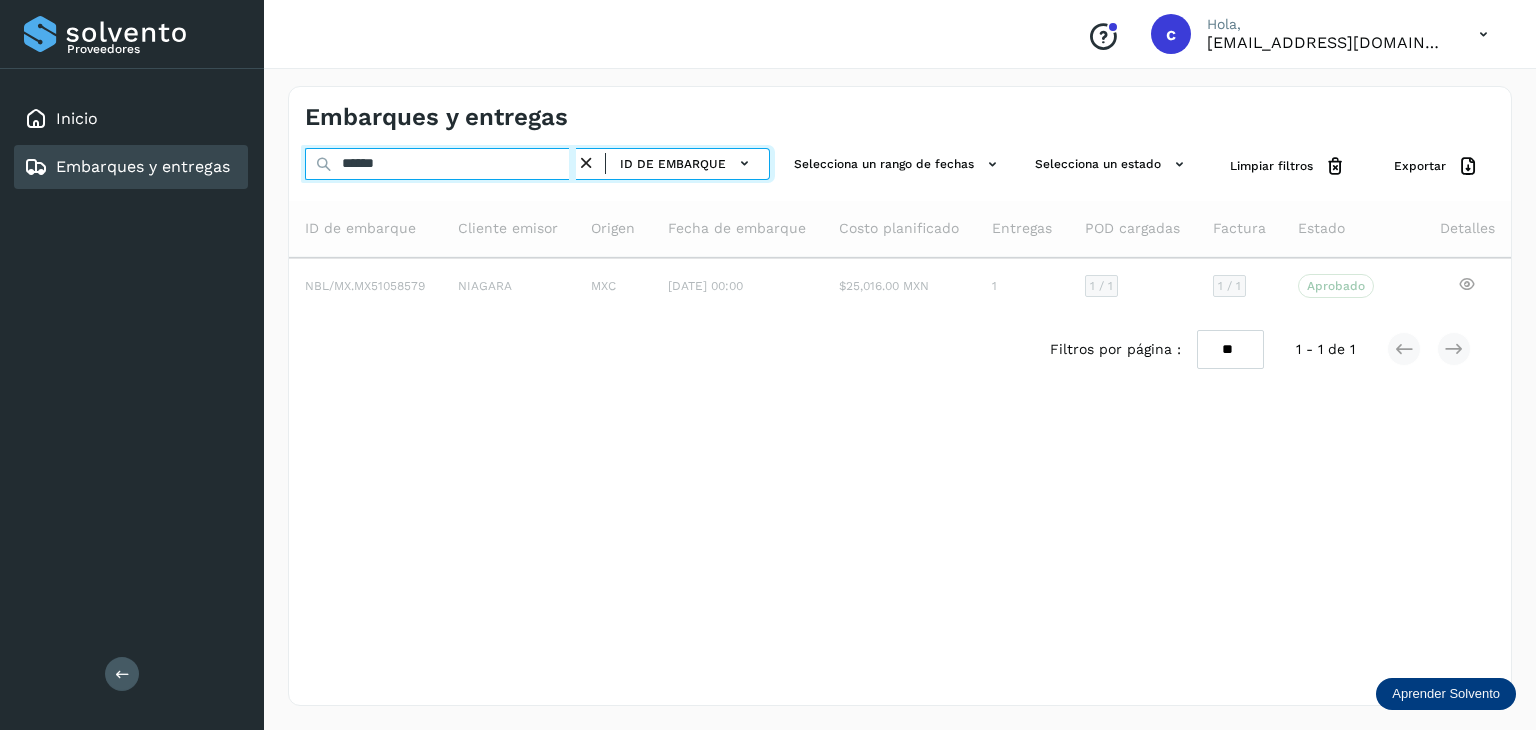 type on "******" 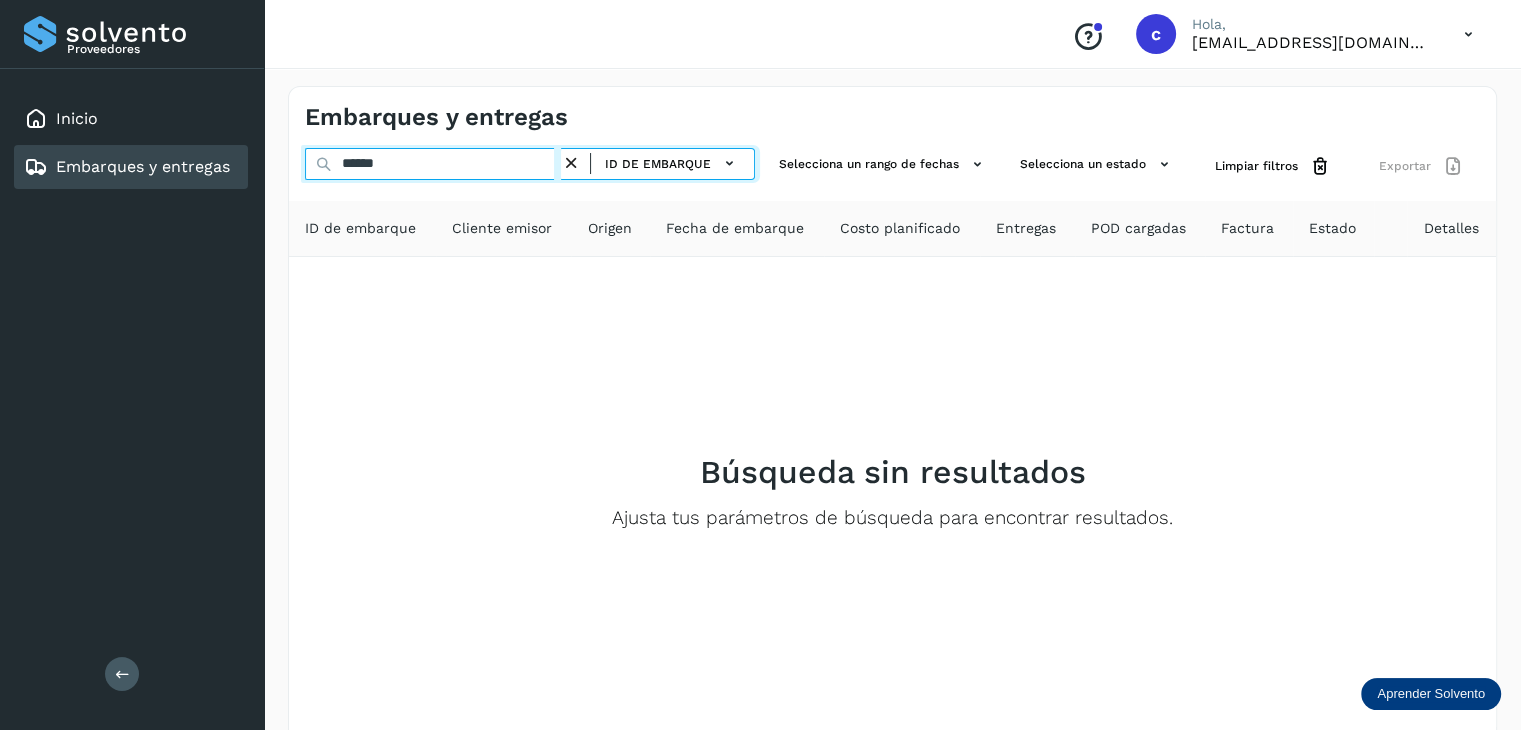 click on "Proveedores Inicio Embarques y entregas Salir
Conoce nuestros beneficios
c Hola, cuentasespeciales8_met@castores.com.mx Embarques y entregas ****** ID de embarque Selecciona un rango de fechas  Selecciona un estado Limpiar filtros Exportar ID de embarque Cliente emisor Origen Fecha de embarque Costo planificado Entregas POD cargadas Factura Estado Detalles Búsqueda sin resultados Ajusta tus parámetros de búsqueda para encontrar resultados. Filtros por página : ** ** ** 1 - 0 de 0" 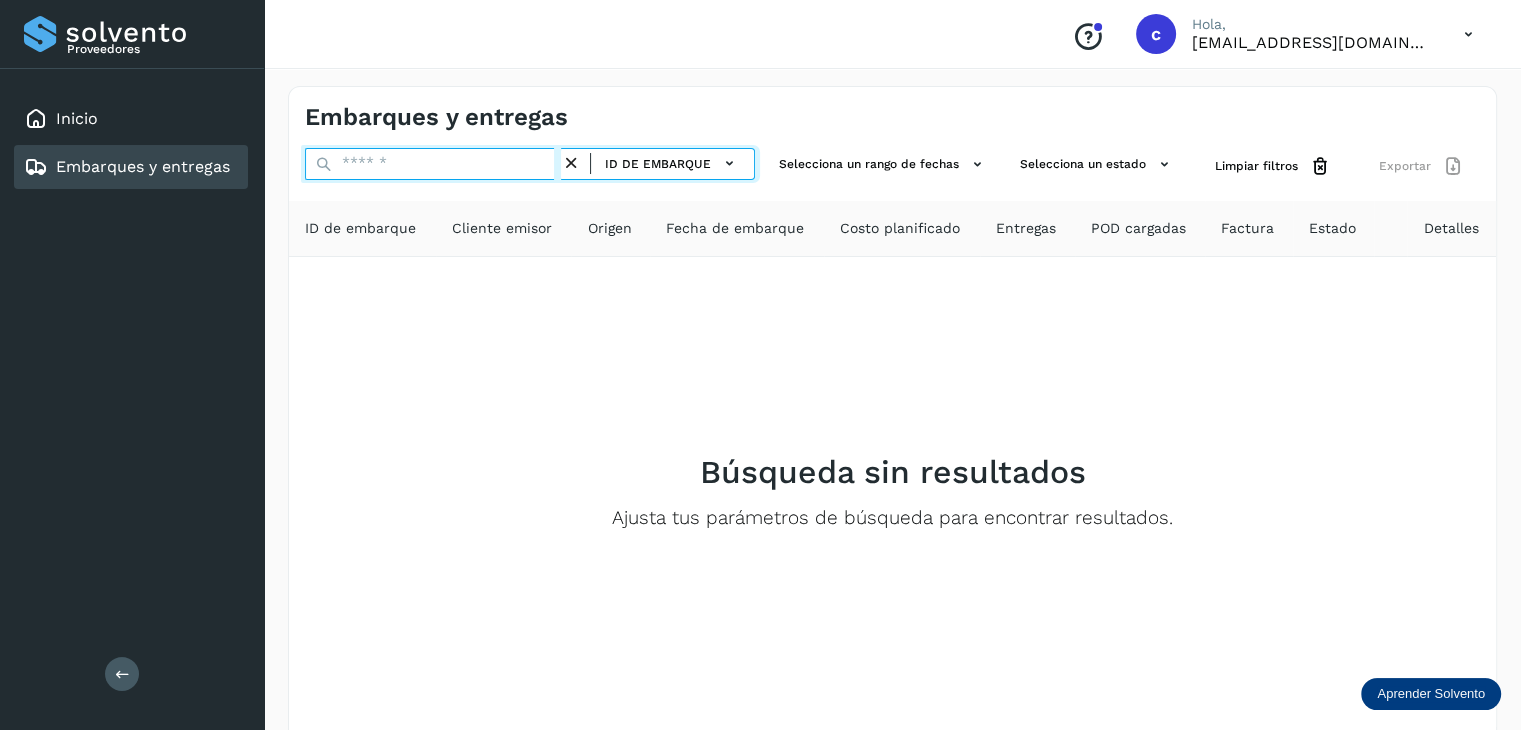 paste on "********" 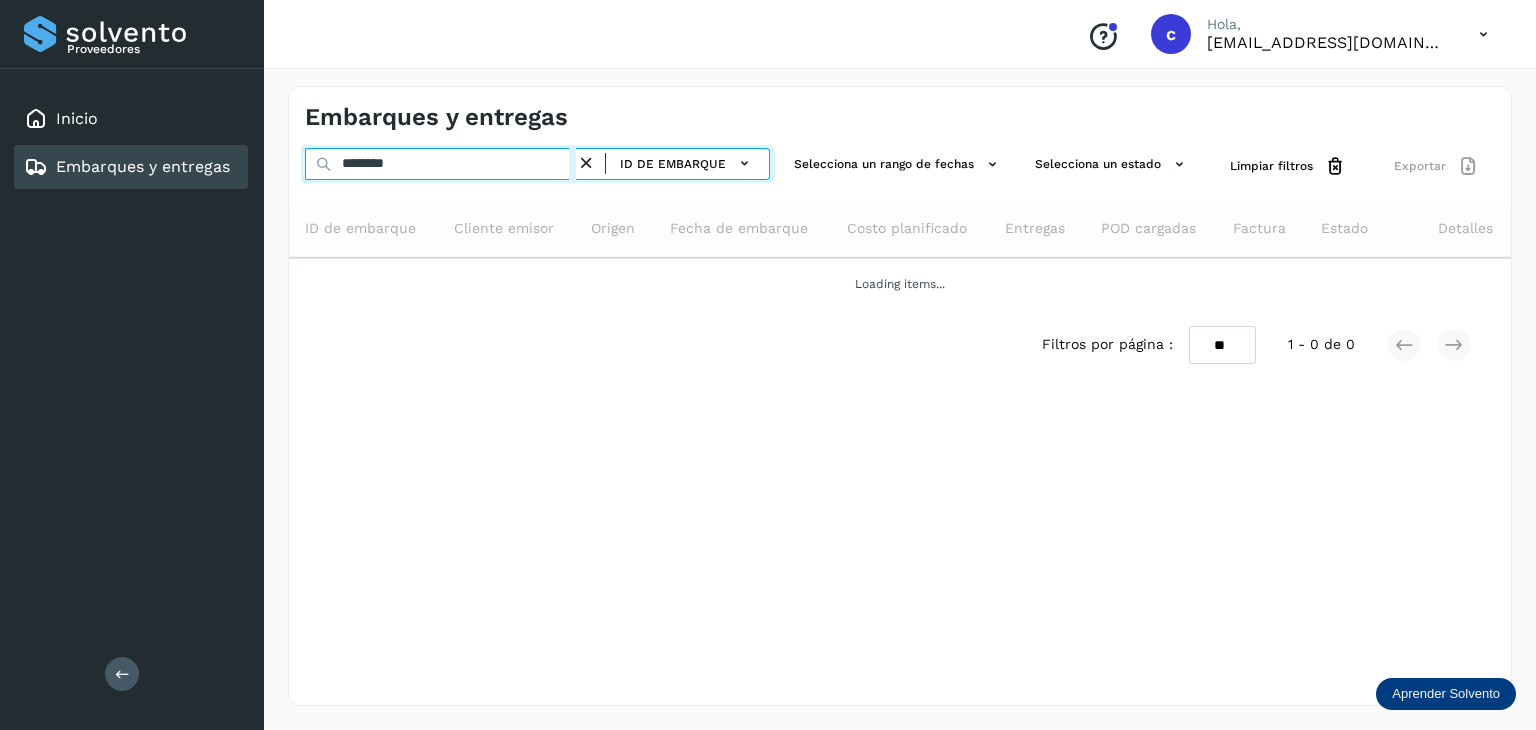 type on "********" 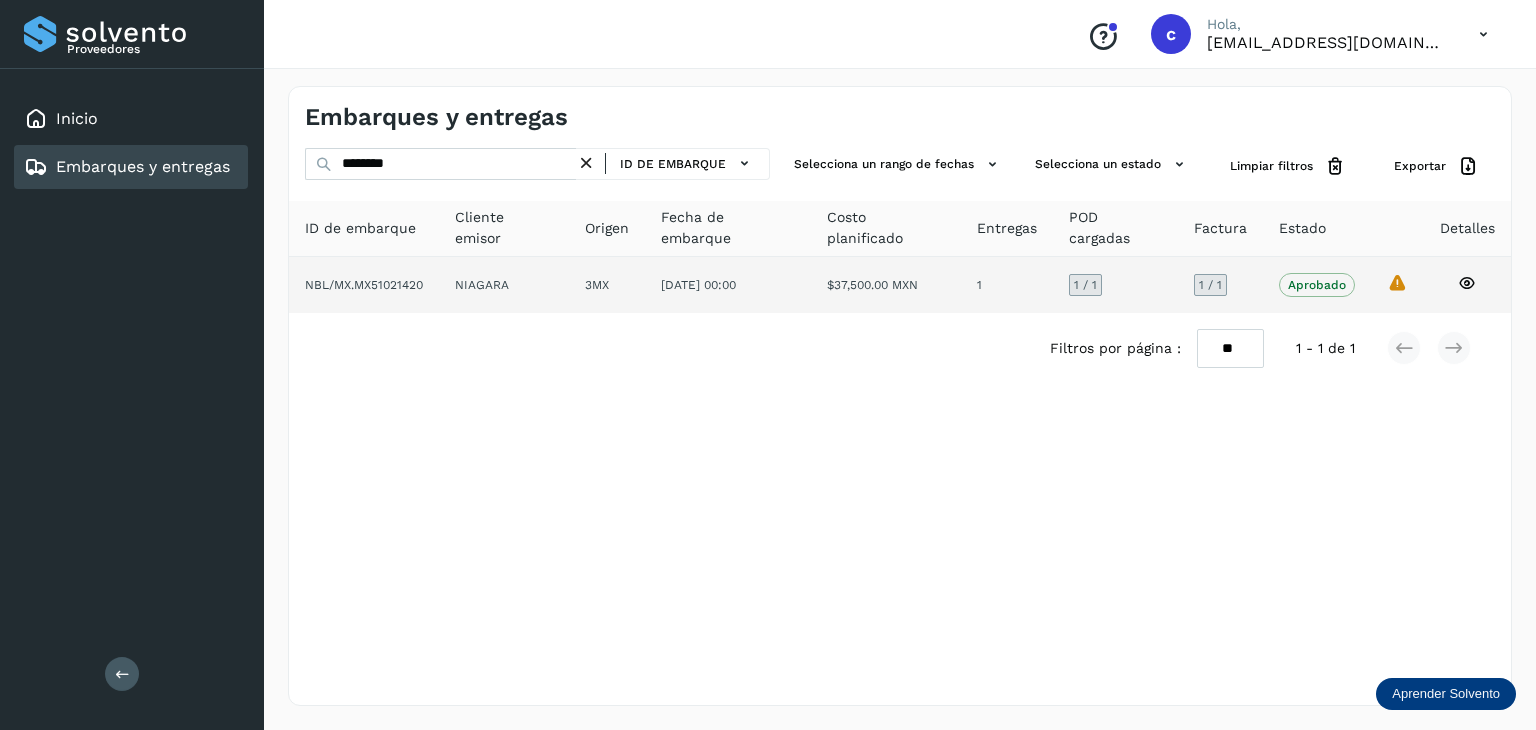 click 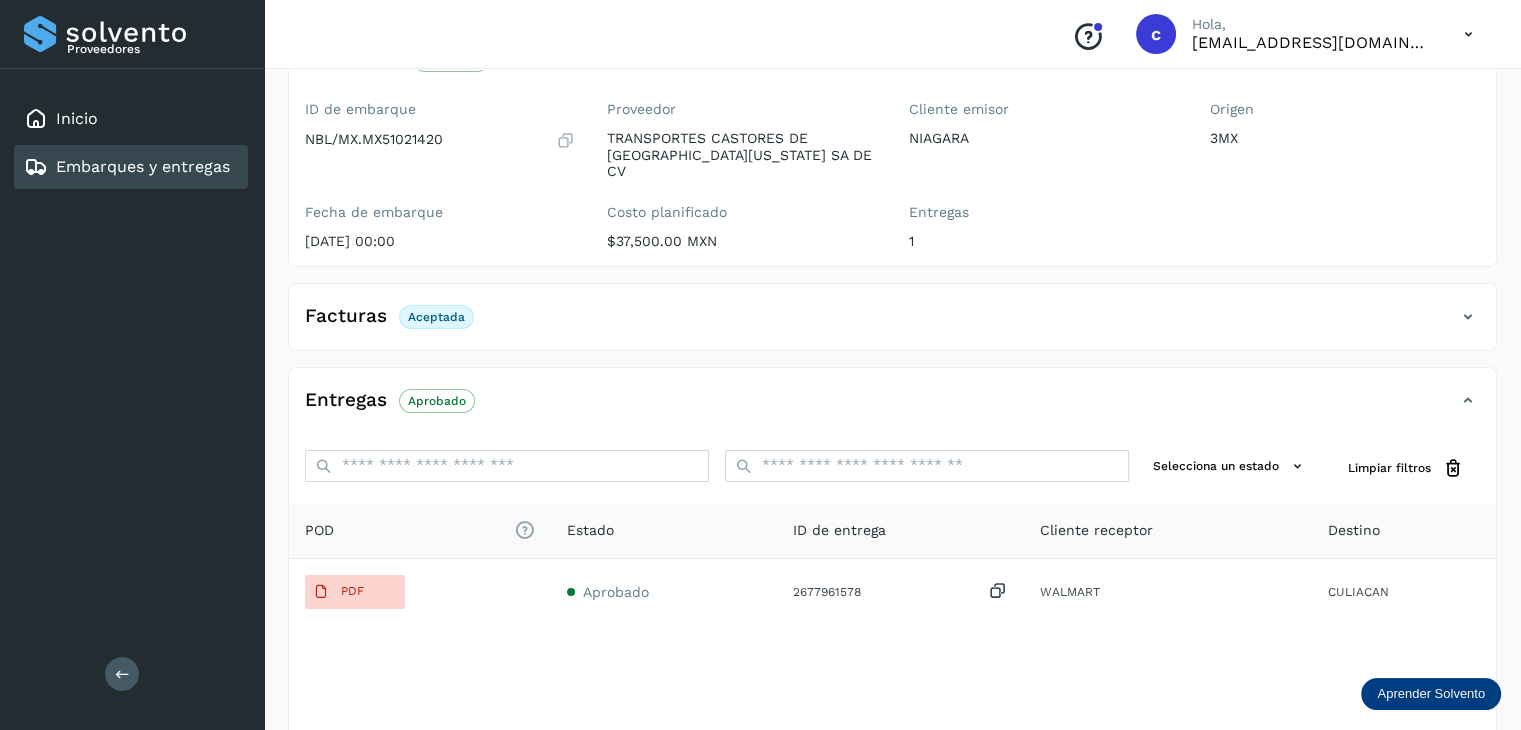 scroll, scrollTop: 300, scrollLeft: 0, axis: vertical 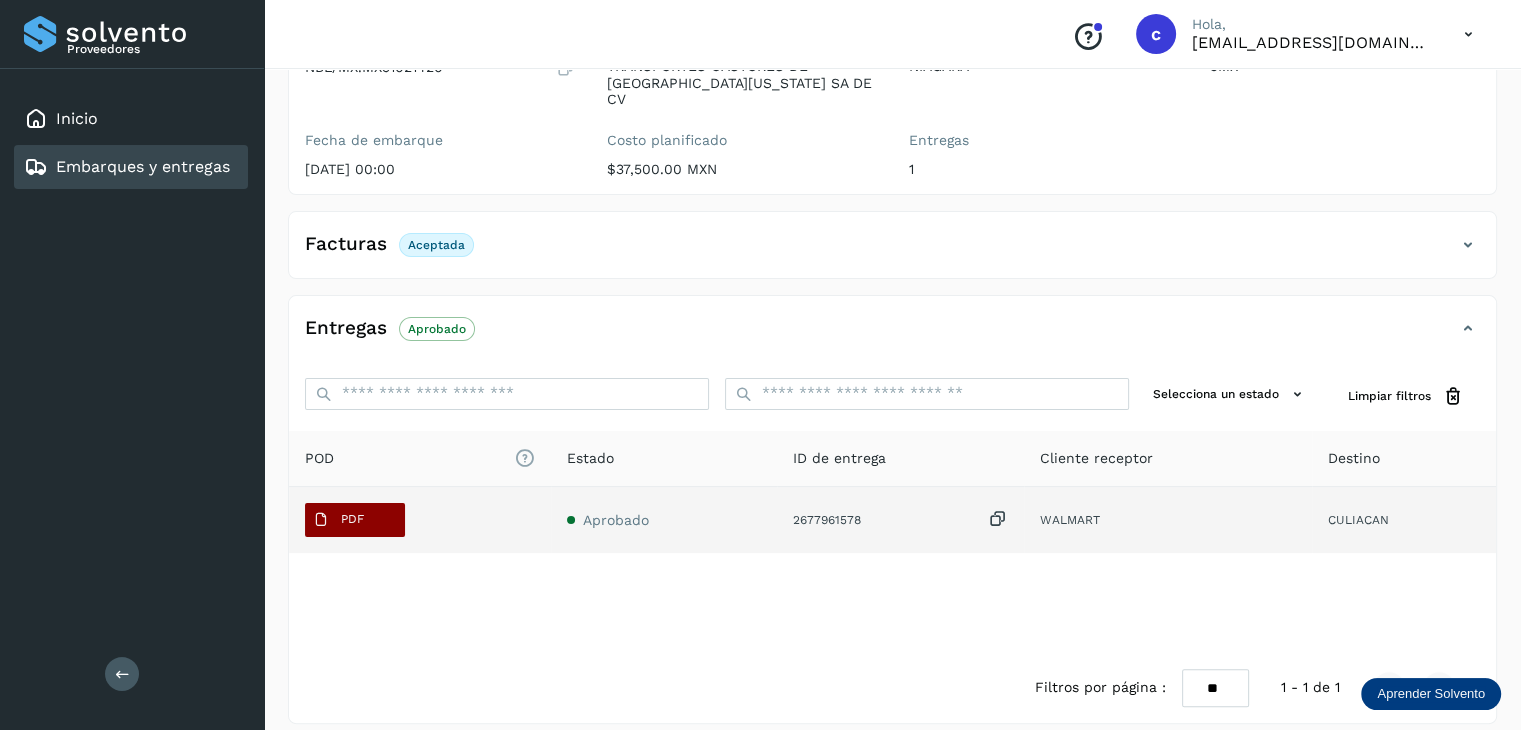 click on "PDF" at bounding box center (352, 519) 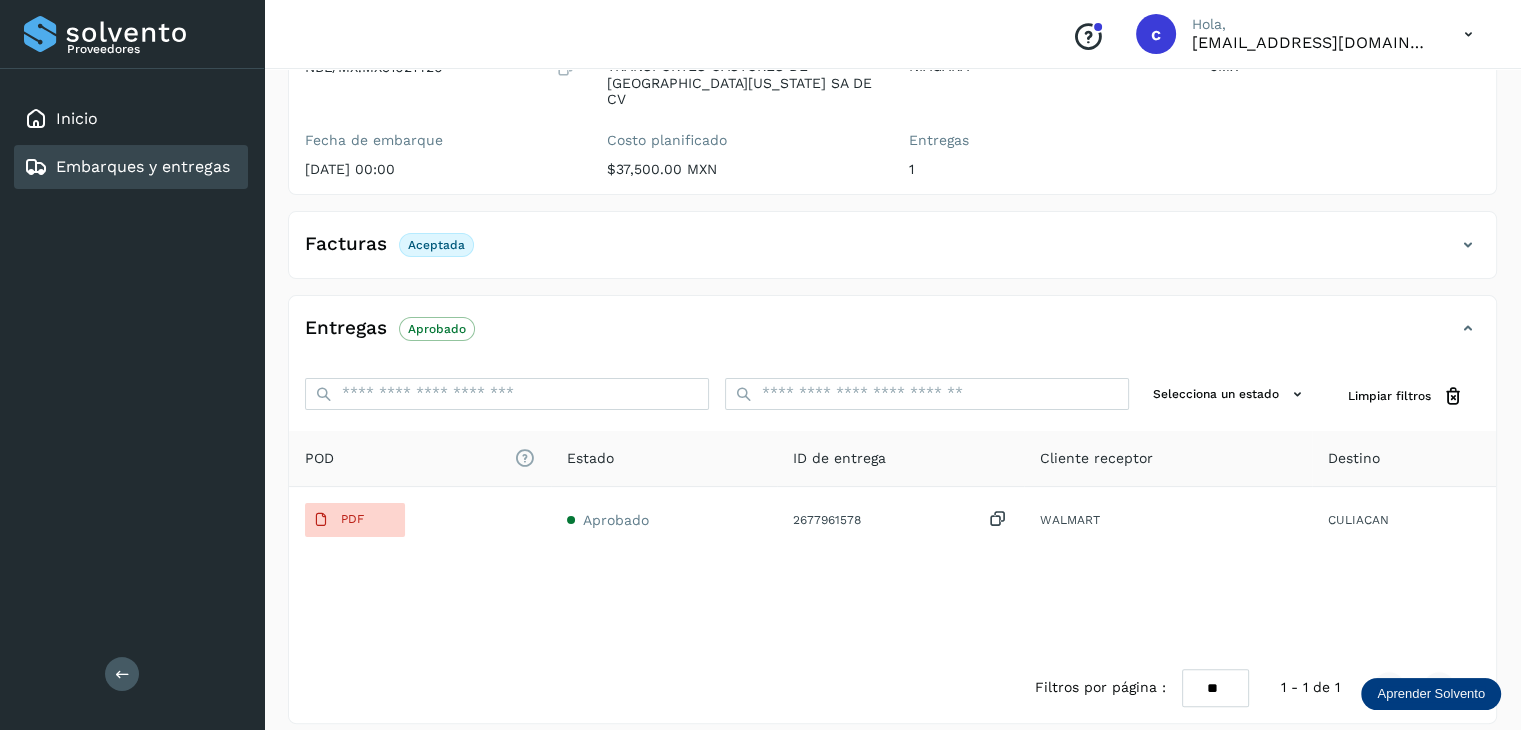 click on "Embarques y entregas" at bounding box center (127, 167) 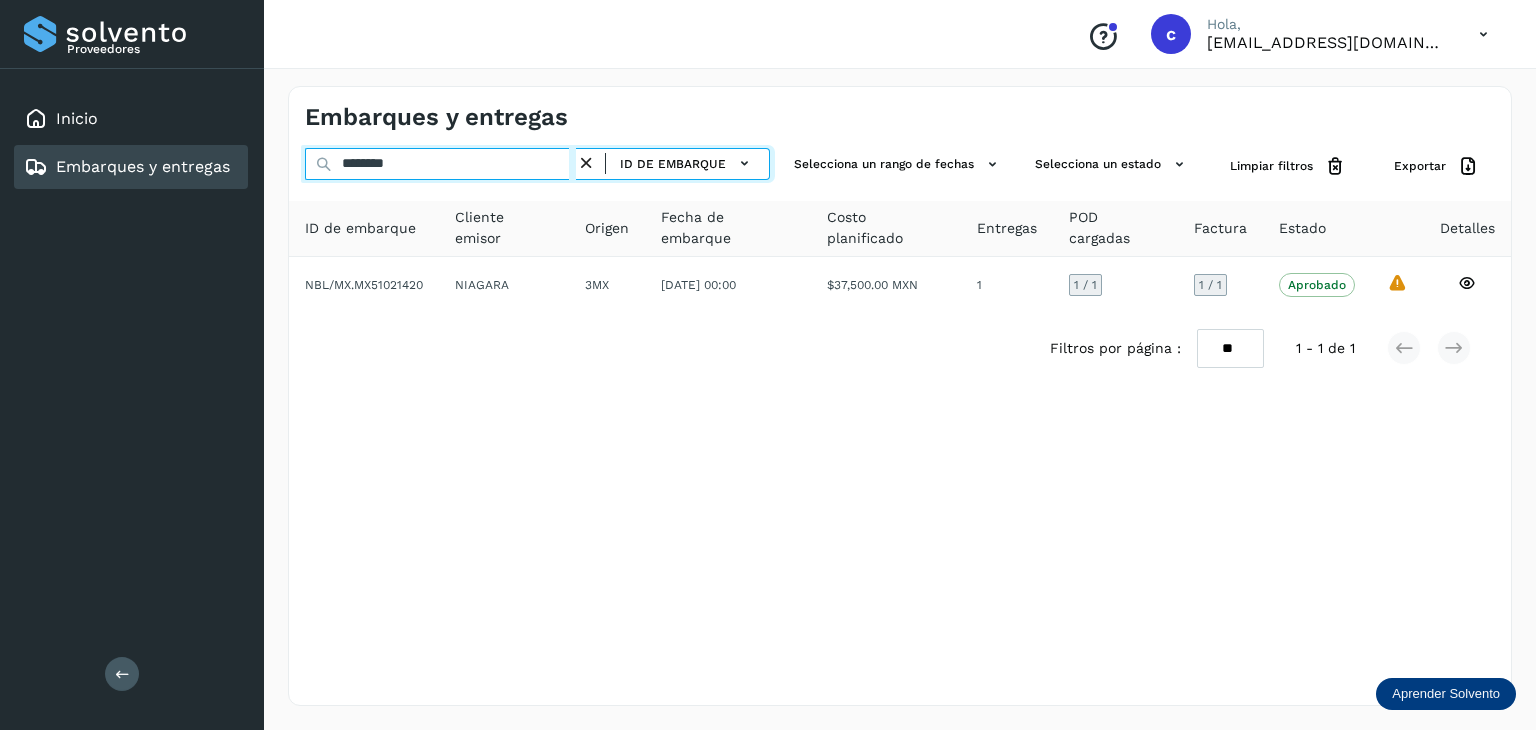 click on "Proveedores Inicio Embarques y entregas Salir
Conoce nuestros beneficios
c Hola, cuentasespeciales8_met@castores.com.mx Embarques y entregas ******** ID de embarque Selecciona un rango de fechas  Selecciona un estado Limpiar filtros Exportar ID de embarque Cliente emisor Origen Fecha de embarque Costo planificado Entregas POD cargadas Factura Estado Detalles NBL/MX.MX51021420 NIAGARA 3MX 01/mar/2025 00:00  $37,500.00 MXN  1 1  / 1 1 / 1 Aprobado
Verifica el estado de la factura o entregas asociadas a este embarque
La validación de Solvento para este embarque ha sido anulada debido al cambio de estado a “Aprobado con Excepción”
Filtros por página : ** ** ** 1 - 1 de 1" 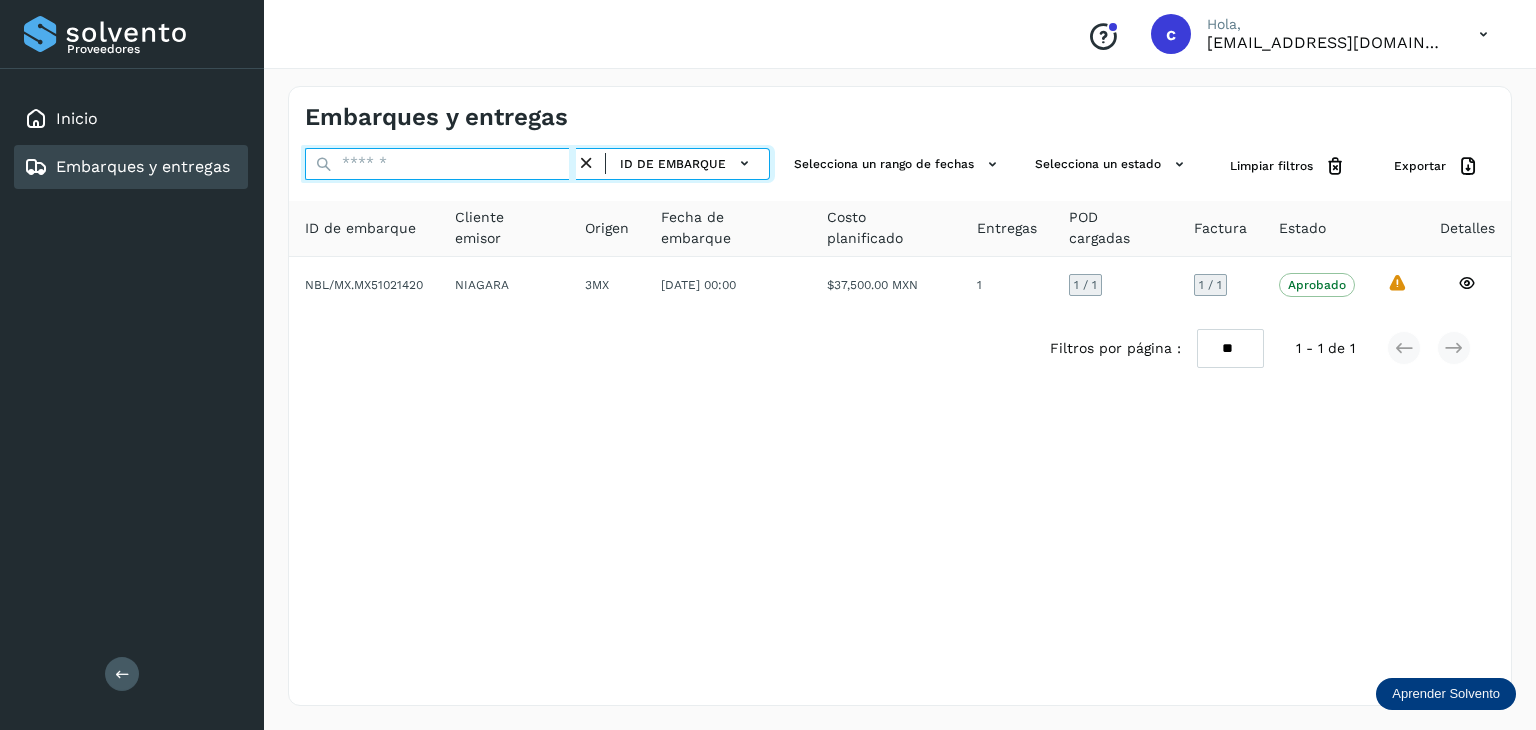 paste on "********" 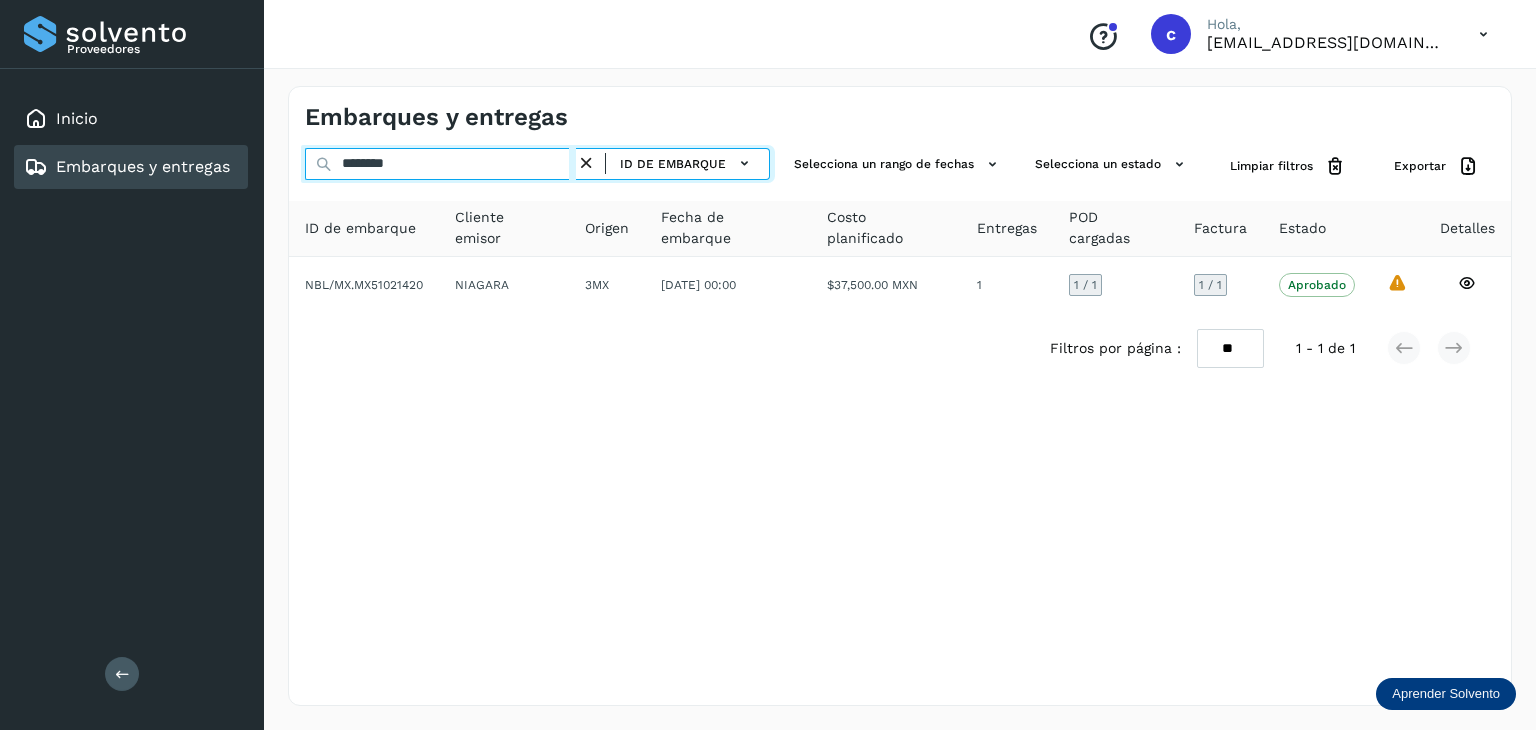 type on "********" 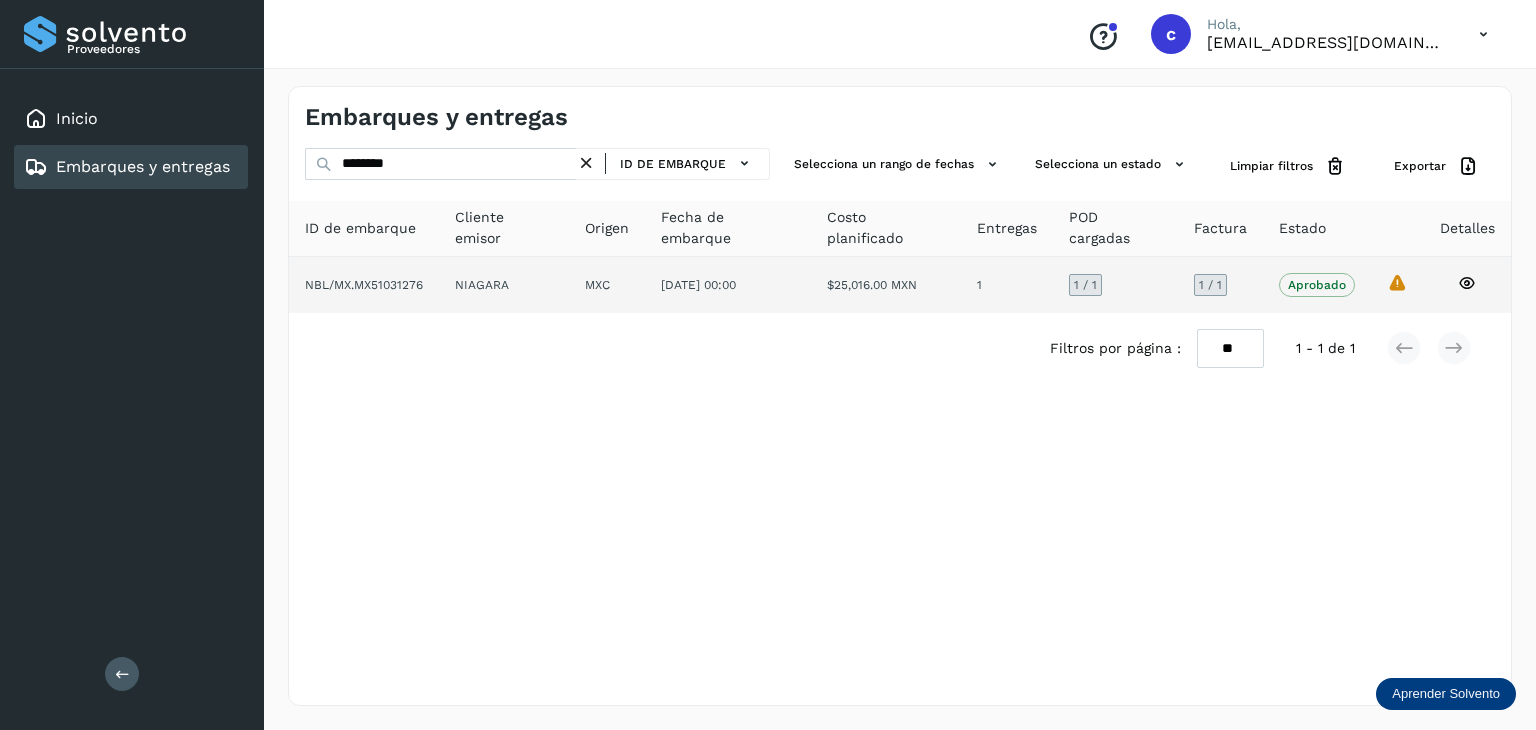click 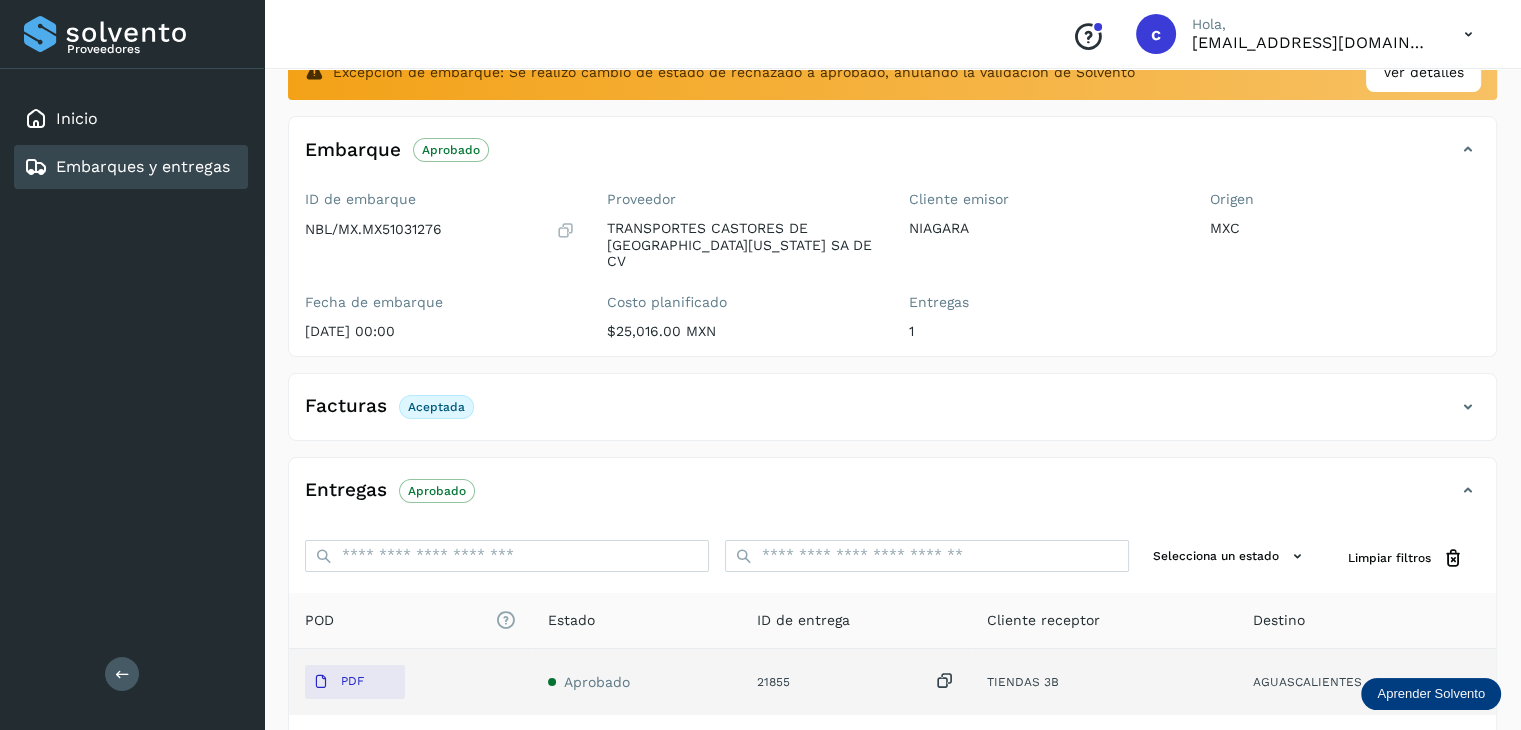 scroll, scrollTop: 300, scrollLeft: 0, axis: vertical 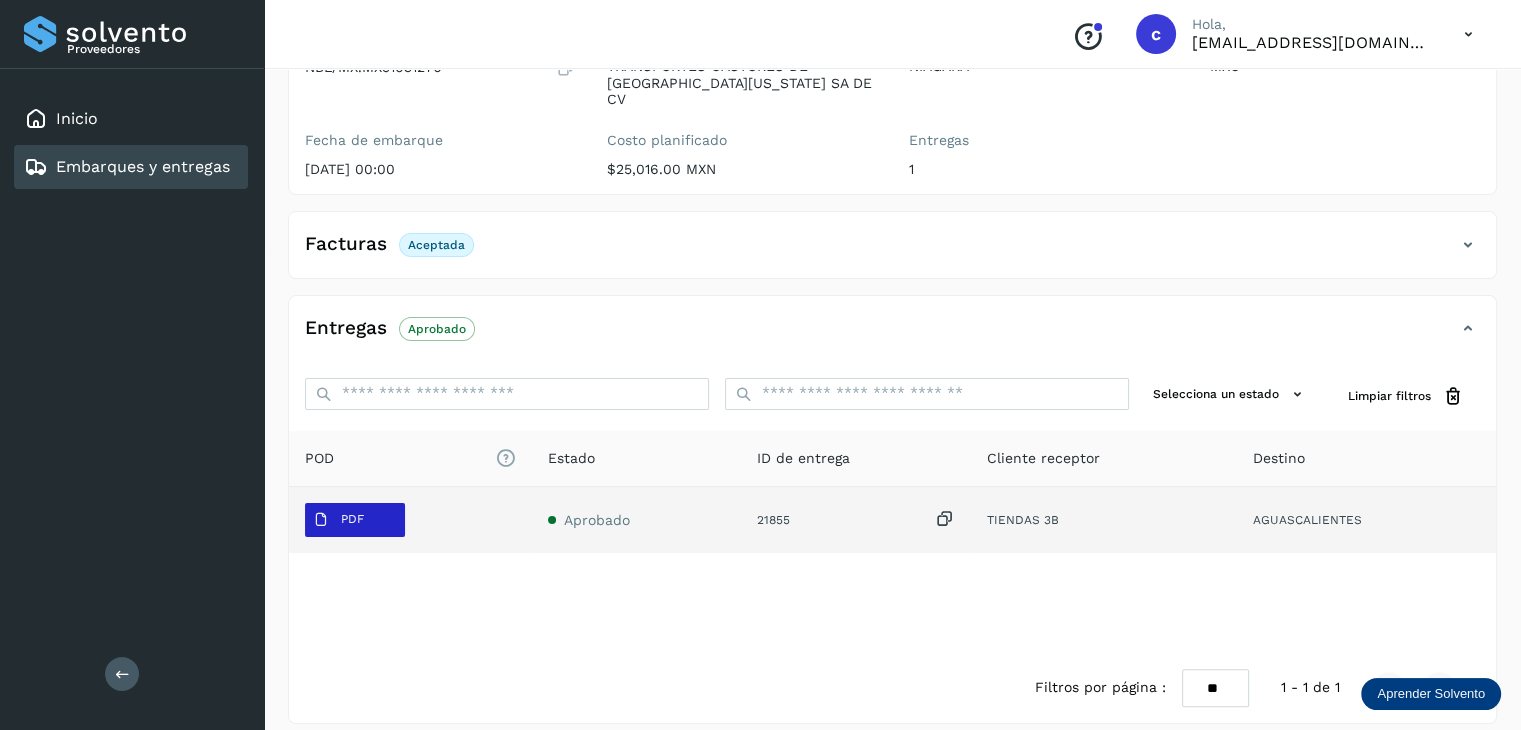 click on "PDF" at bounding box center [355, 520] 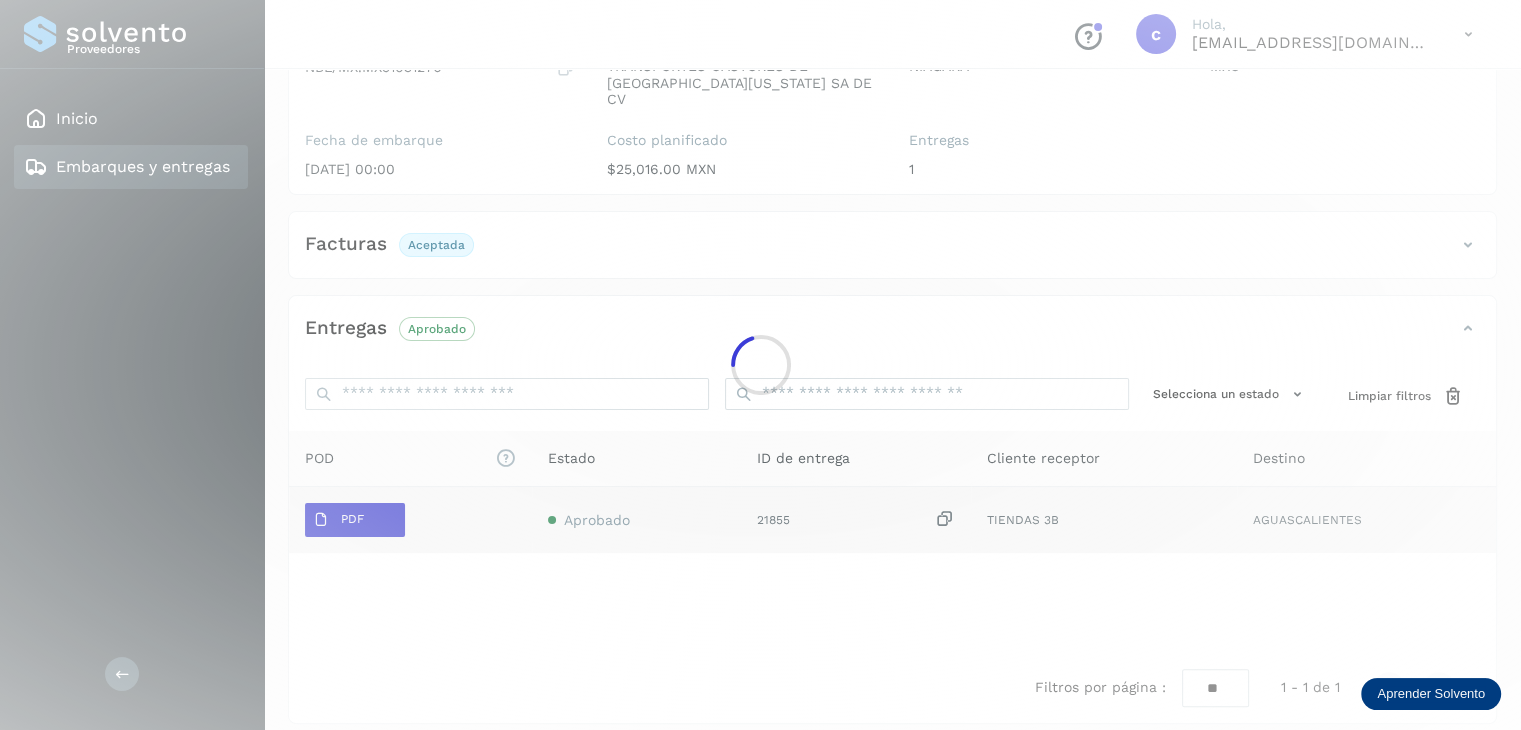 type 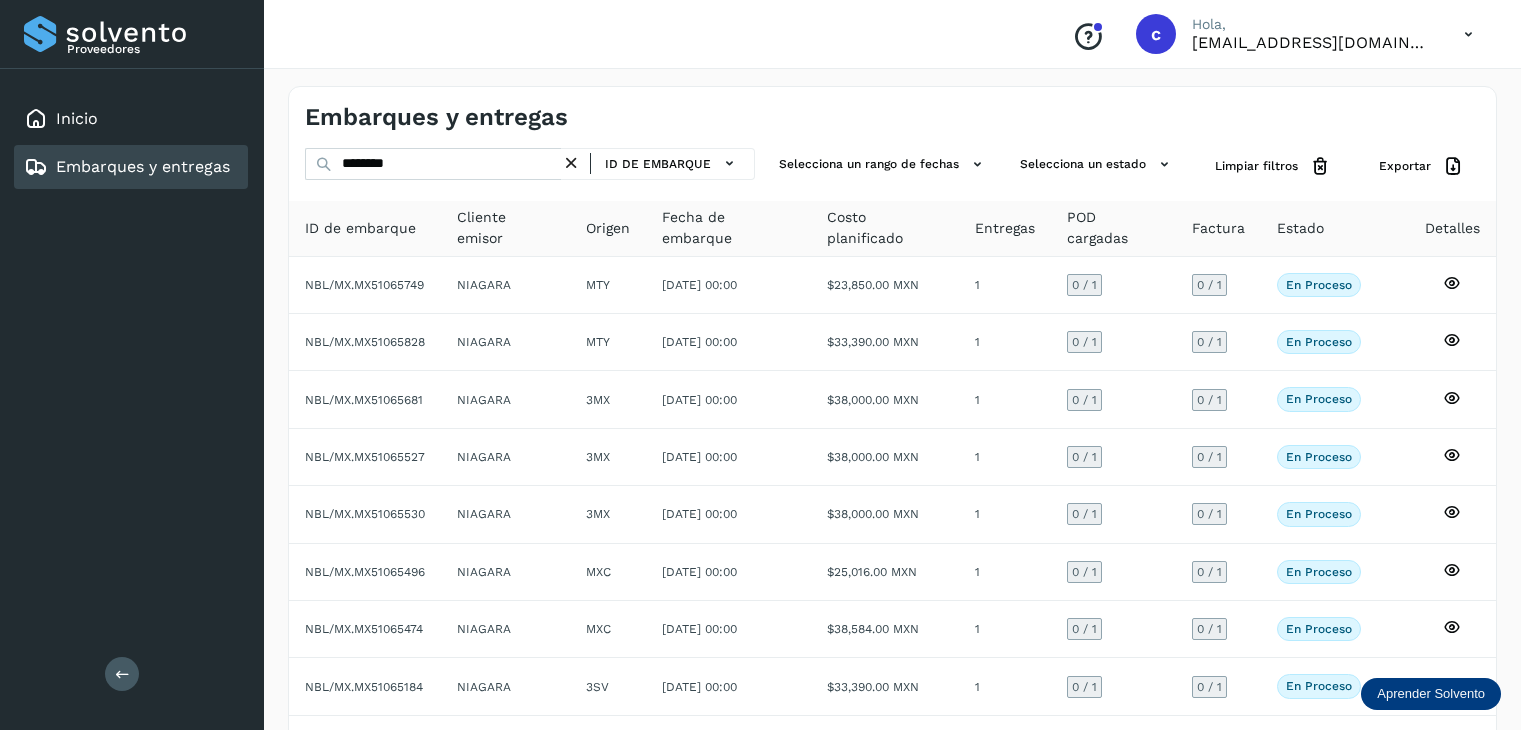 scroll, scrollTop: 0, scrollLeft: 0, axis: both 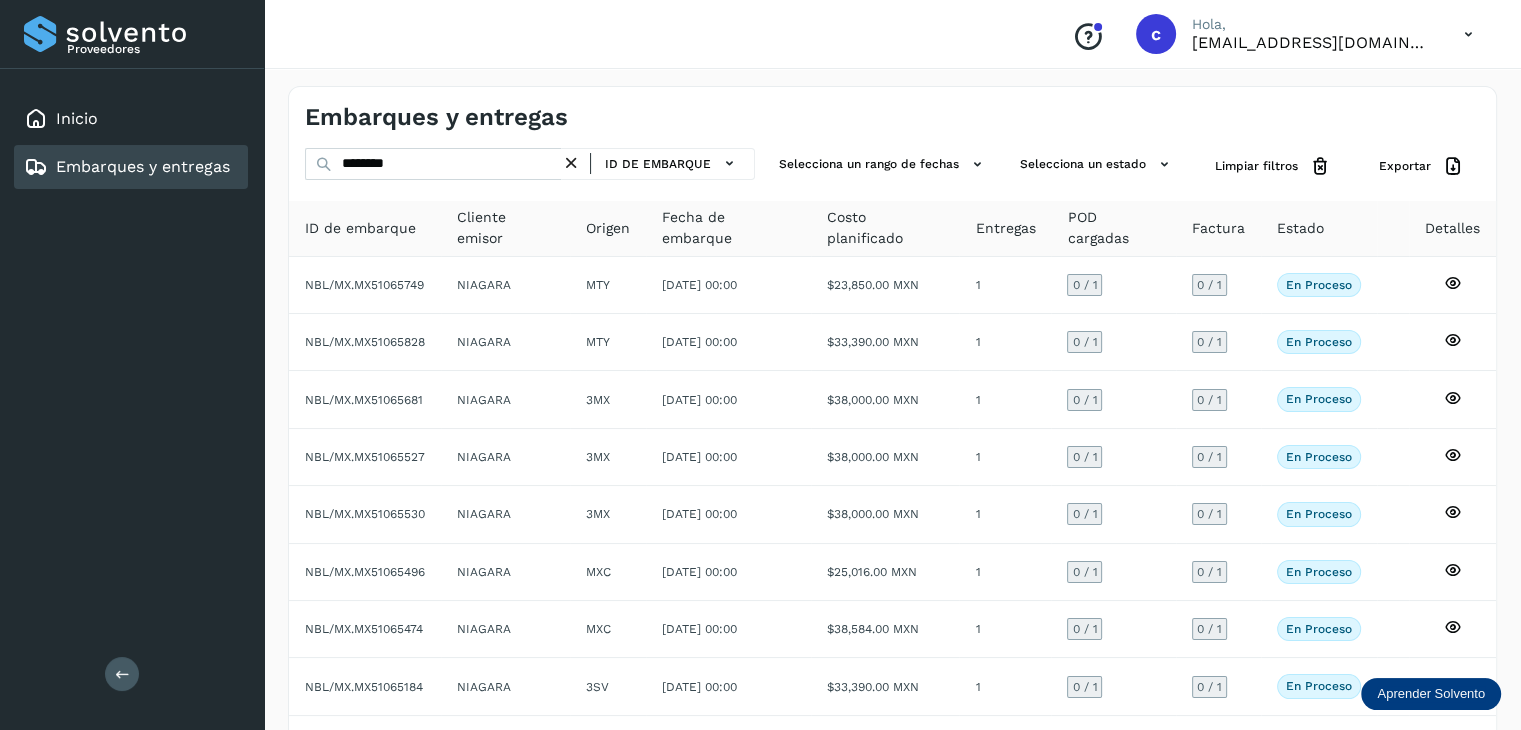 drag, startPoint x: 175, startPoint y: 145, endPoint x: 188, endPoint y: 153, distance: 15.264338 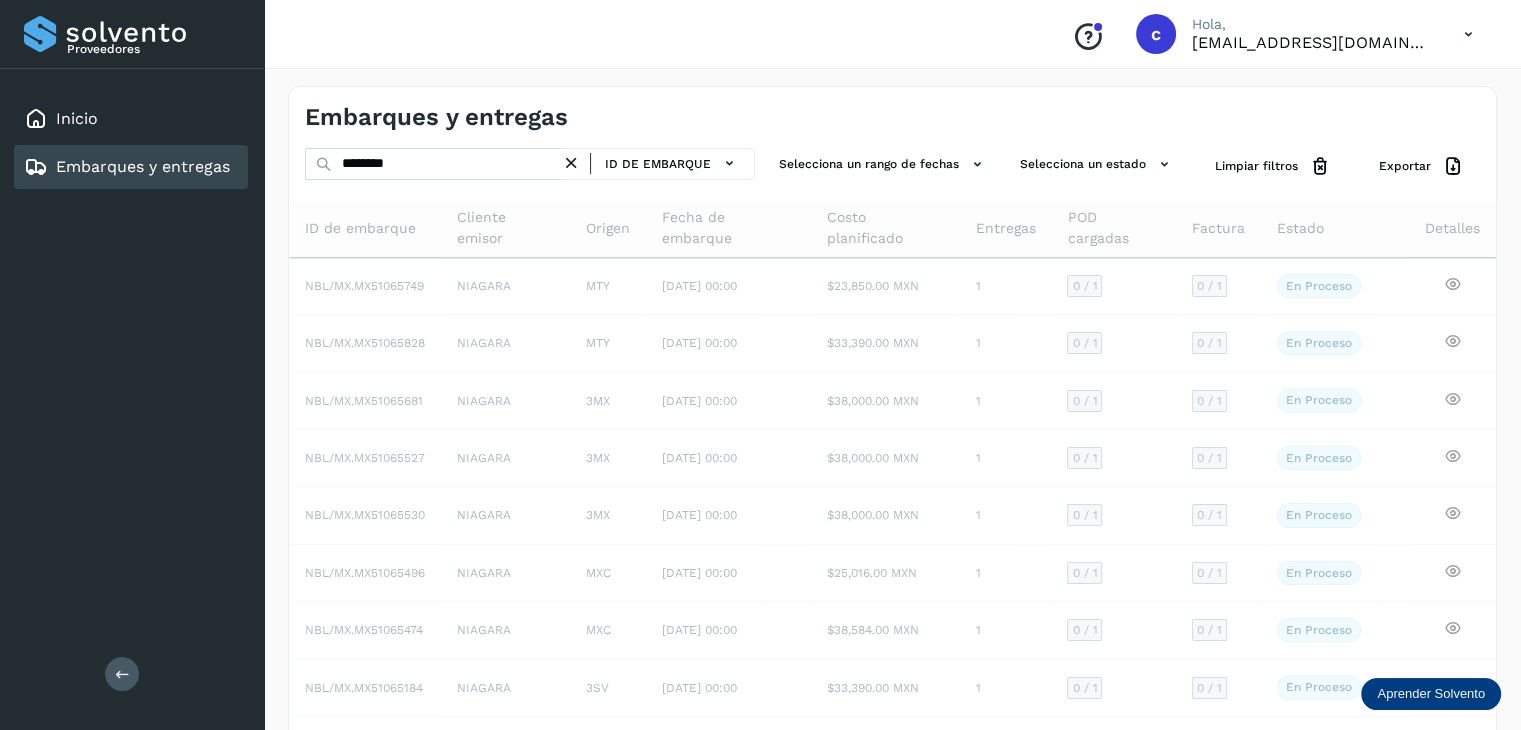 type on "********" 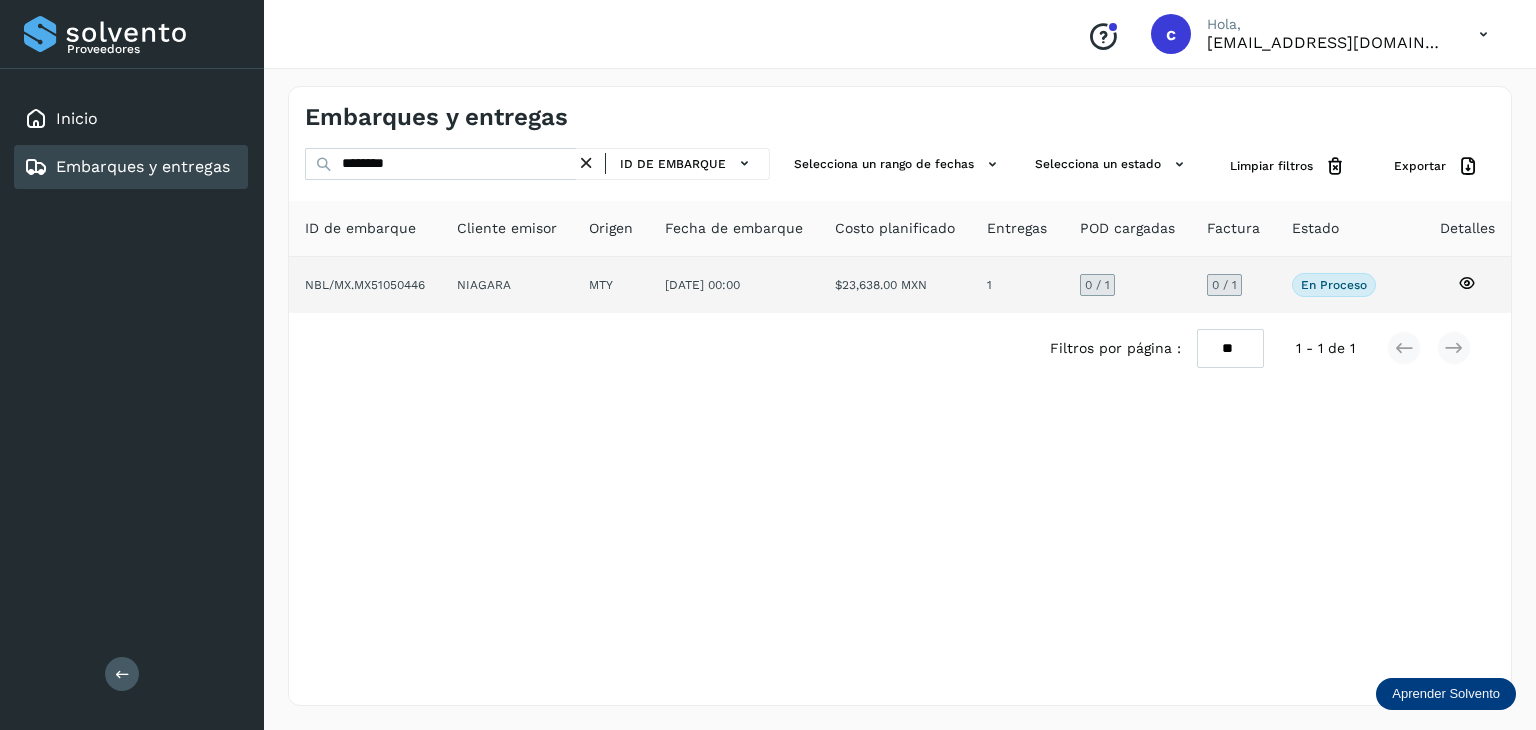 click 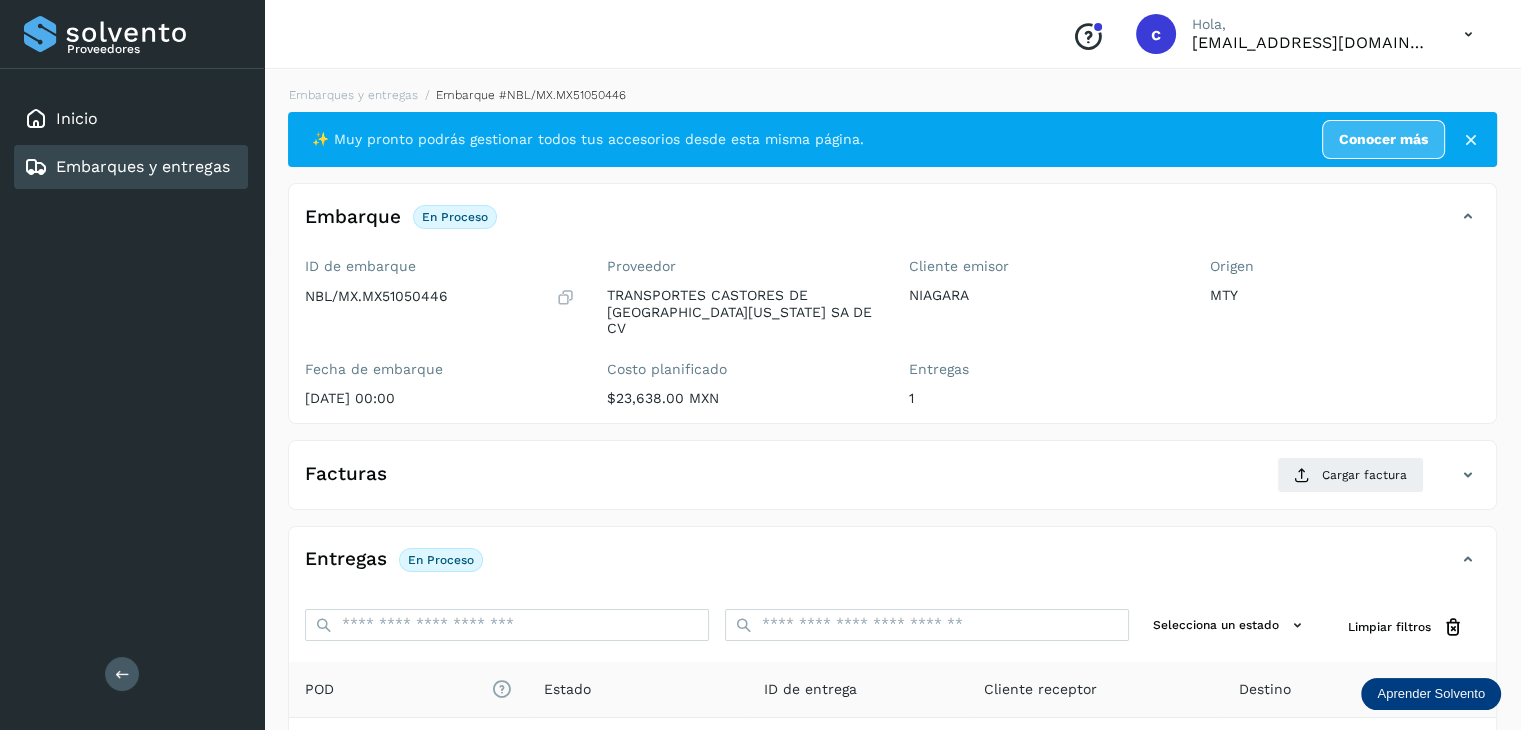 click on "Embarques y entregas" at bounding box center (143, 166) 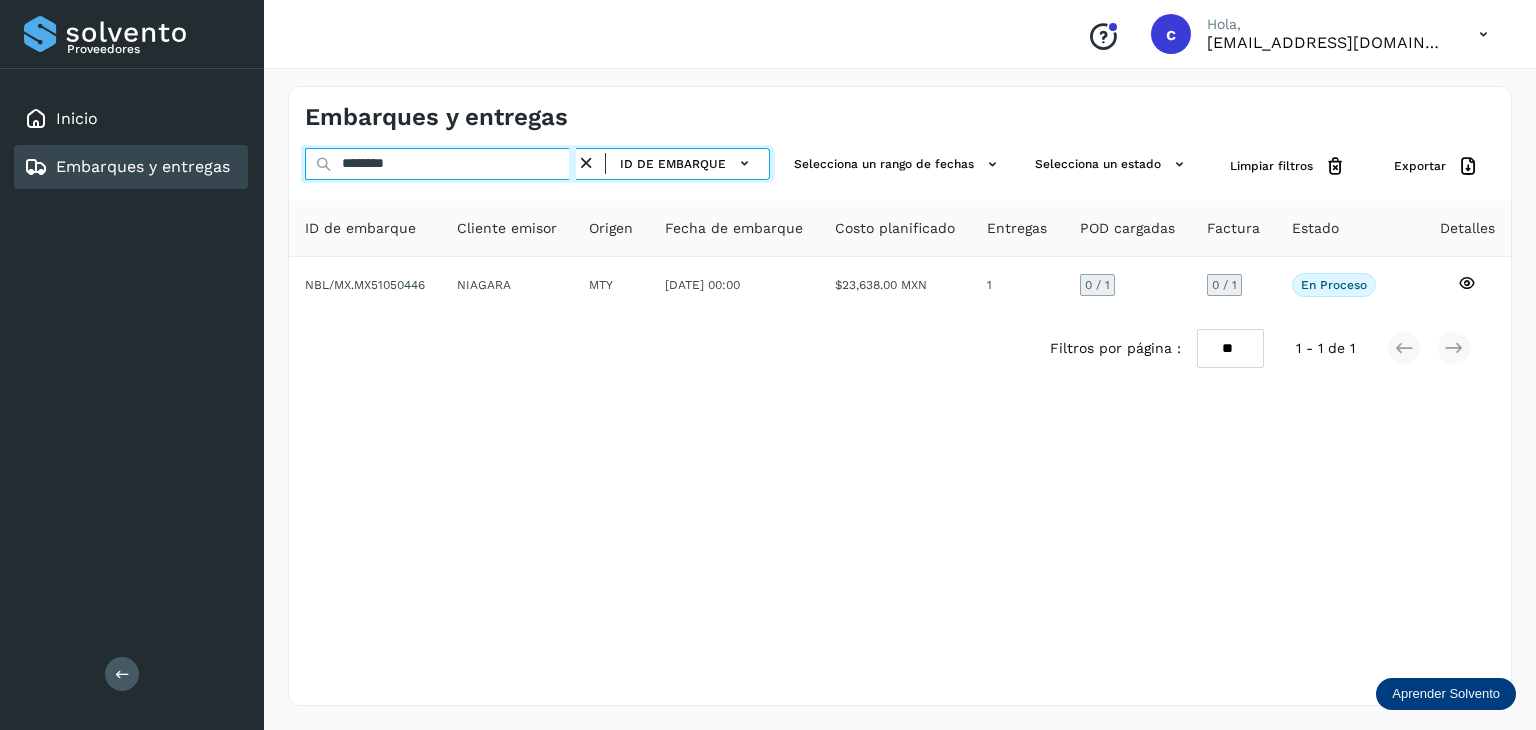 drag, startPoint x: 414, startPoint y: 162, endPoint x: 308, endPoint y: 168, distance: 106.16968 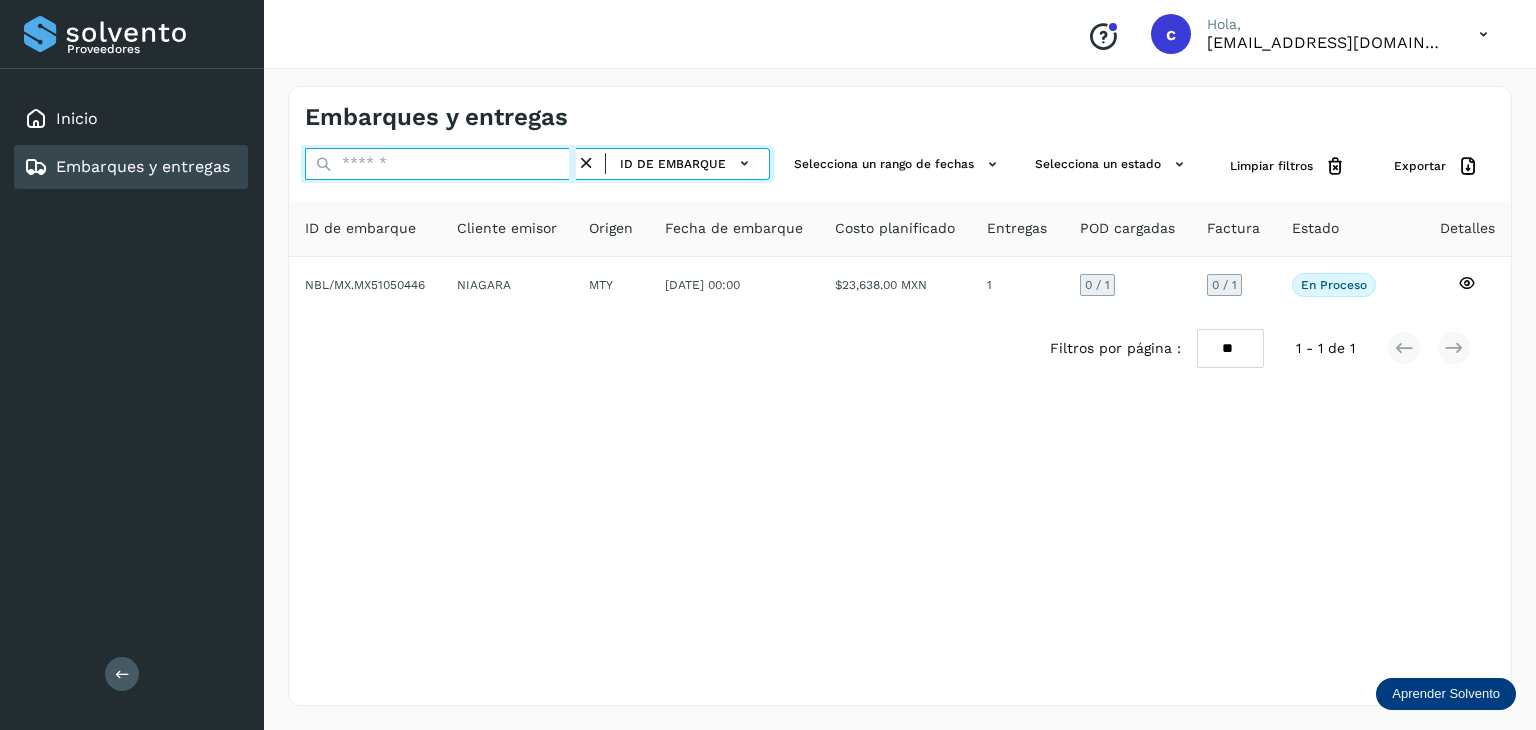 paste on "********" 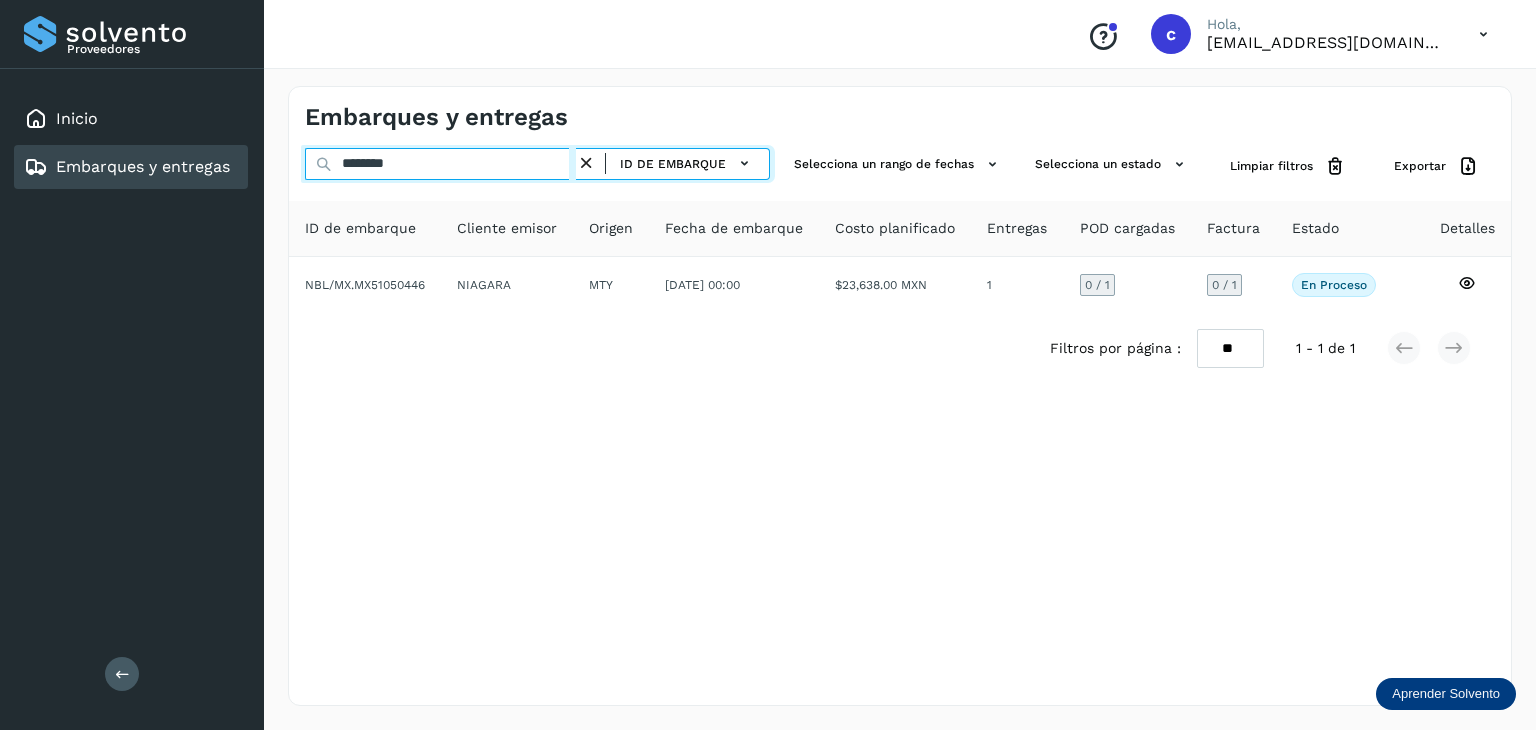 type on "********" 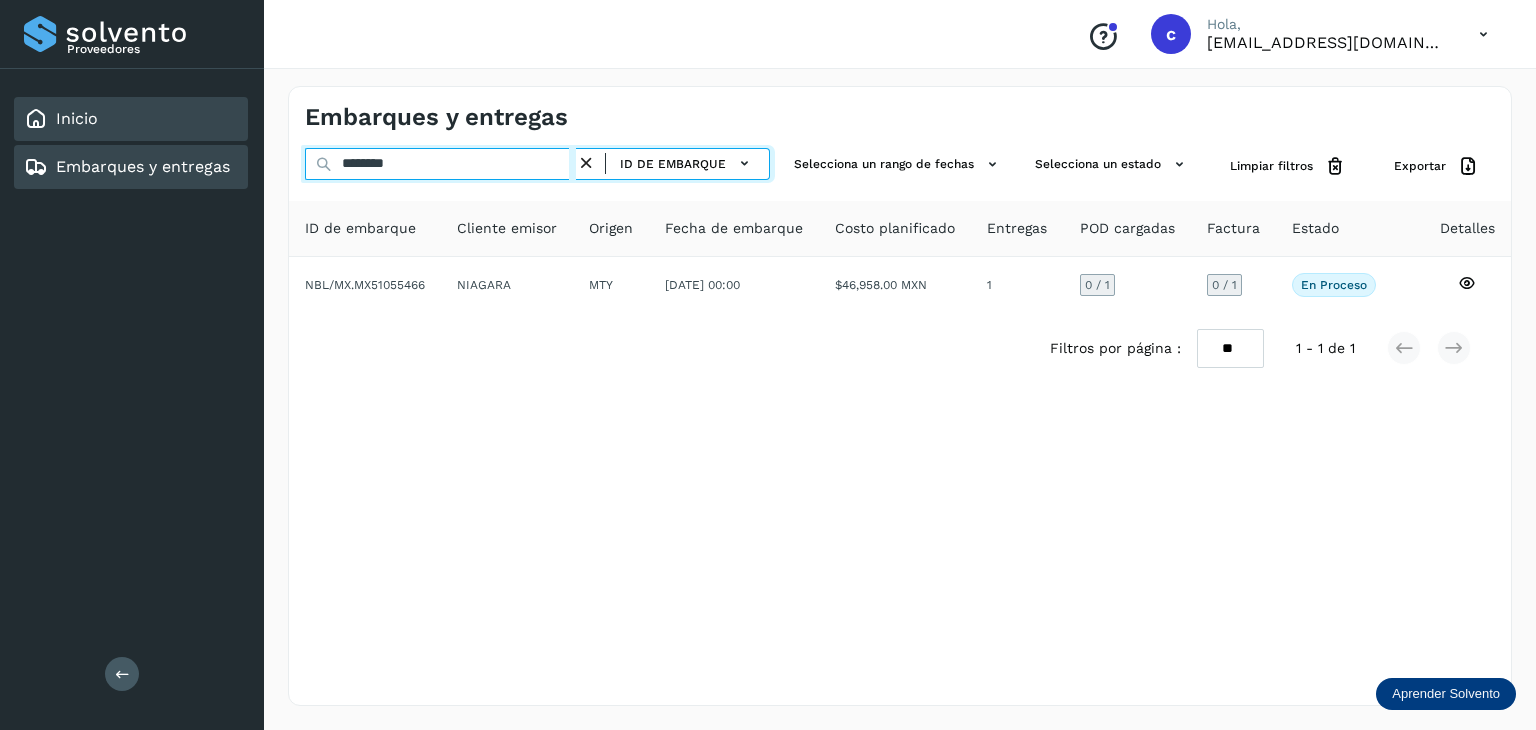 drag, startPoint x: 423, startPoint y: 169, endPoint x: 187, endPoint y: 133, distance: 238.72998 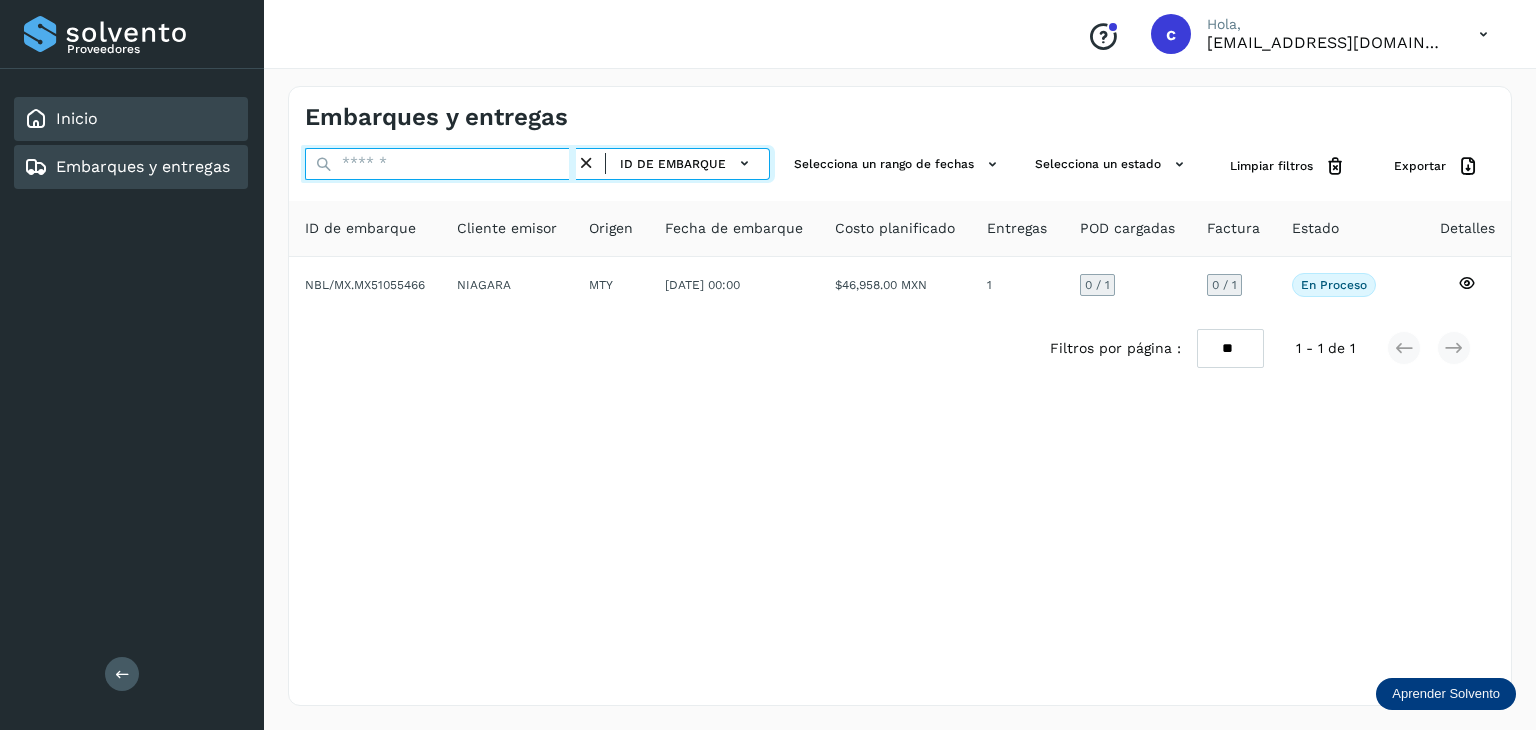 paste on "********" 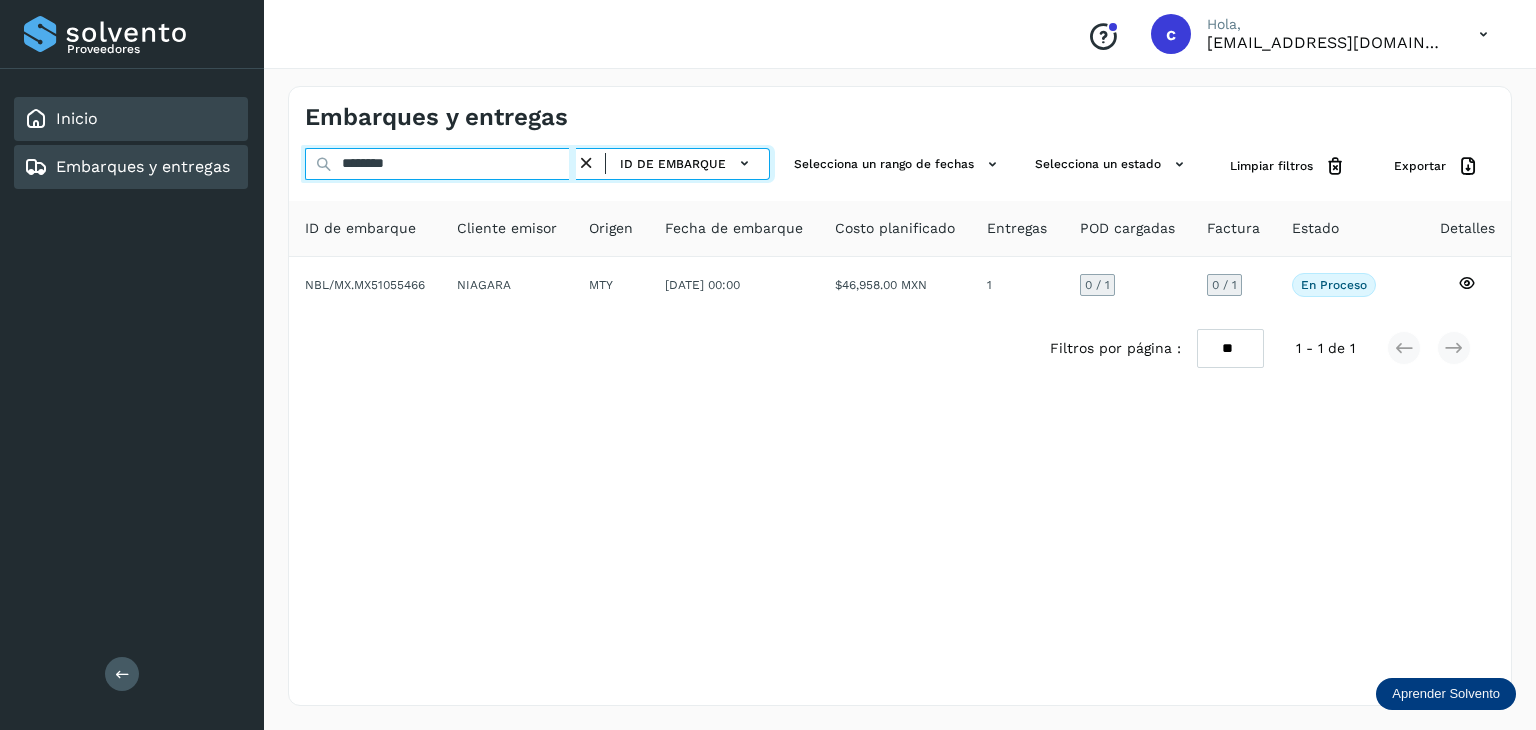 type on "********" 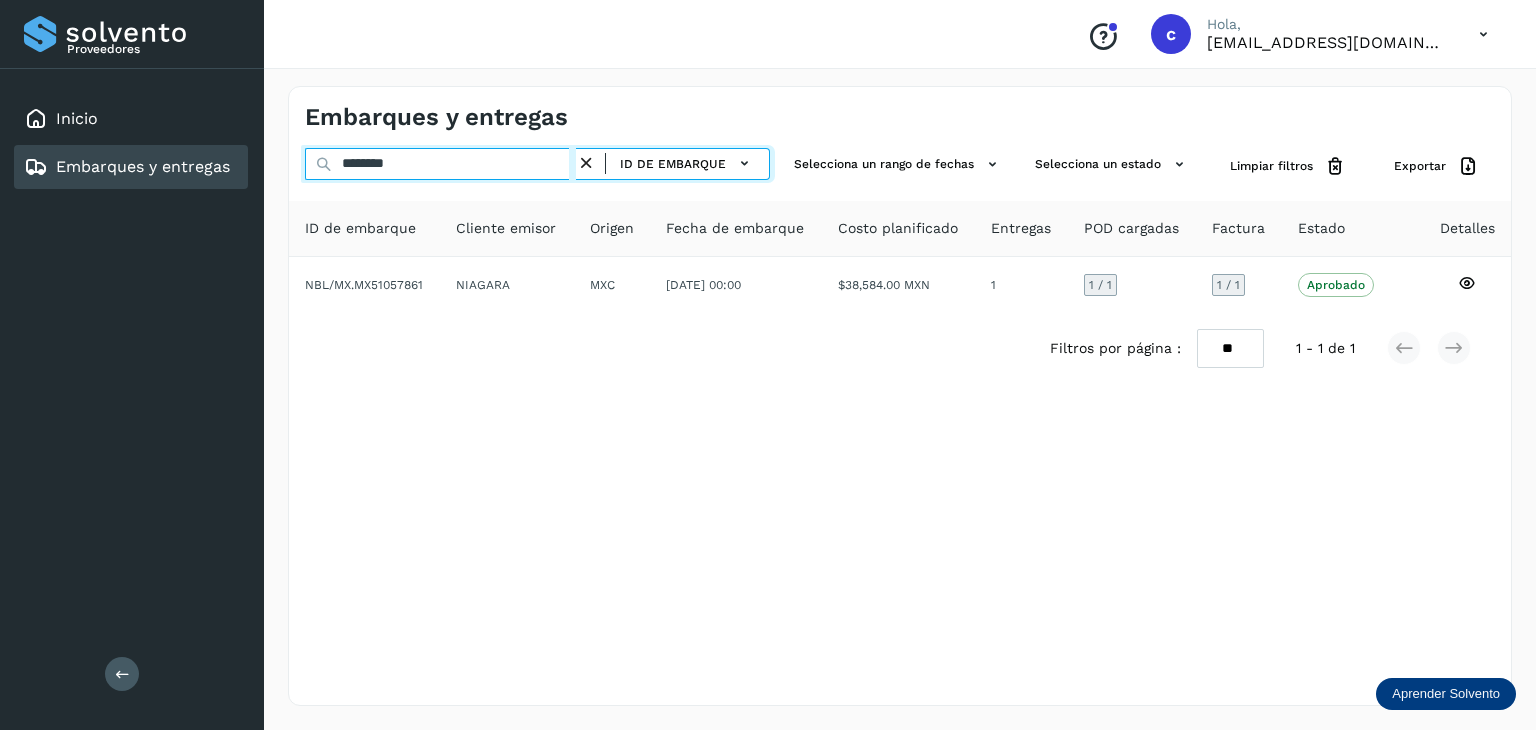 drag, startPoint x: 418, startPoint y: 167, endPoint x: 209, endPoint y: 142, distance: 210.4899 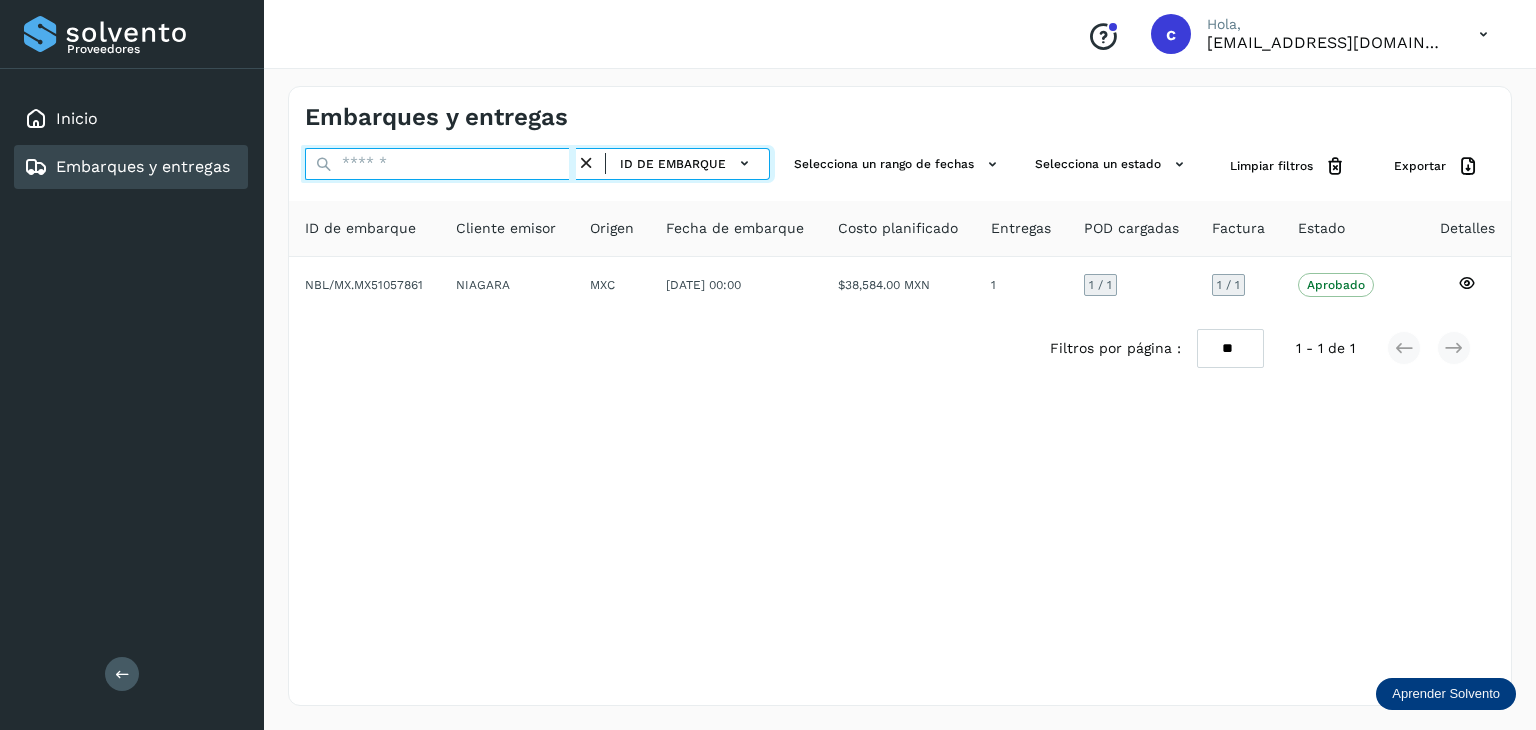 paste on "********" 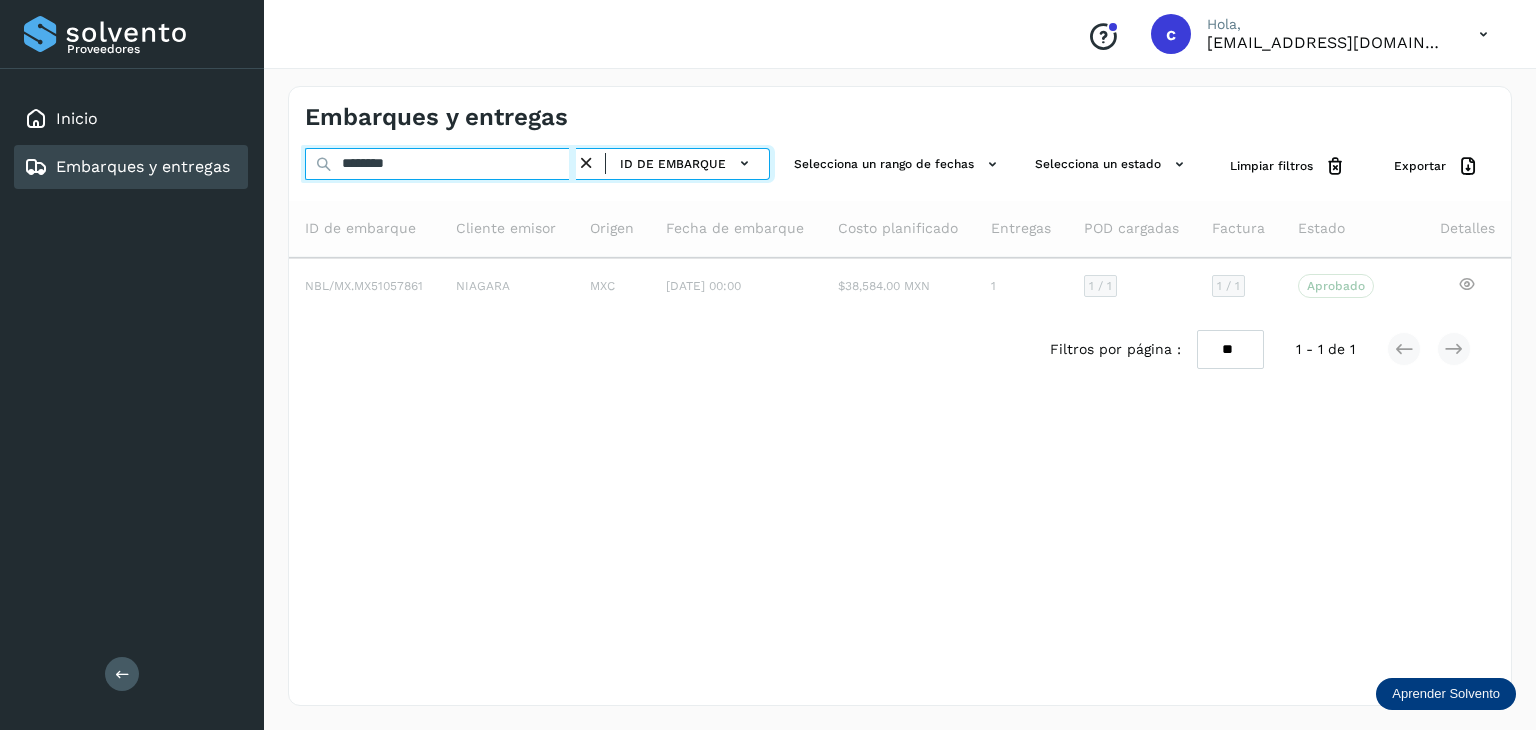 type on "********" 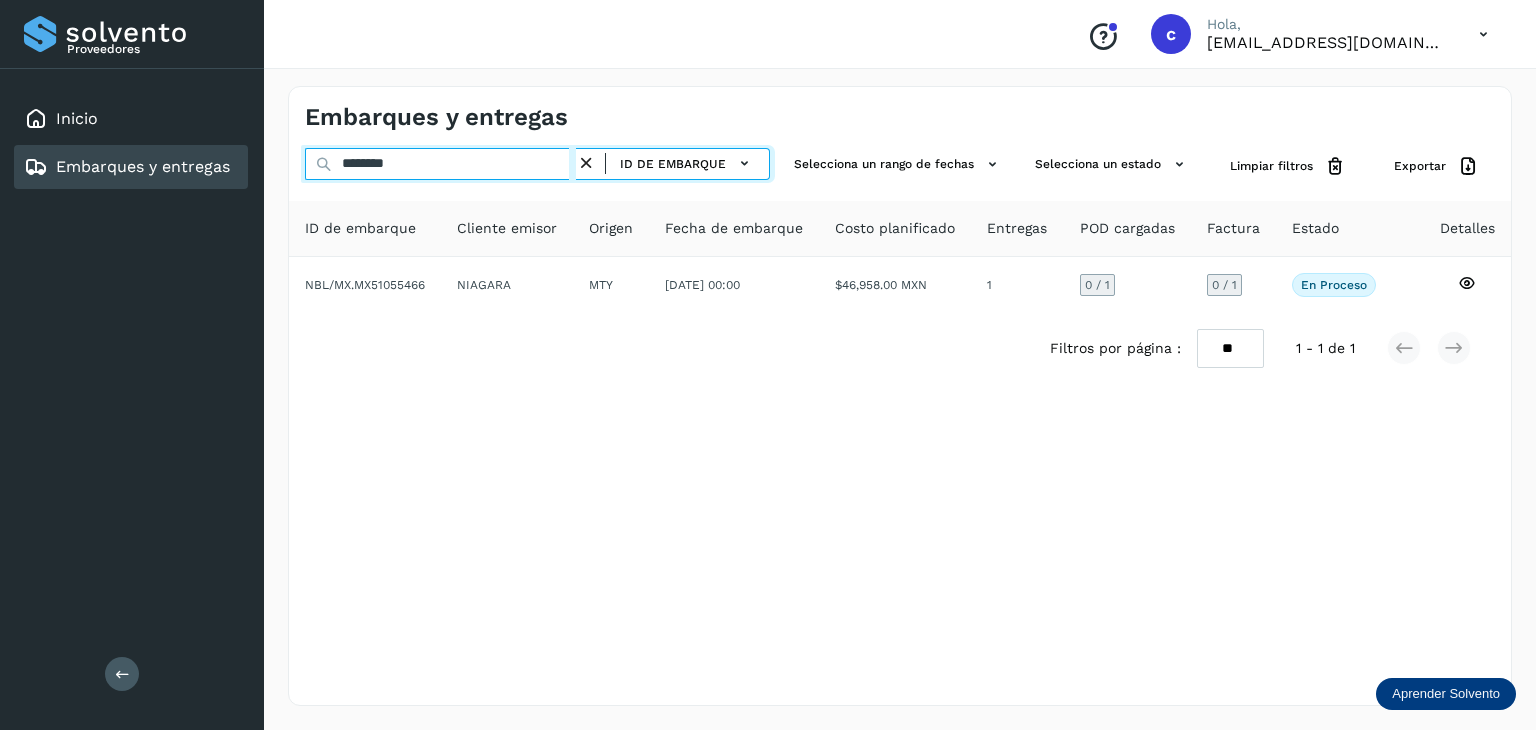 click on "******** ID de embarque Selecciona un rango de fechas  Selecciona un estado Limpiar filtros Exportar" at bounding box center [900, 166] 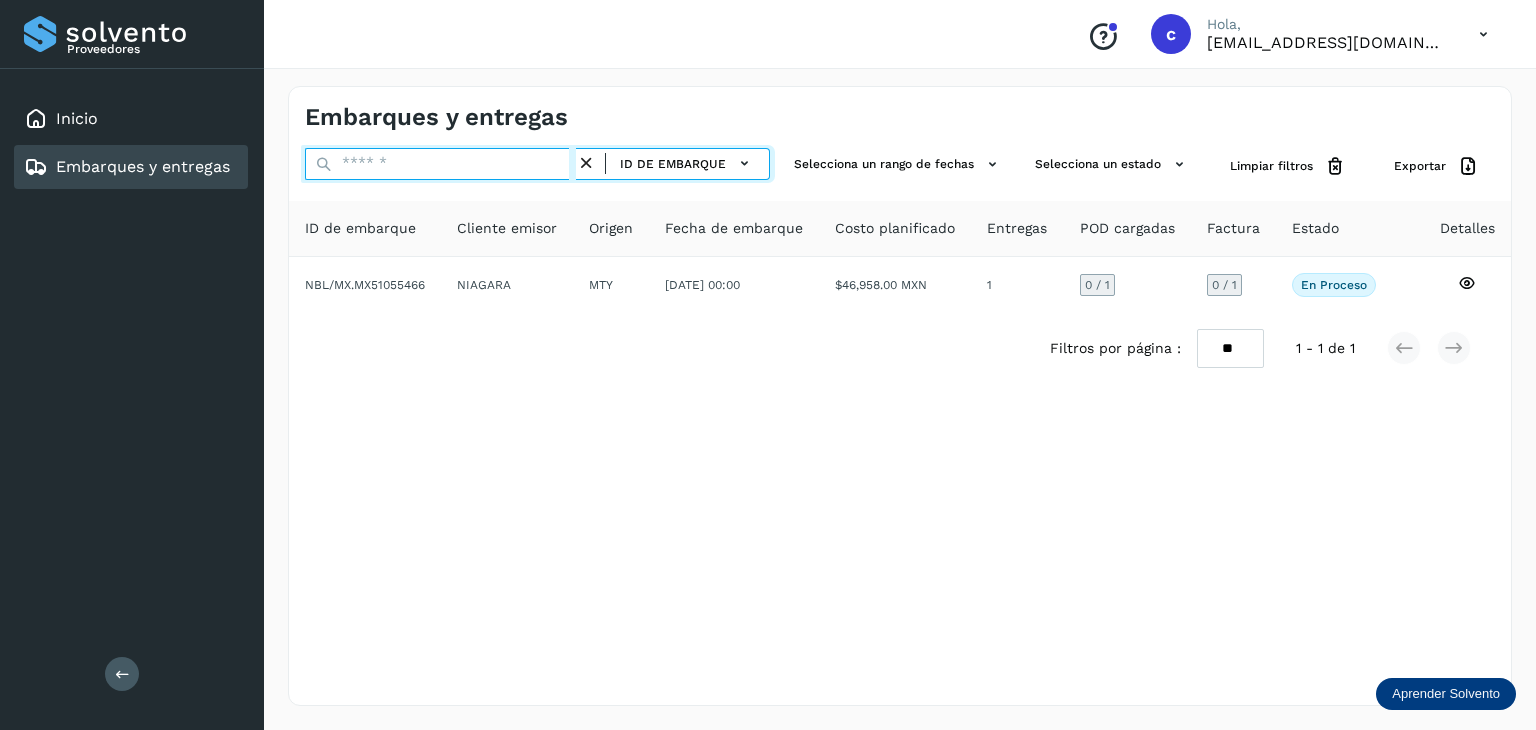 paste on "**********" 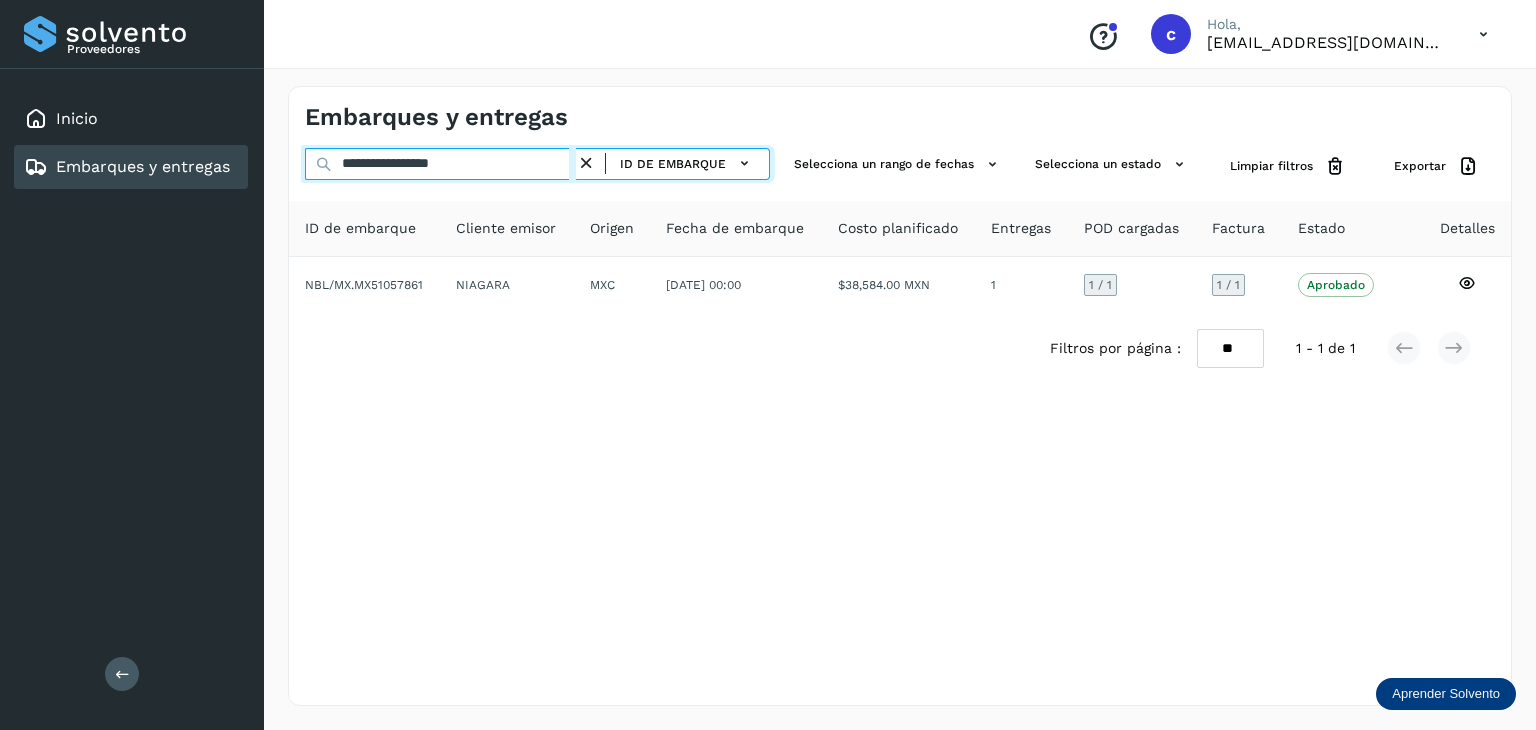 drag, startPoint x: 438, startPoint y: 168, endPoint x: 368, endPoint y: 167, distance: 70.00714 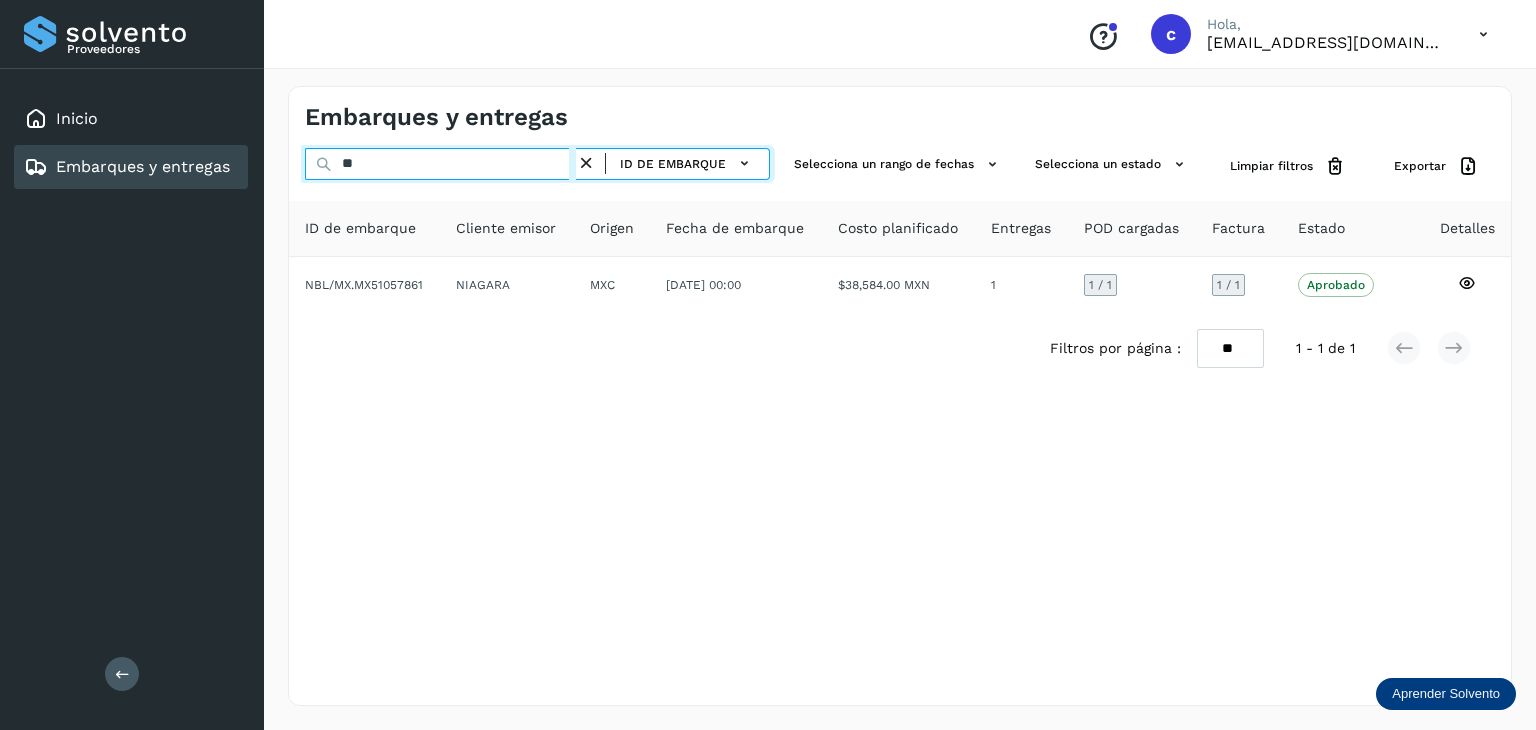 type on "*" 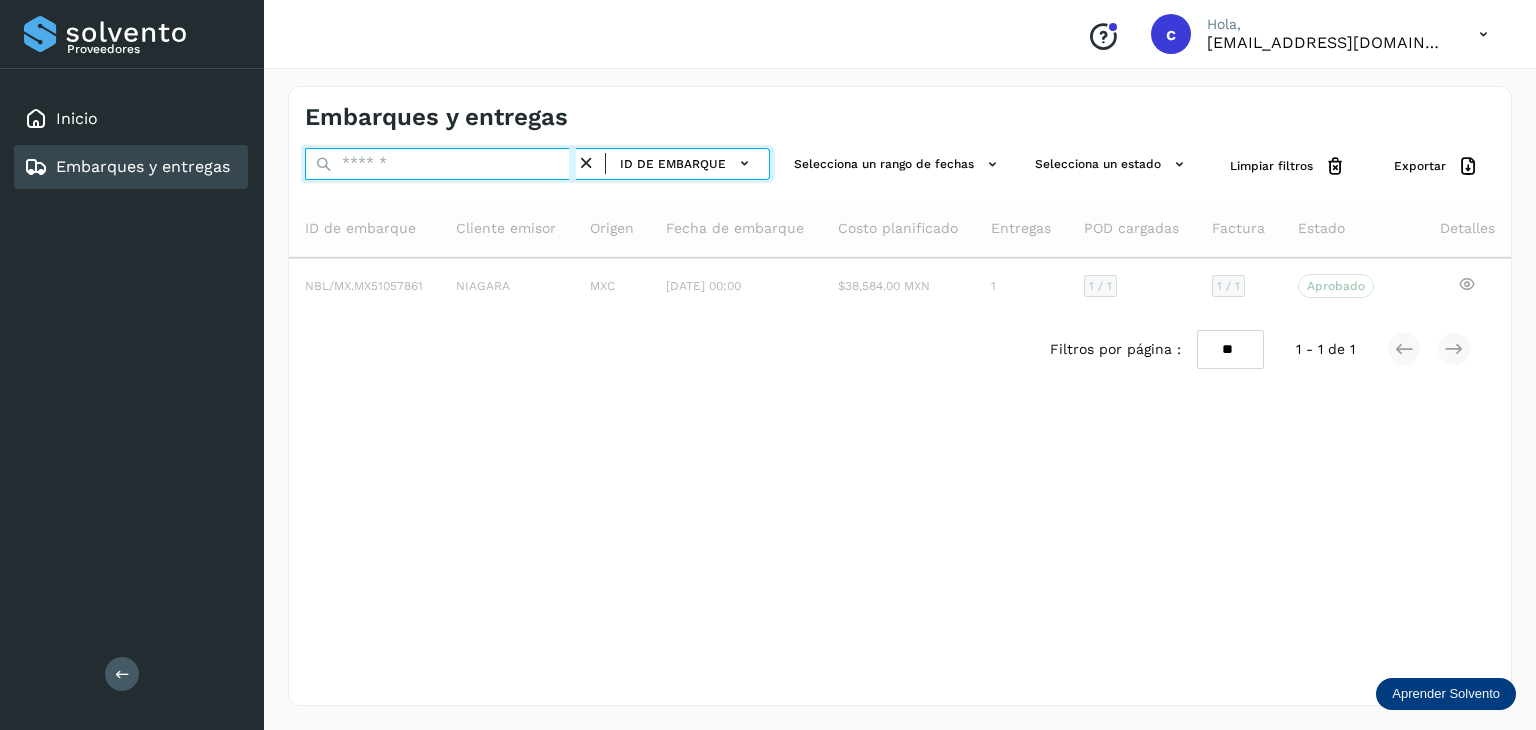 paste on "********" 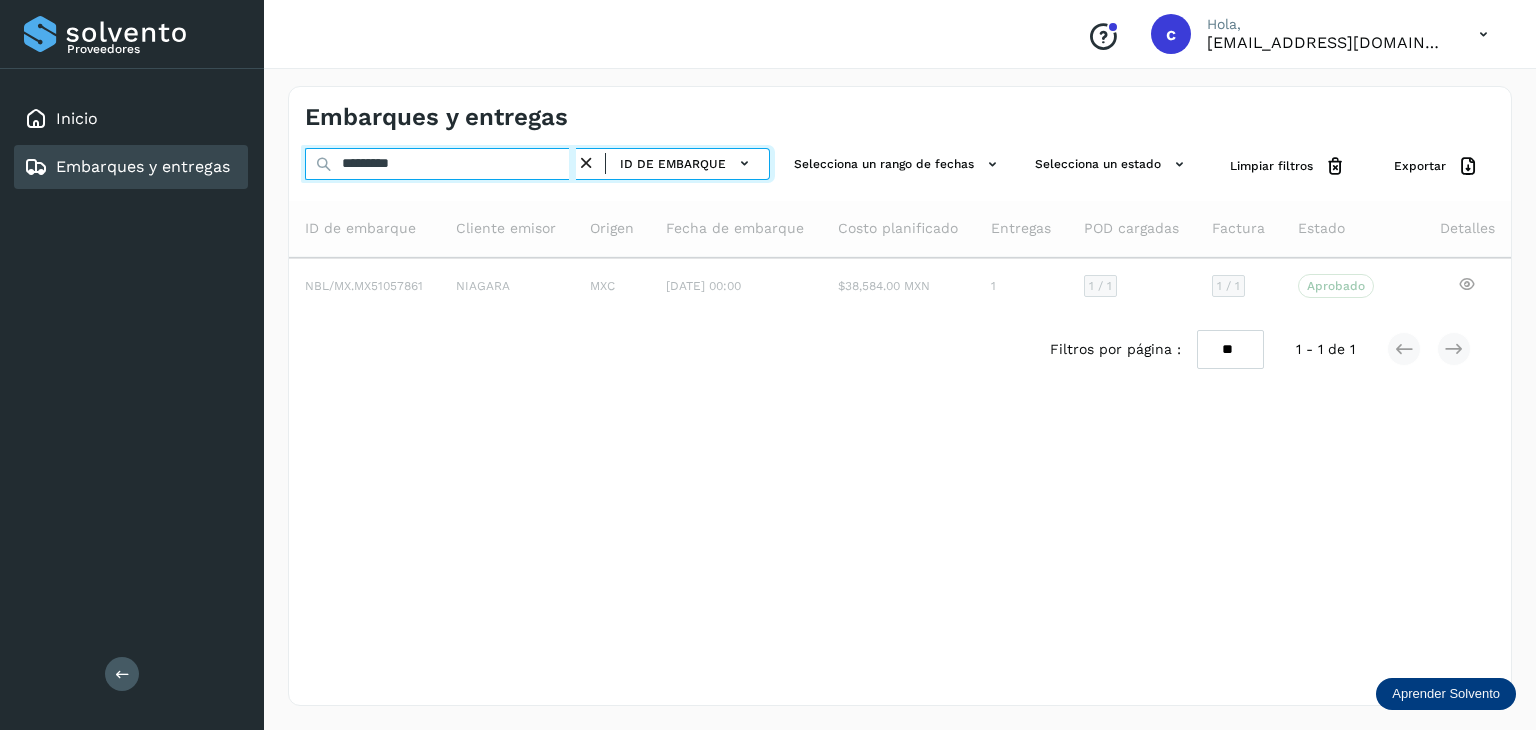 type on "********" 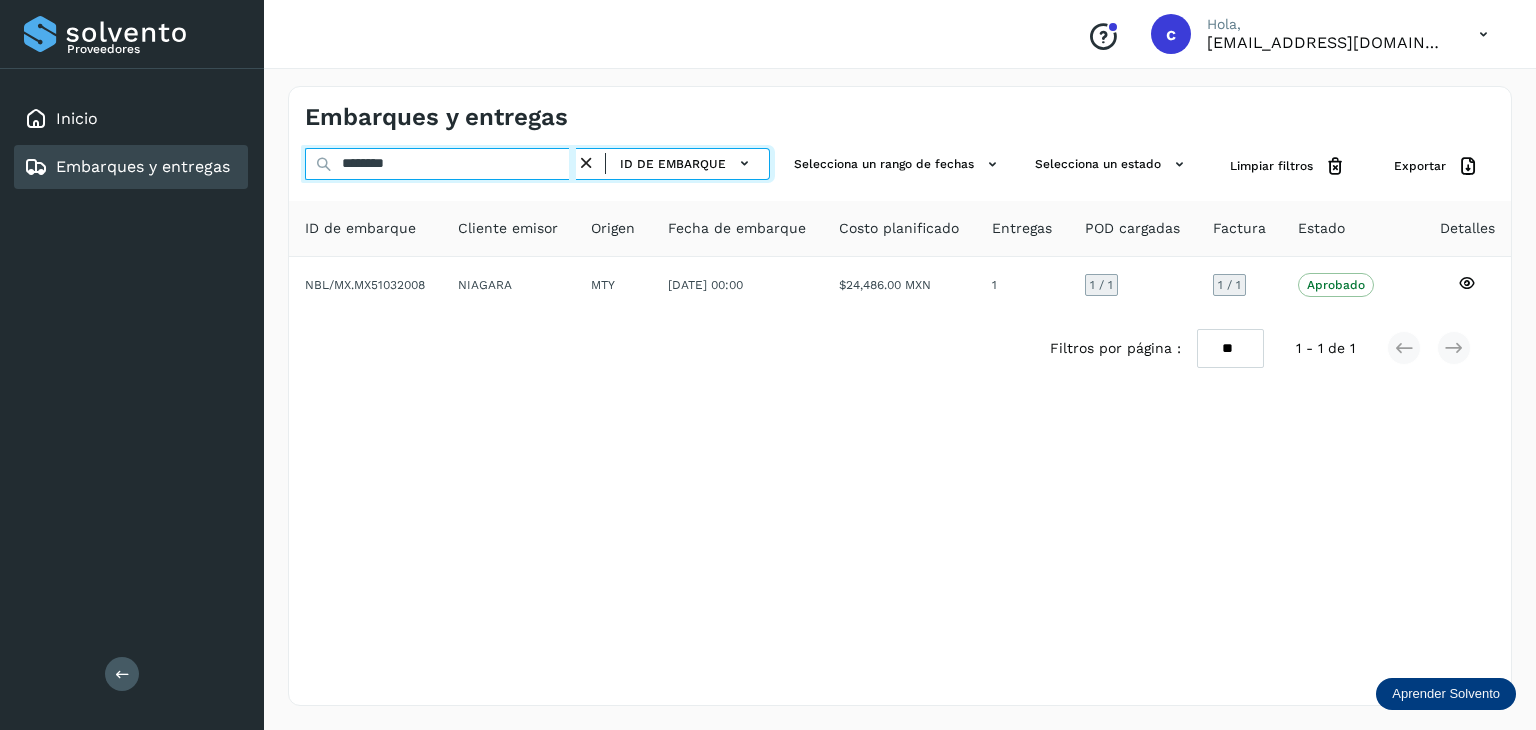 click on "Proveedores Inicio Embarques y entregas Salir
Conoce nuestros beneficios
c Hola, [EMAIL_ADDRESS][DOMAIN_NAME] Embarques y entregas ******** ID de embarque Selecciona un rango de fechas  Selecciona un estado Limpiar filtros Exportar ID de embarque Cliente emisor Origen Fecha de embarque Costo planificado Entregas POD cargadas Factura Estado Detalles NBL/MX.MX51032008 NIAGARA MTY [DATE] 00:00  $24,486.00 MXN  1 1  / 1 1 / 1 Aprobado
Verifica el estado de la factura o entregas asociadas a este embarque
Filtros por página : ** ** ** 1 - 1 de 1" 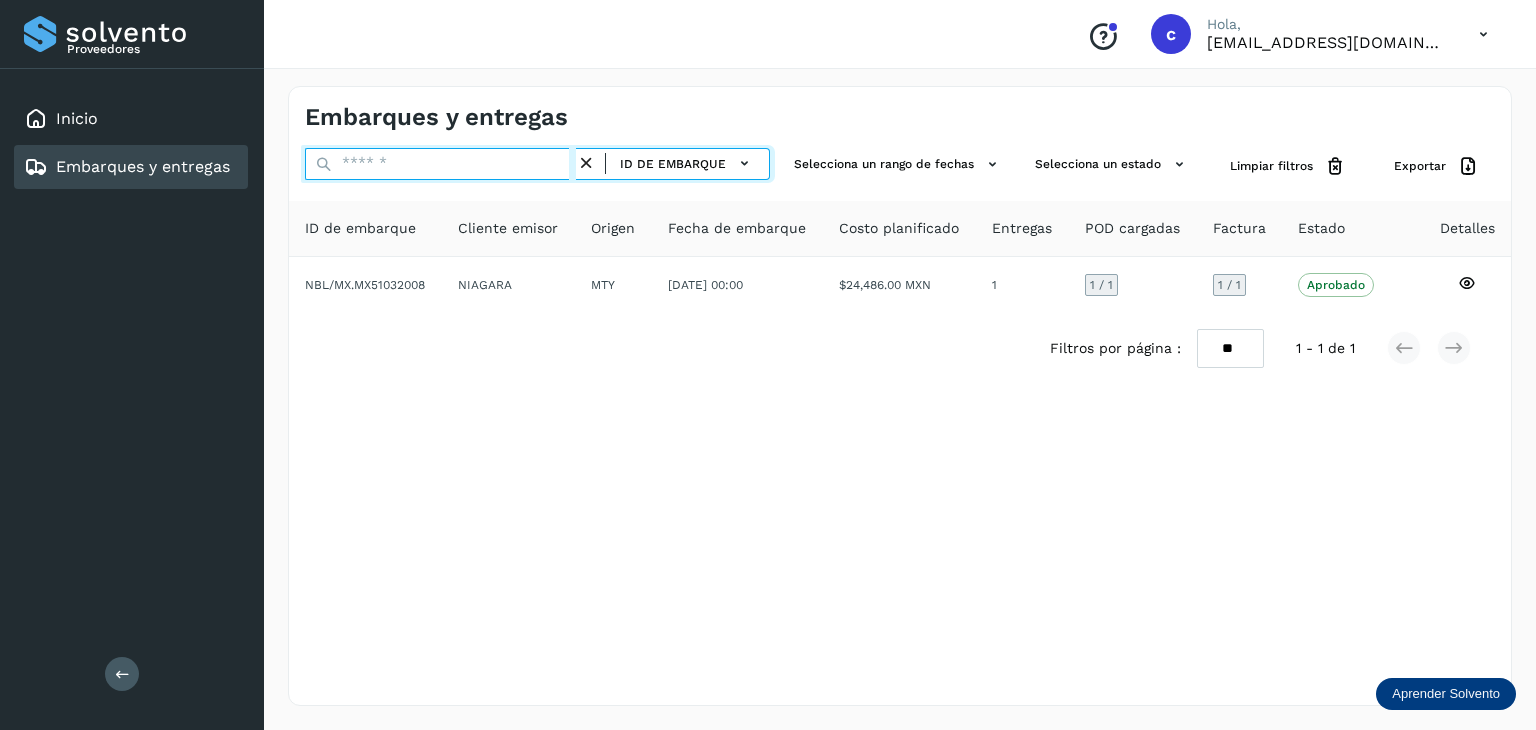paste on "********" 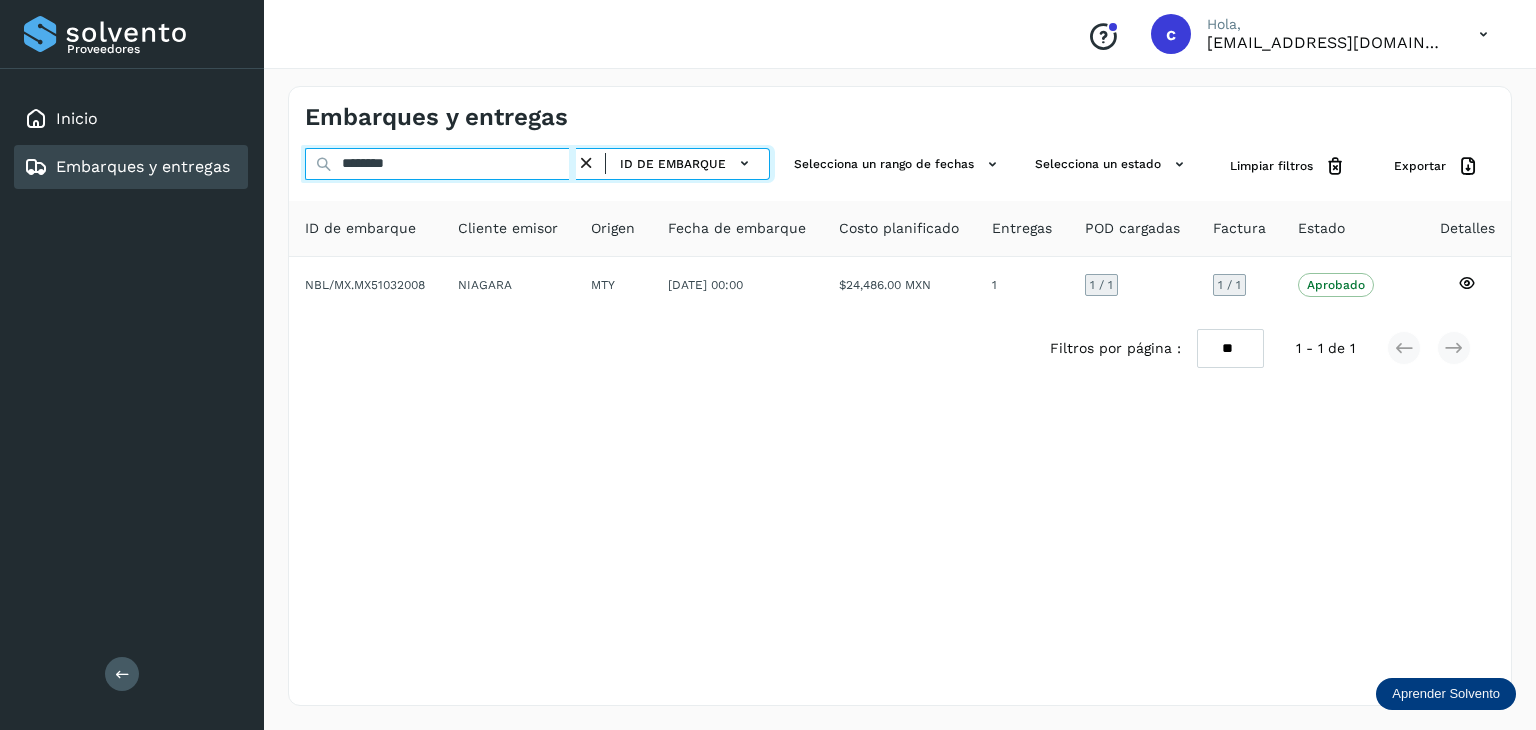type on "********" 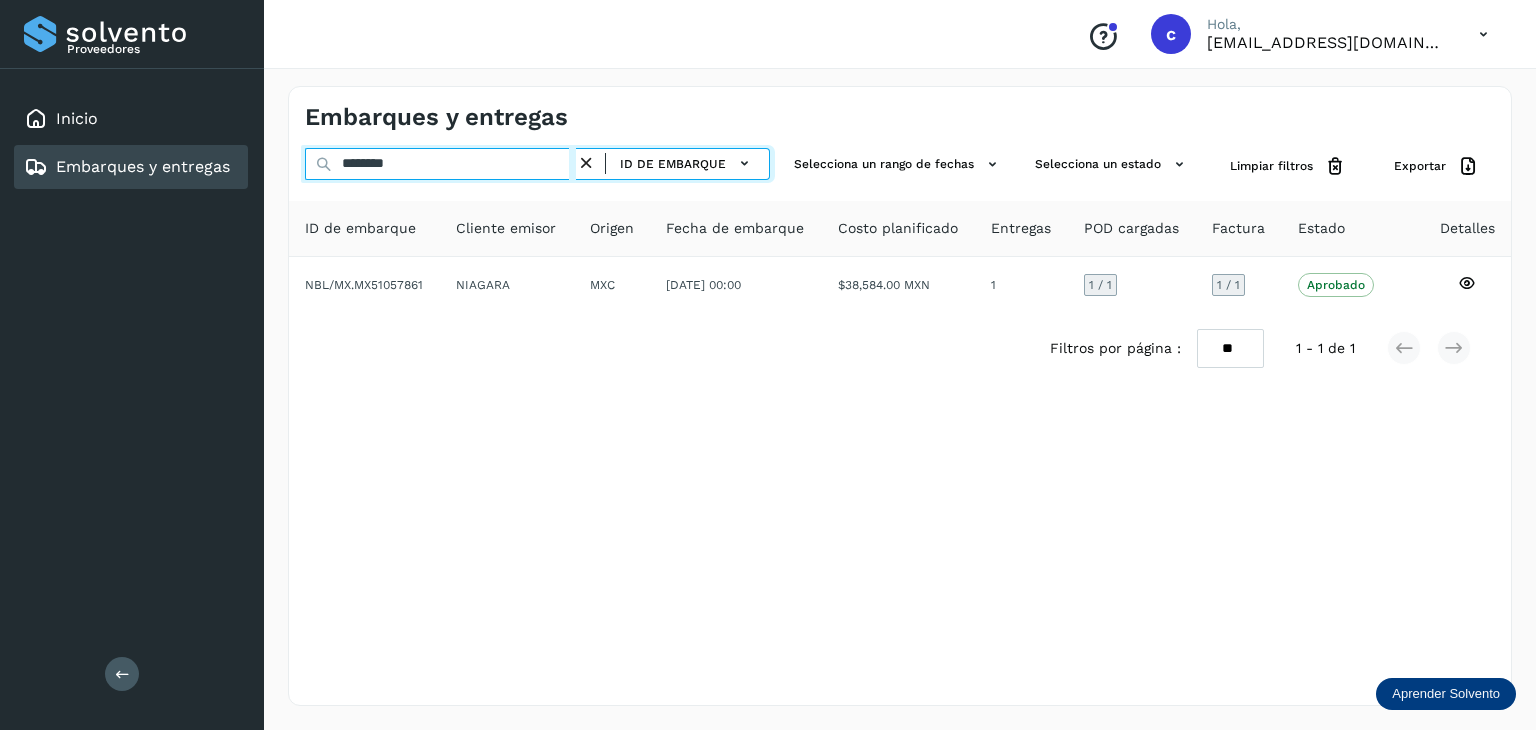 drag, startPoint x: 178, startPoint y: 151, endPoint x: 144, endPoint y: 141, distance: 35.44009 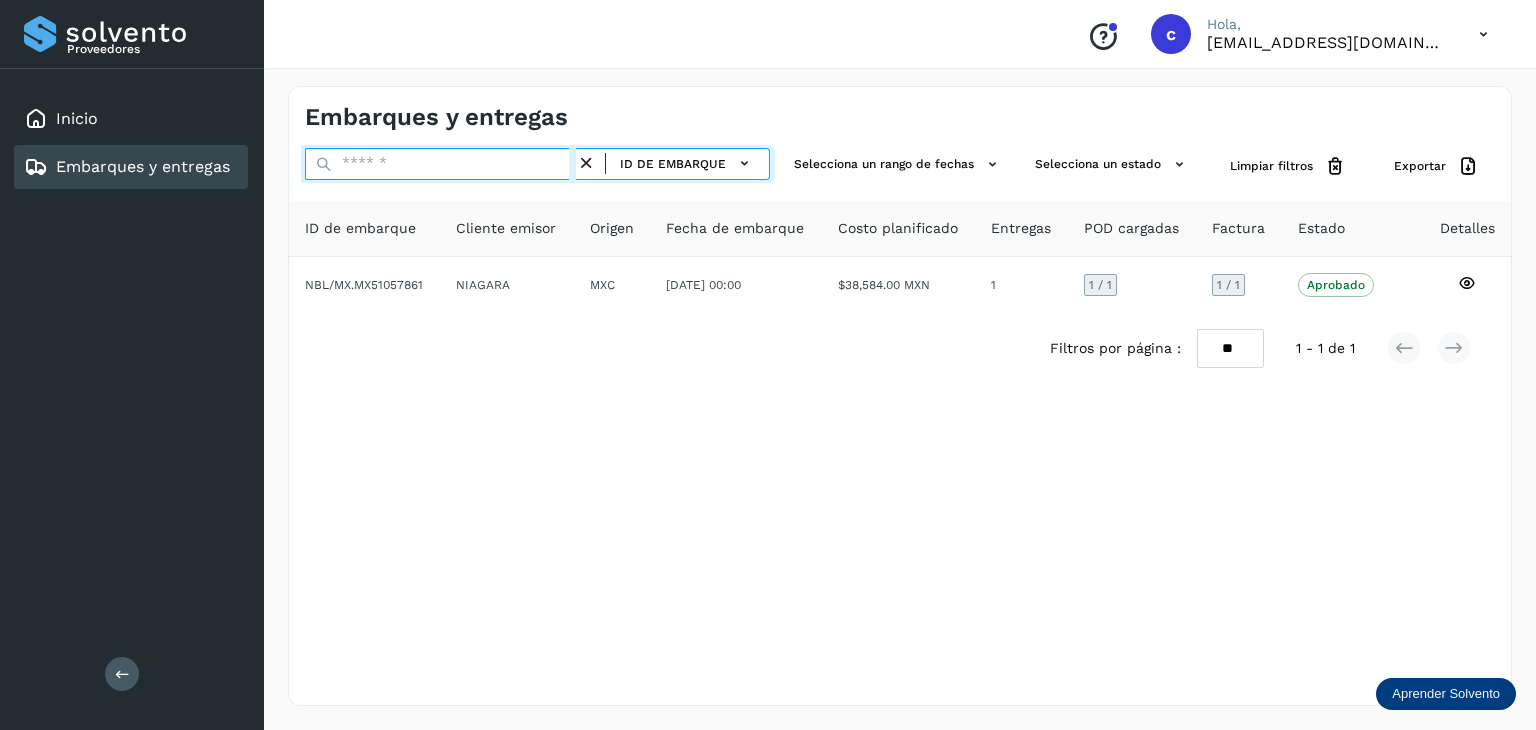 paste on "**********" 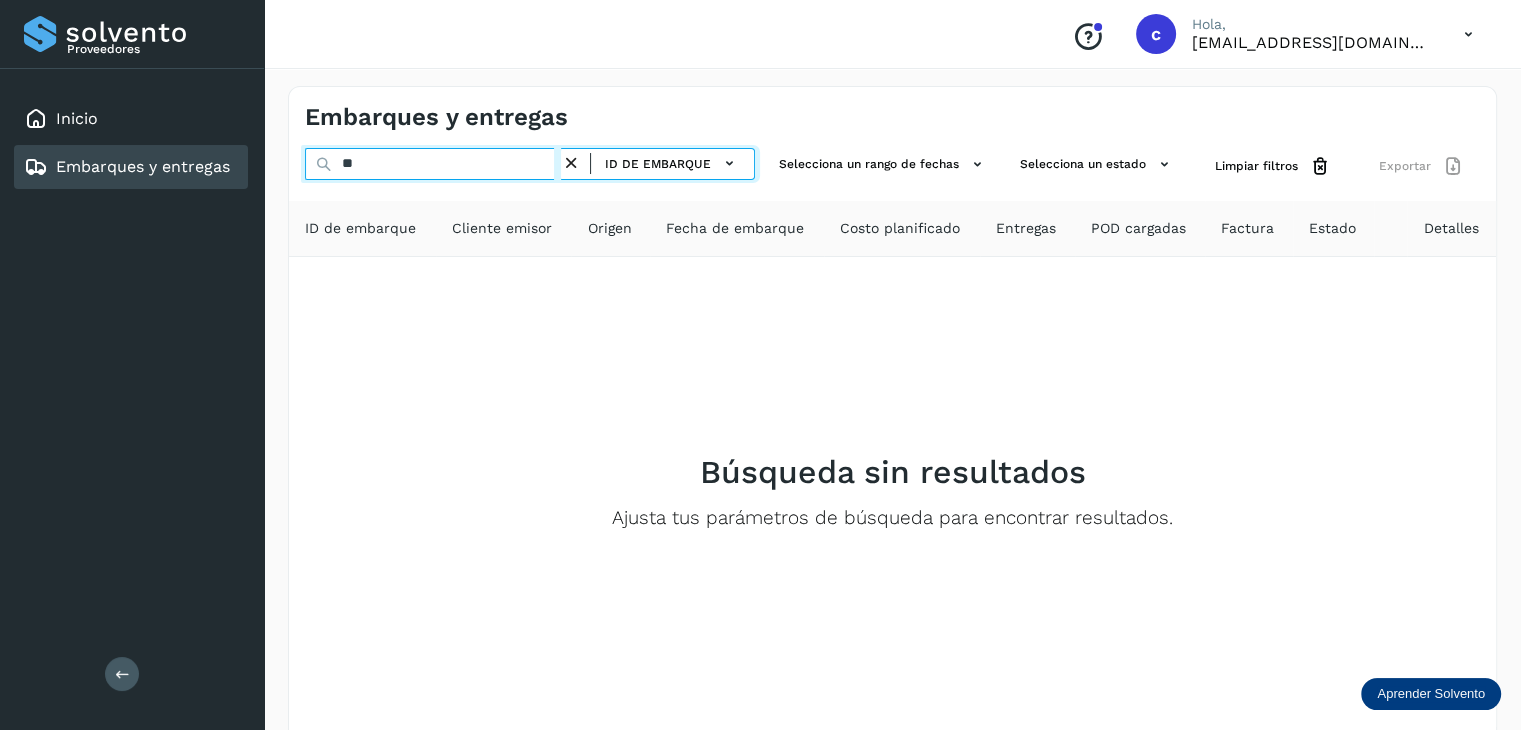 type on "*" 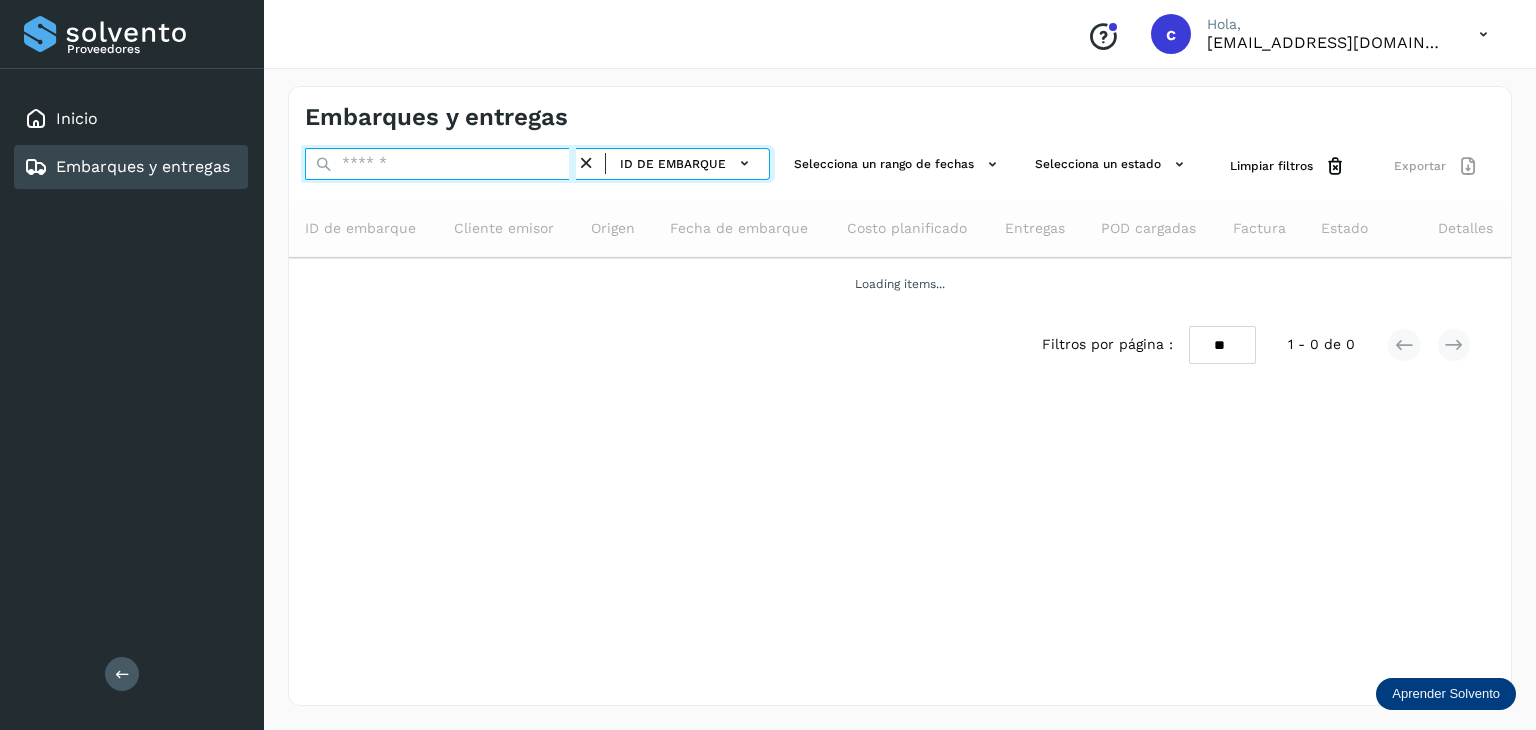 paste on "********" 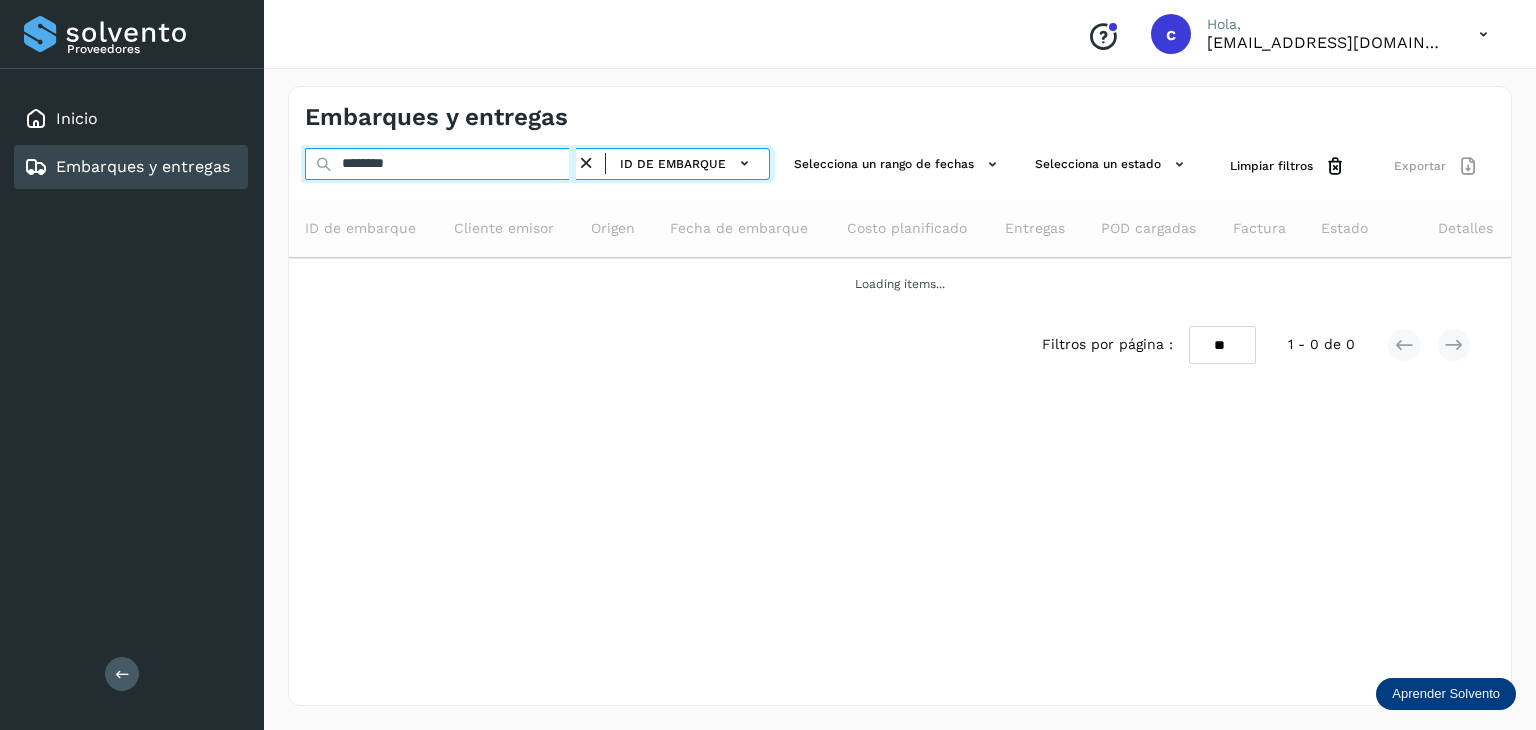 type on "********" 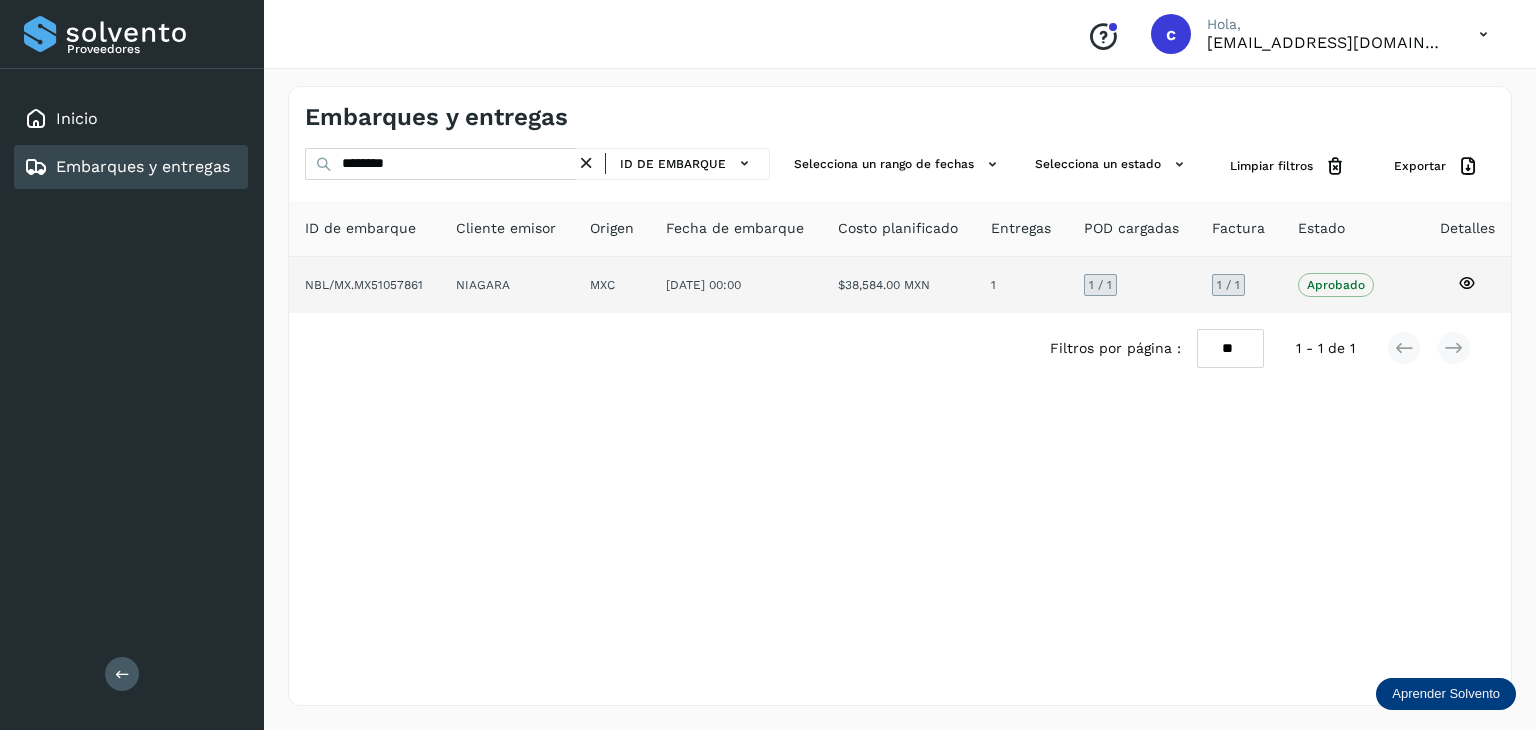 click on "Aprobado" at bounding box center (1336, 285) 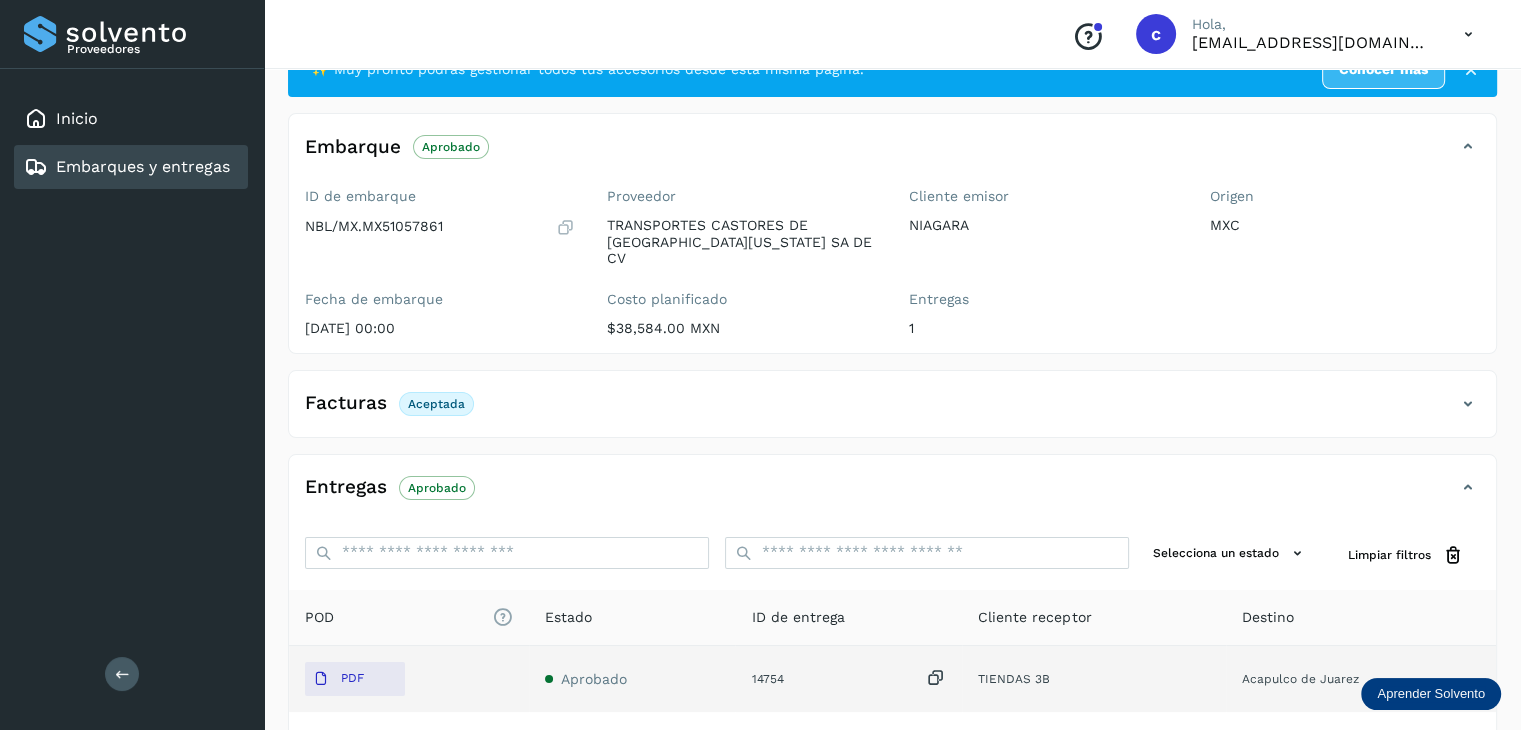 scroll, scrollTop: 200, scrollLeft: 0, axis: vertical 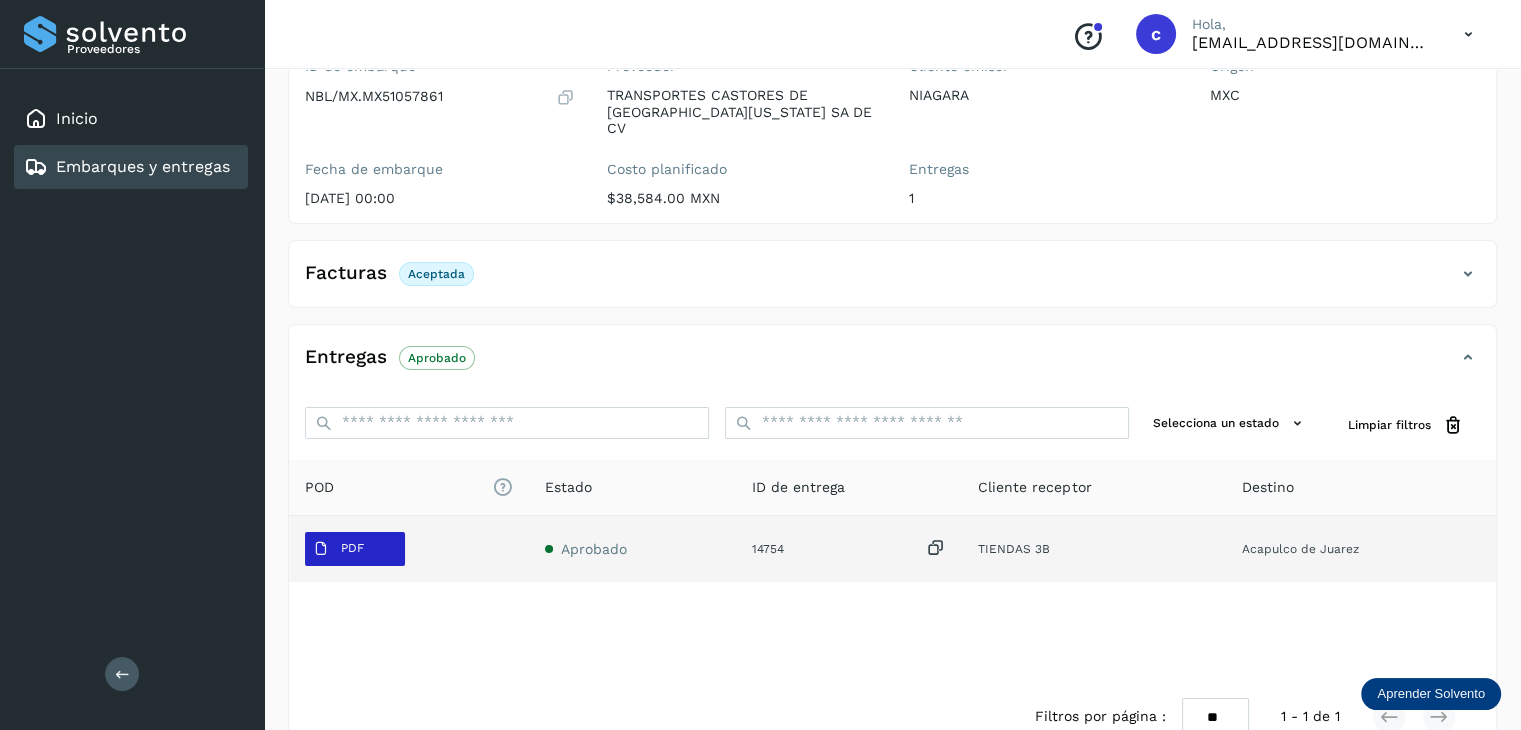 click on "PDF" at bounding box center (355, 549) 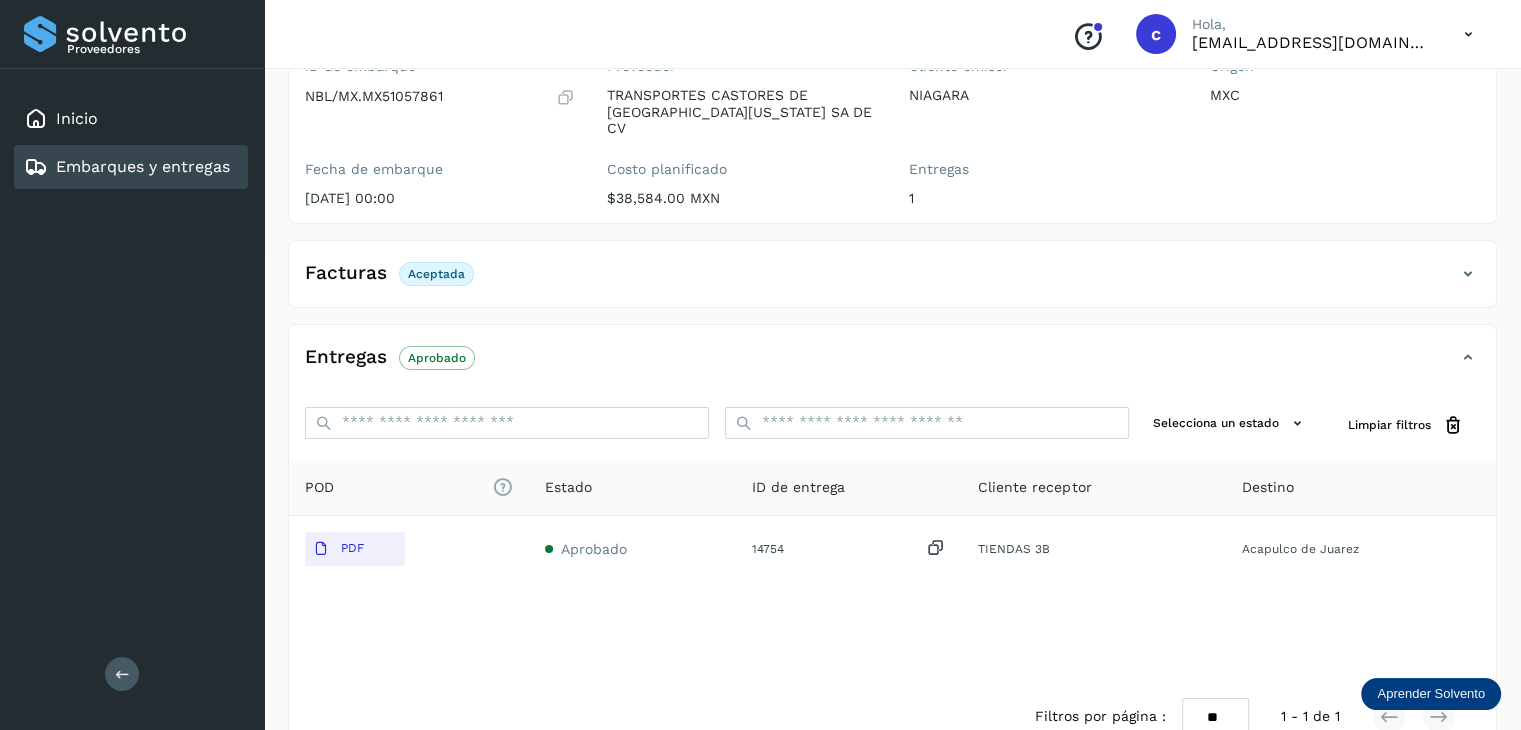 click on "Embarques y entregas" at bounding box center [143, 166] 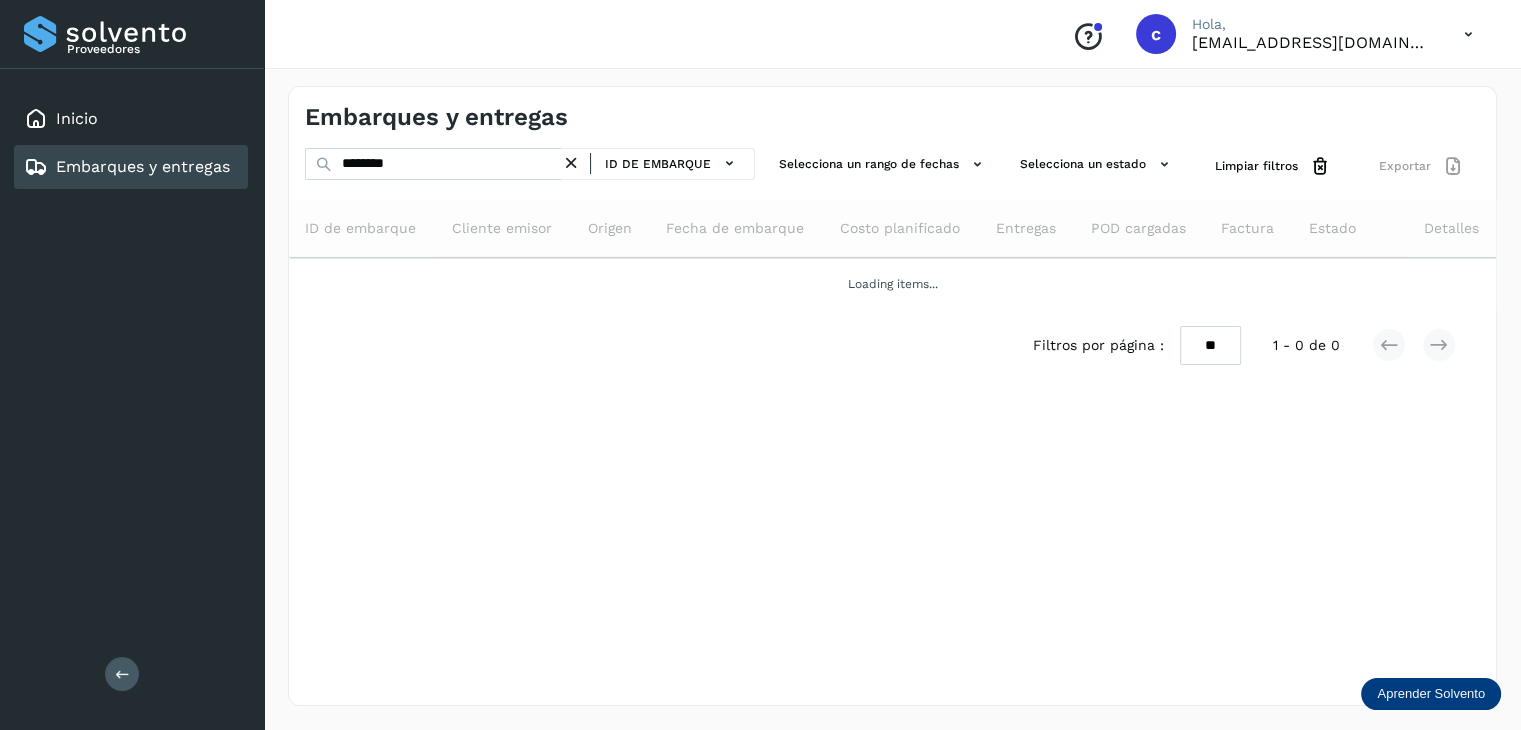 scroll, scrollTop: 0, scrollLeft: 0, axis: both 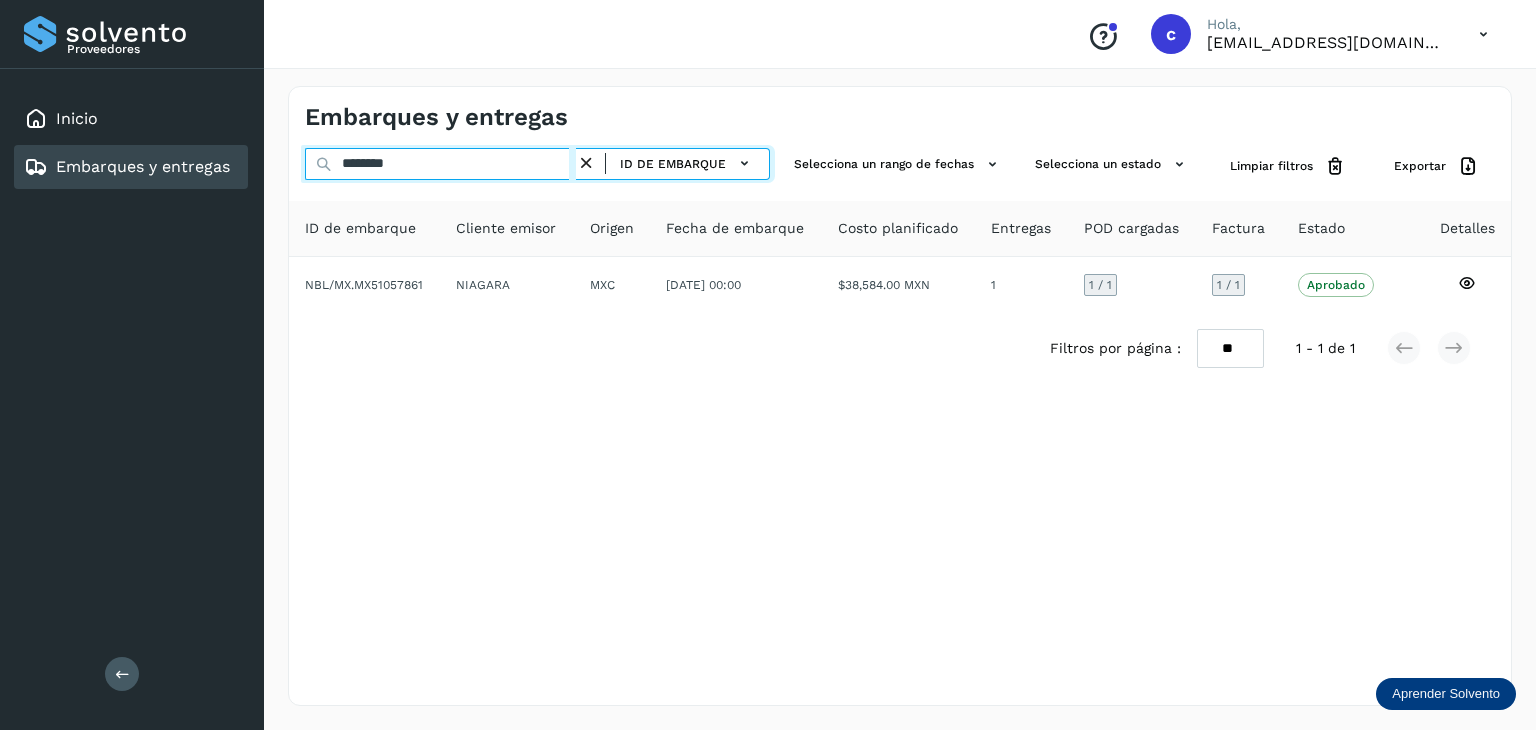 drag, startPoint x: 423, startPoint y: 165, endPoint x: 263, endPoint y: 162, distance: 160.02812 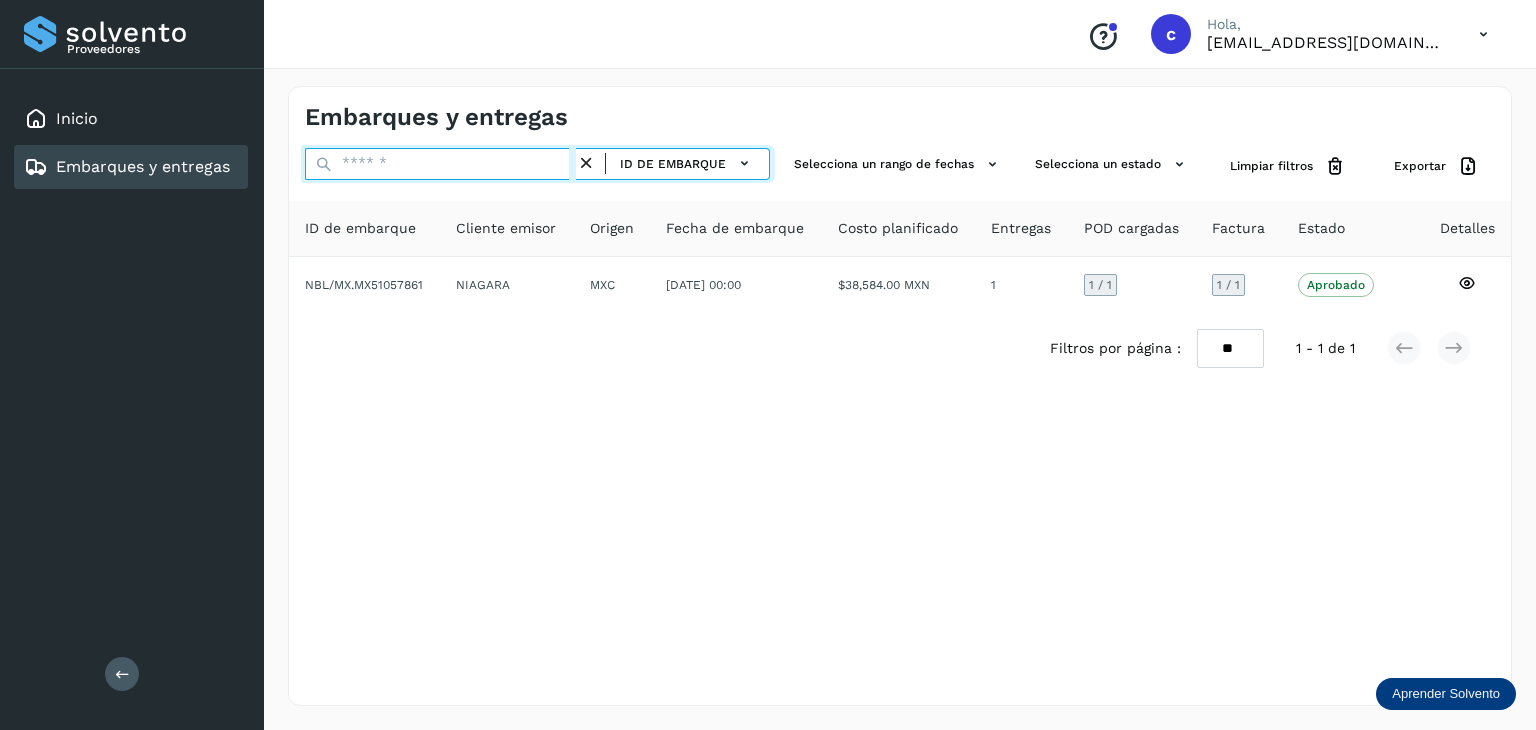 paste on "********" 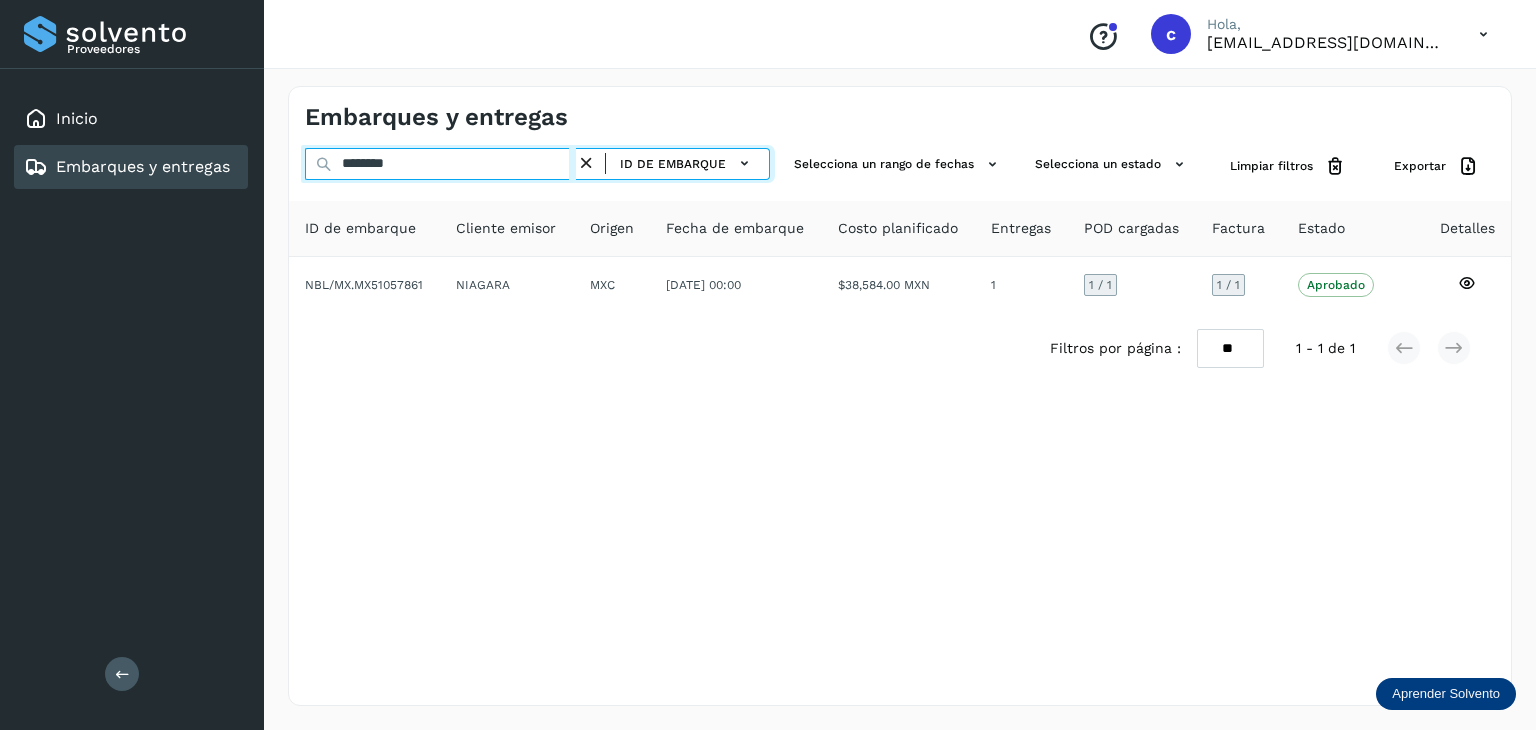 type on "********" 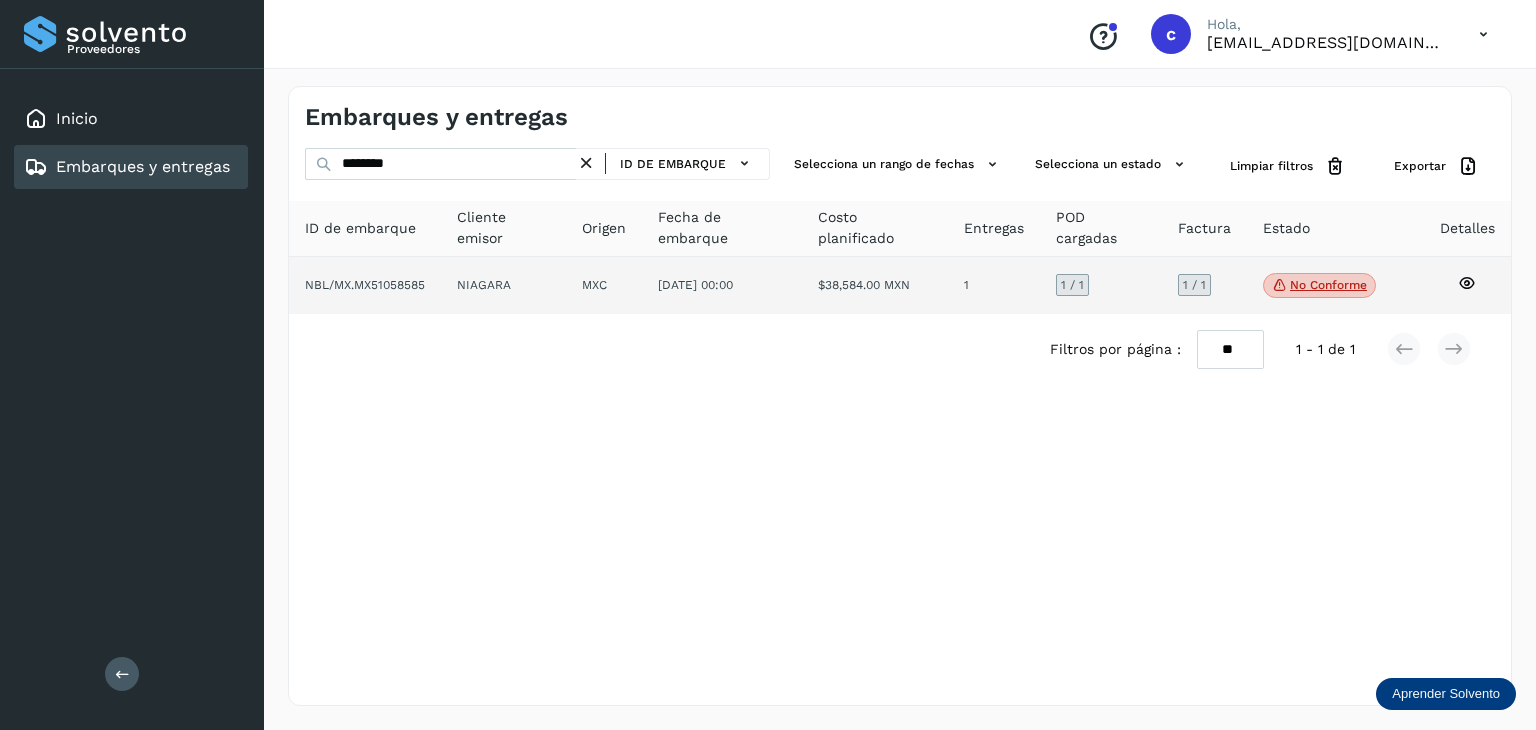 click on "No conforme" at bounding box center [1319, 286] 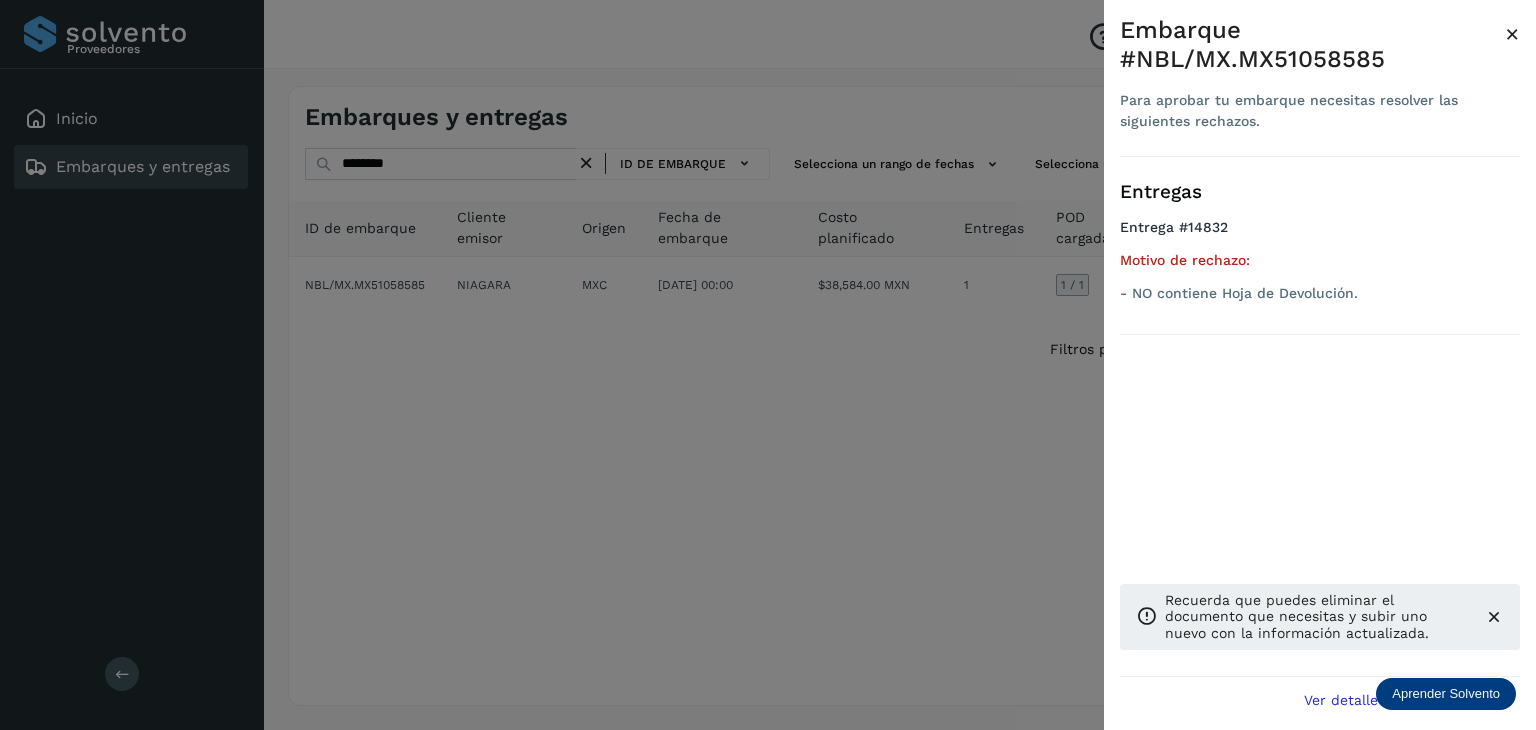 click at bounding box center (768, 365) 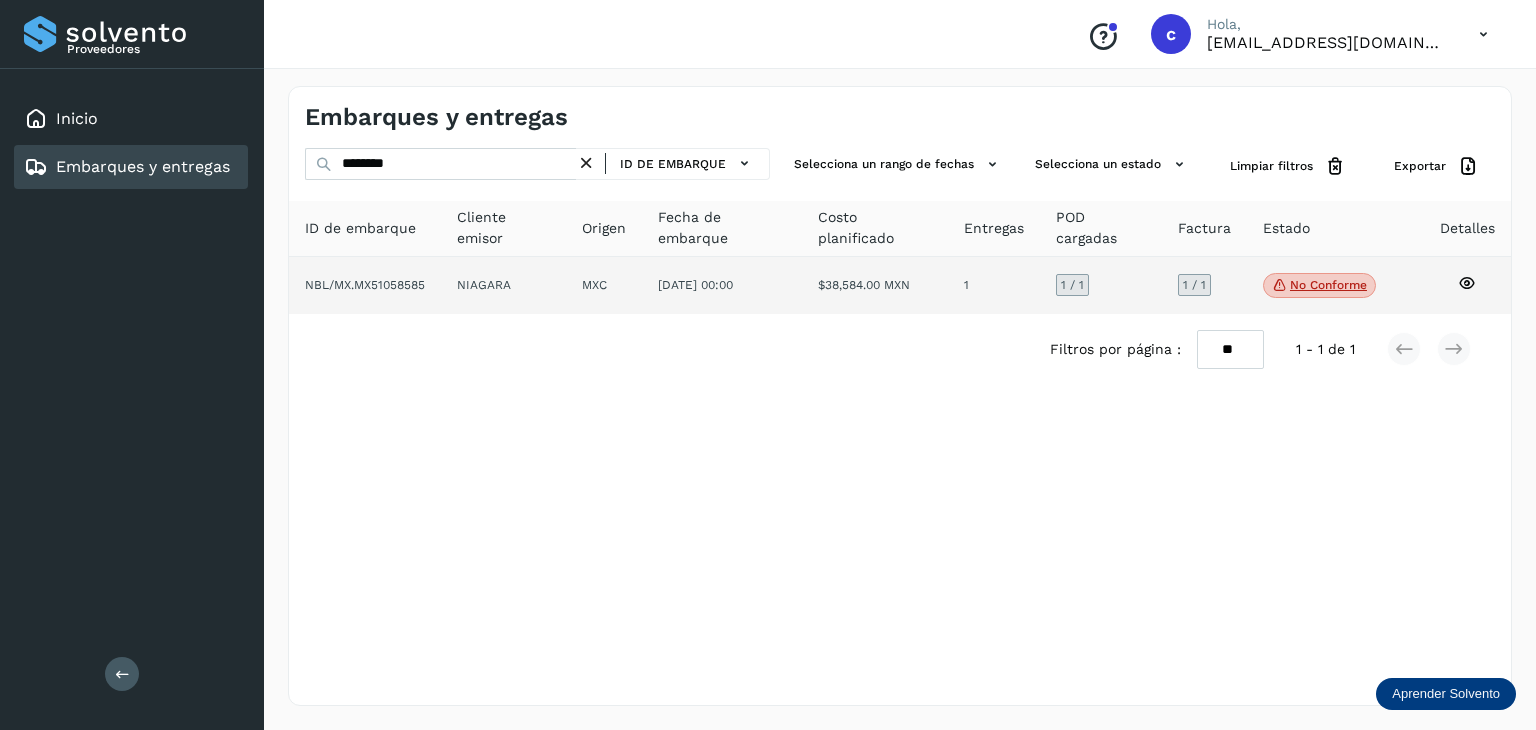 click 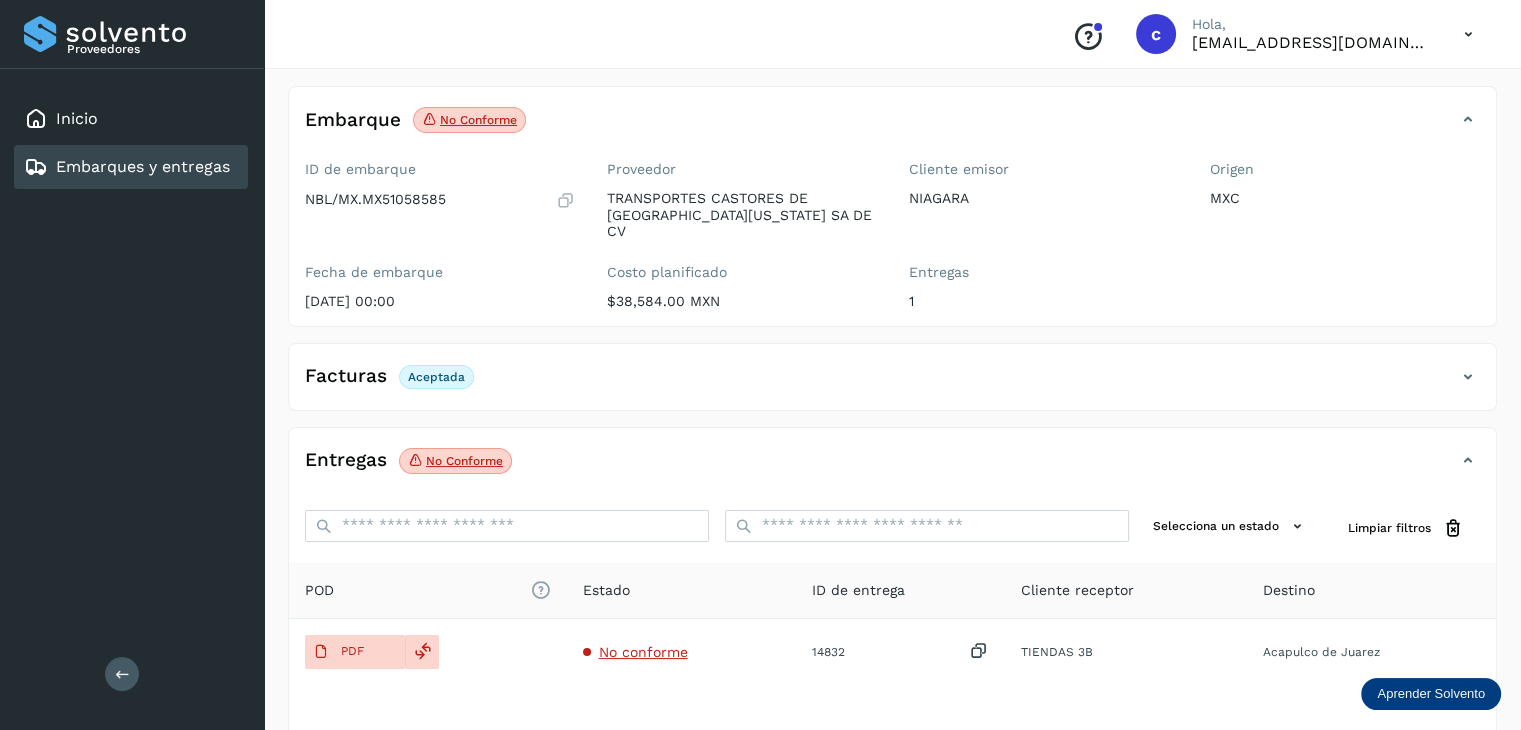 scroll, scrollTop: 229, scrollLeft: 0, axis: vertical 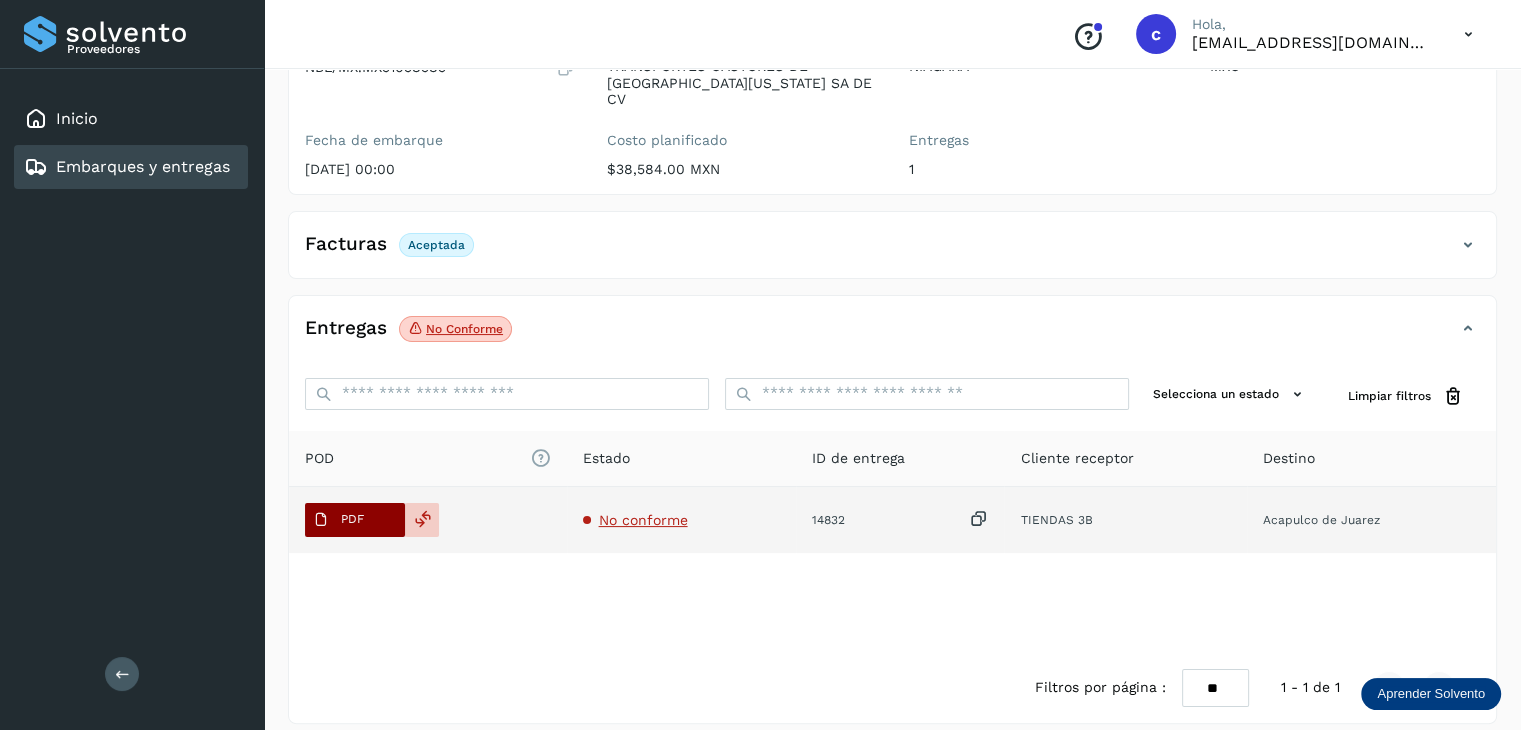 click on "PDF" at bounding box center [338, 520] 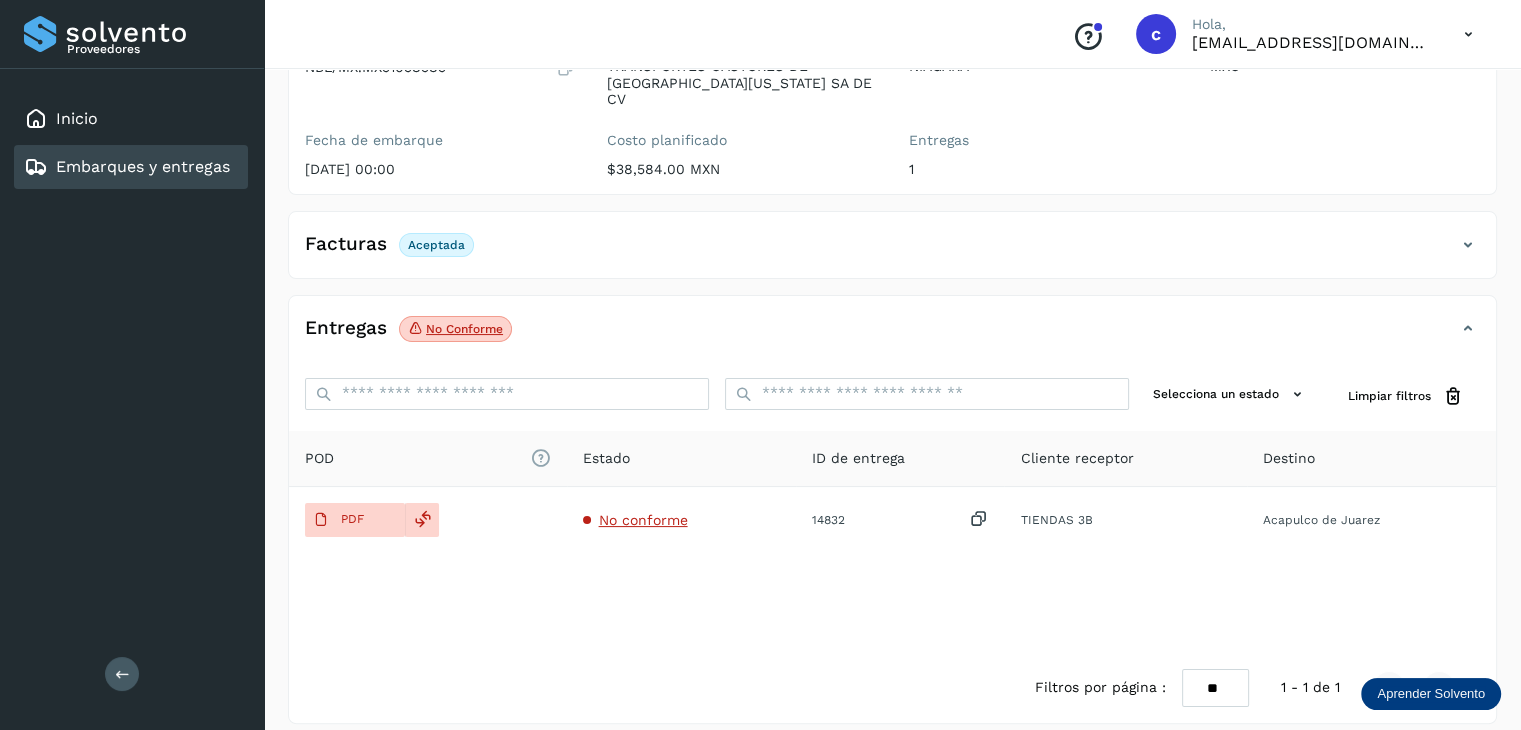 click on "Embarques y entregas" at bounding box center (127, 167) 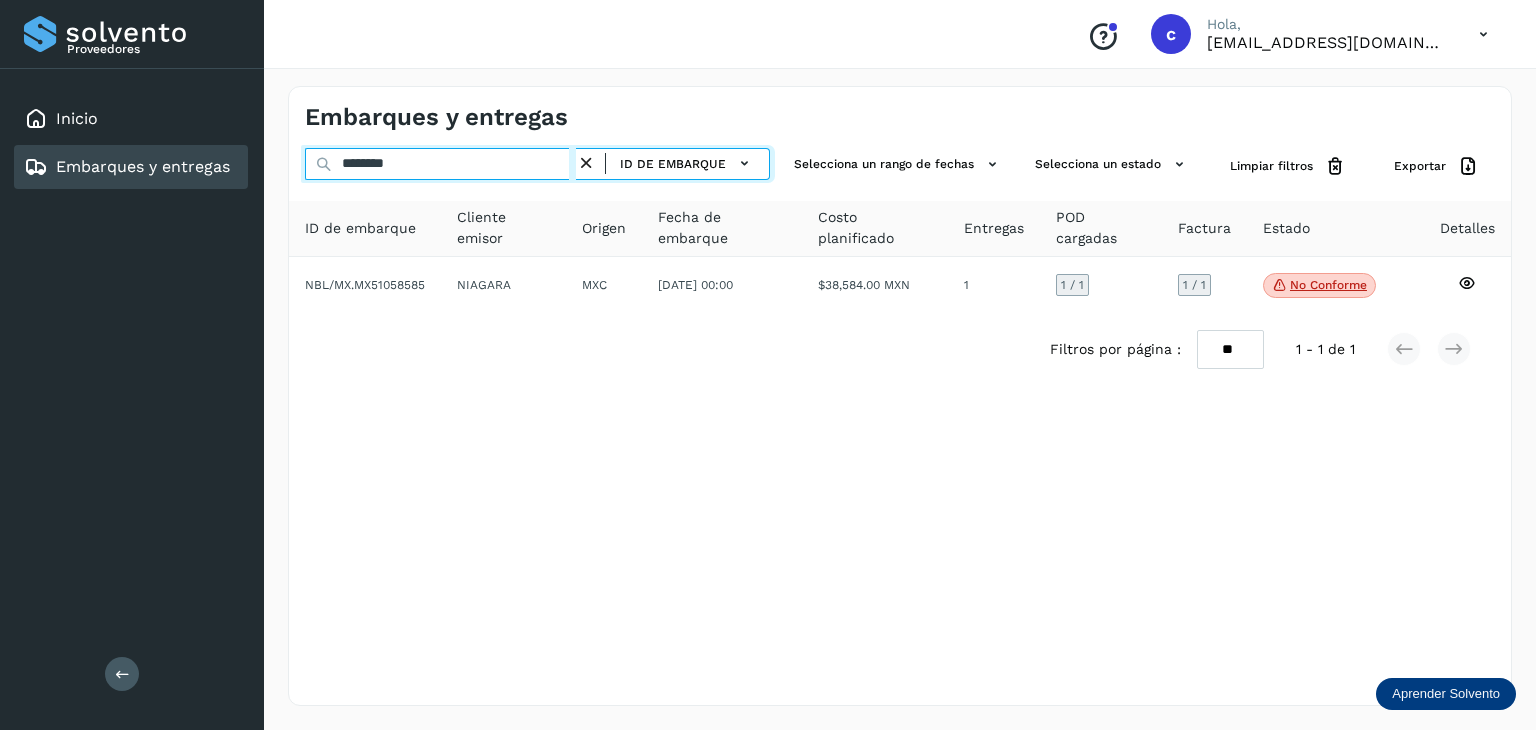 drag, startPoint x: 228, startPoint y: 140, endPoint x: 213, endPoint y: 141, distance: 15.033297 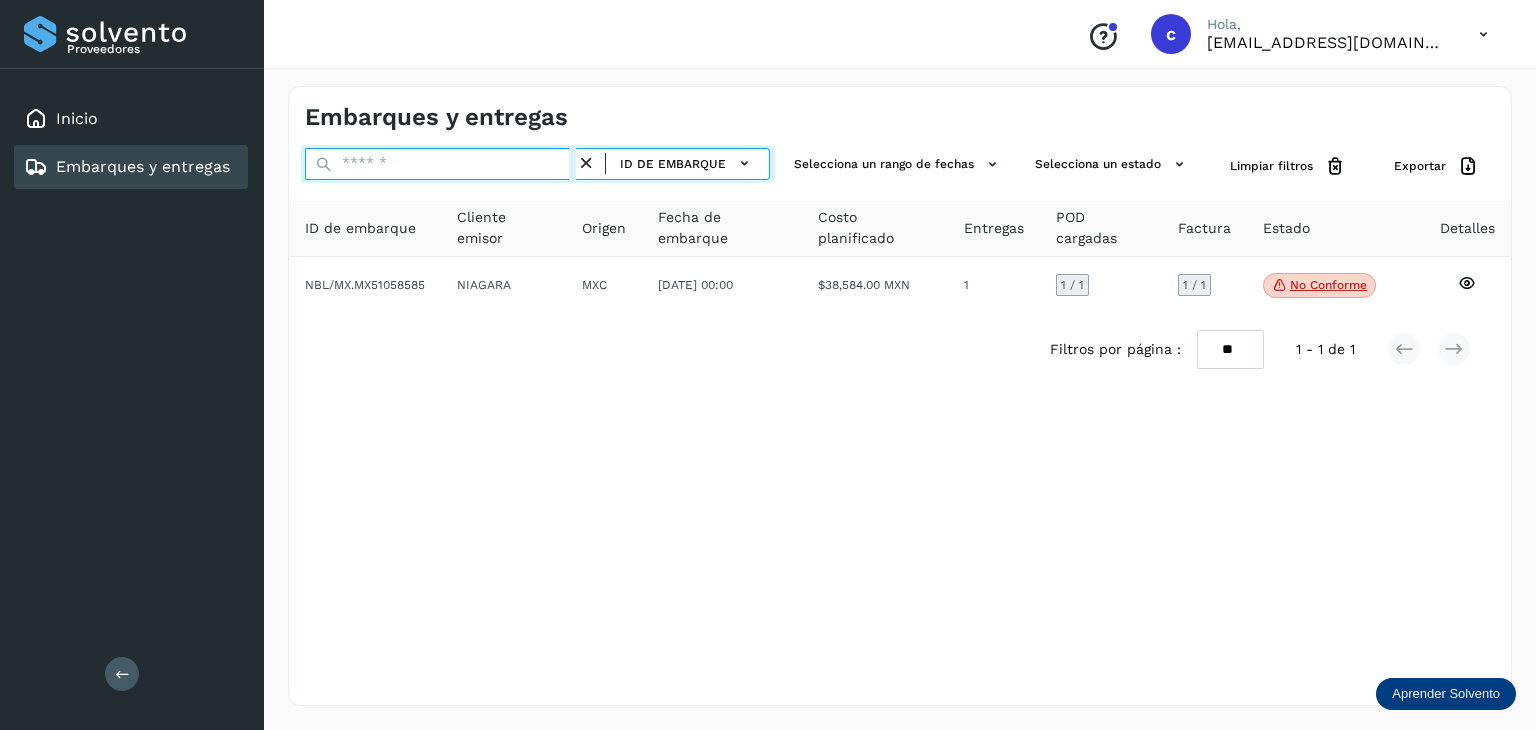 paste on "********" 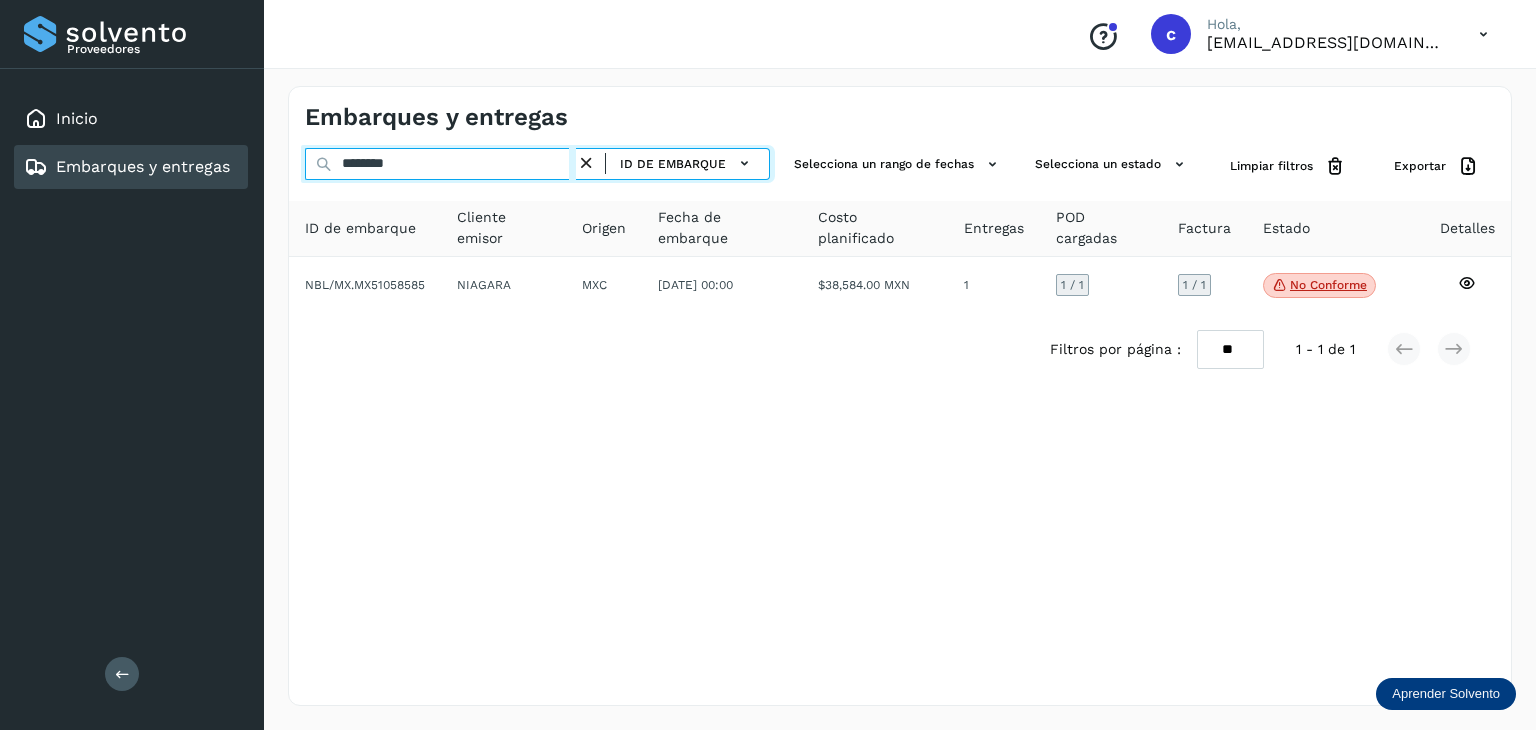 type on "********" 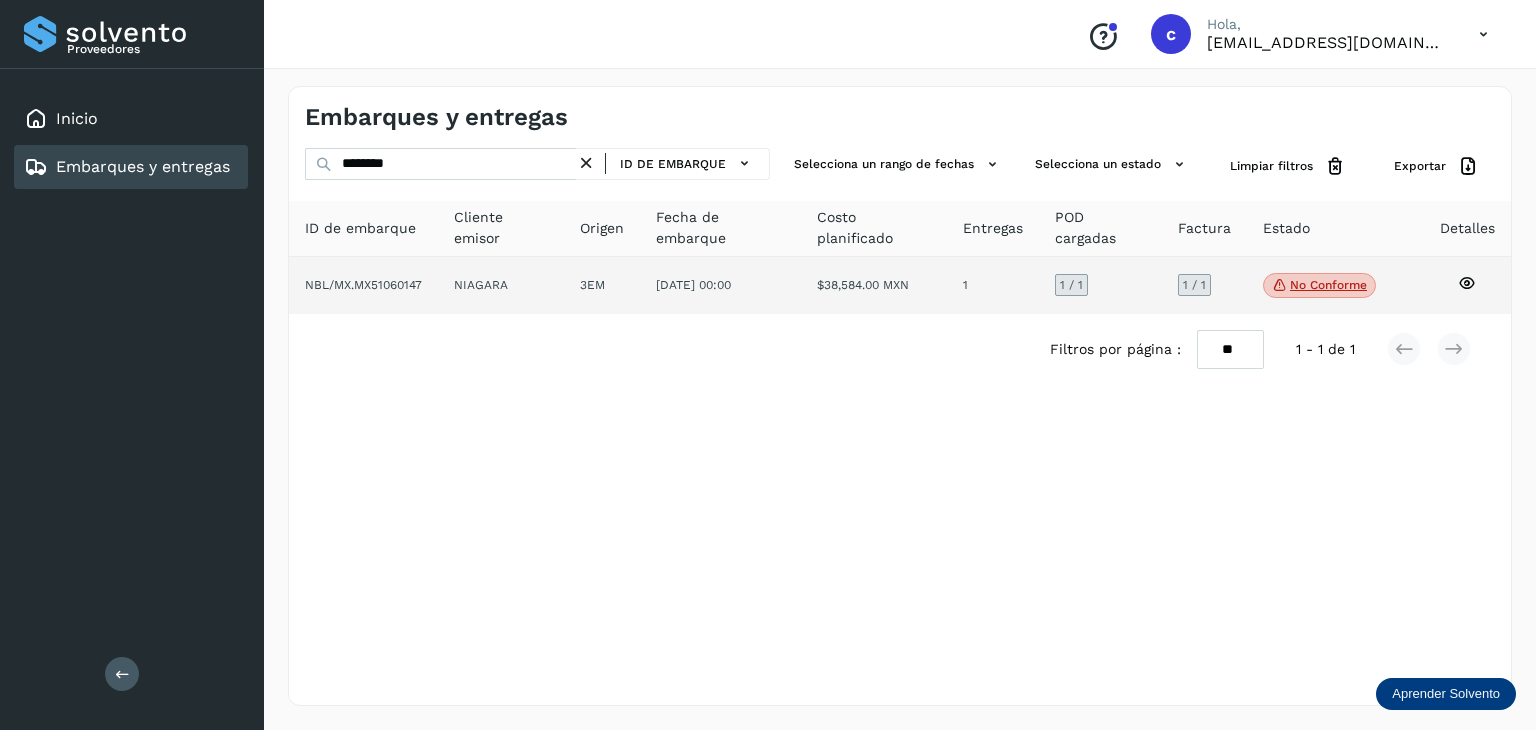 click 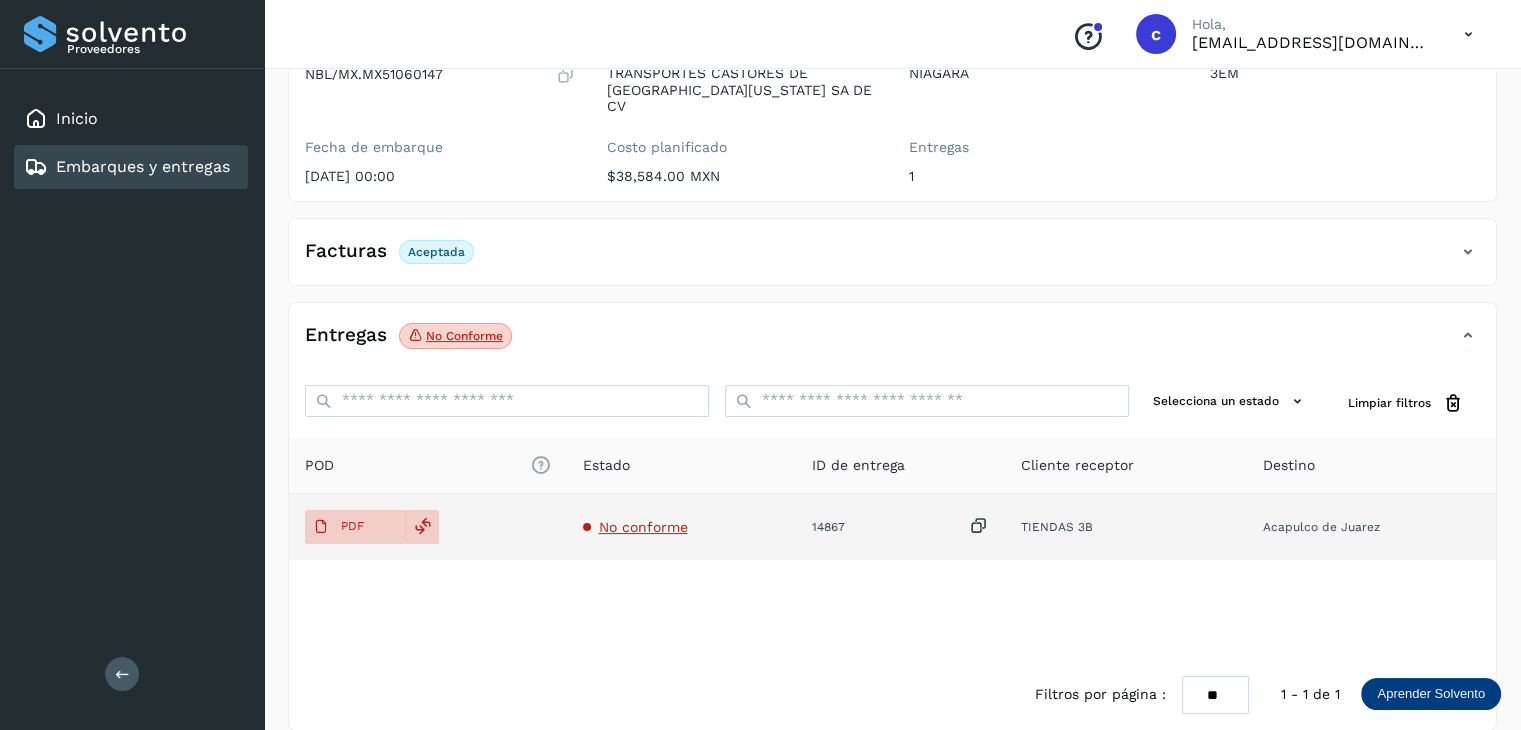 scroll, scrollTop: 229, scrollLeft: 0, axis: vertical 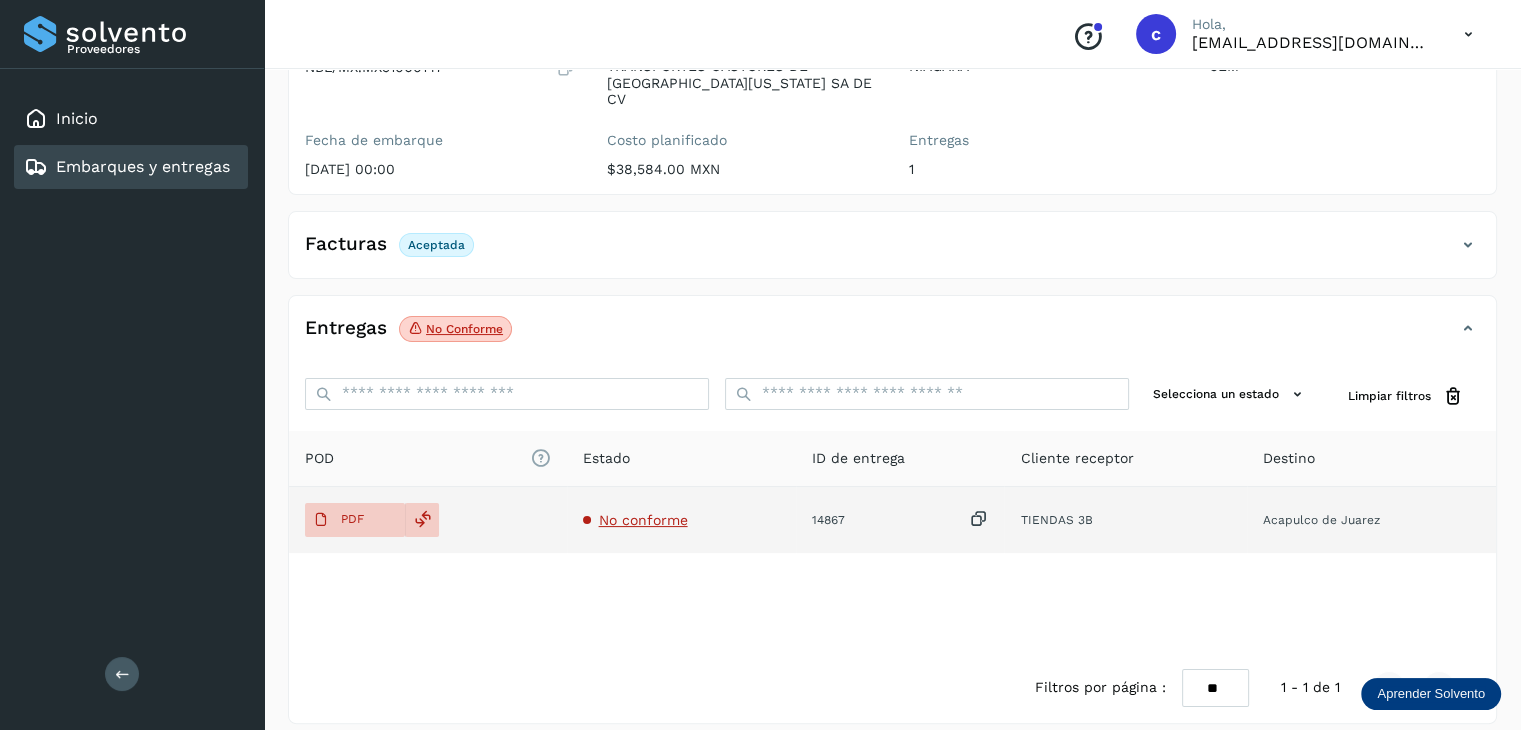 click on "No conforme" at bounding box center [643, 520] 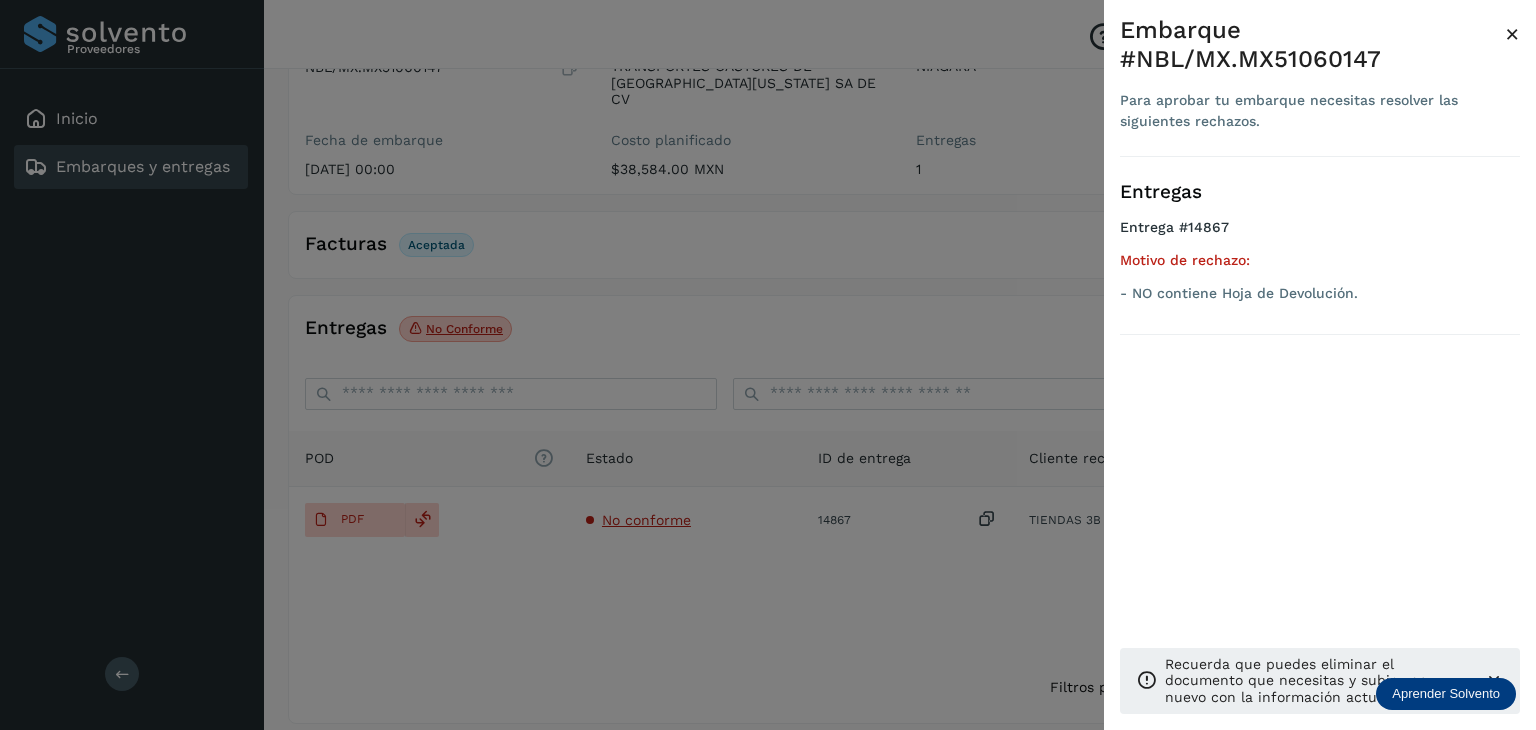 click at bounding box center (768, 365) 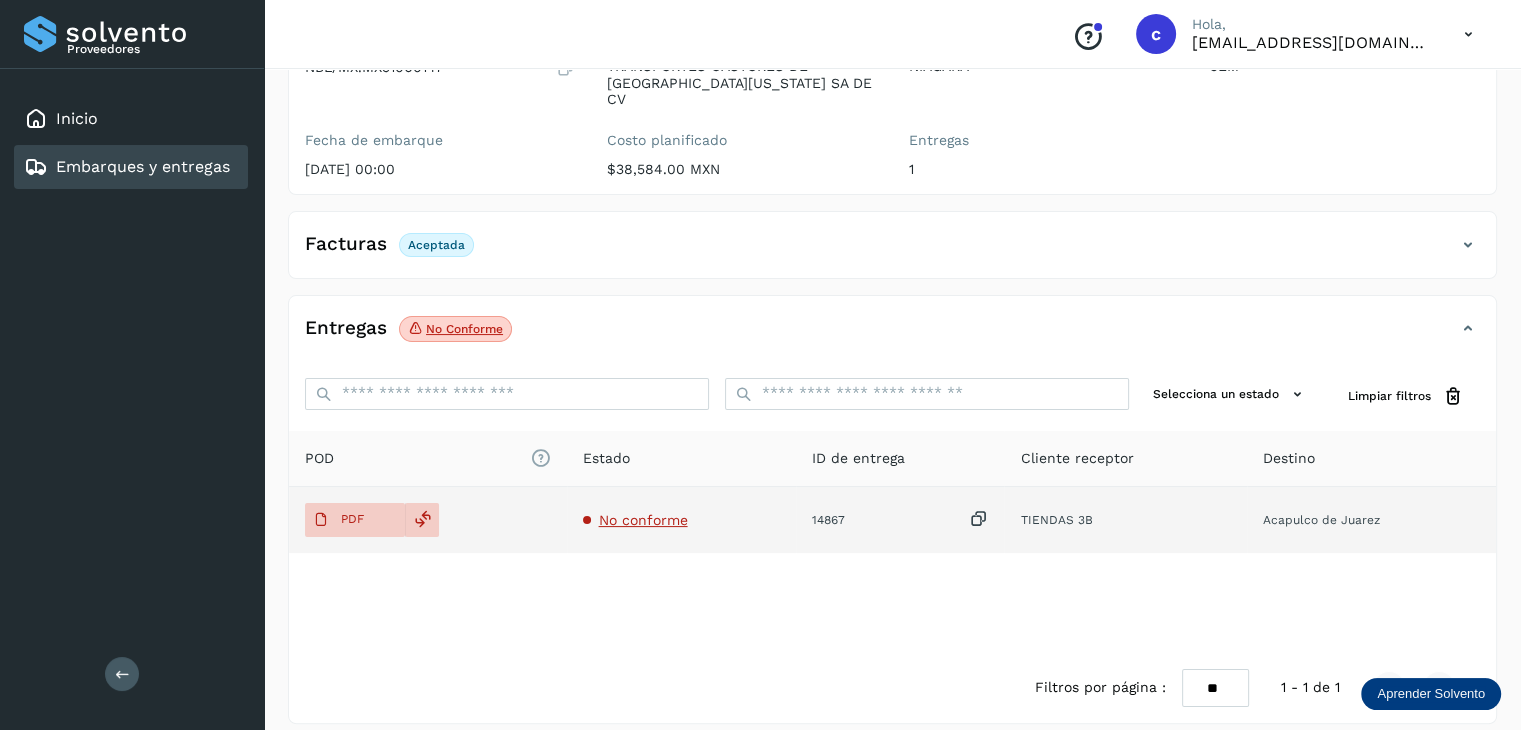 click on "No conforme" at bounding box center [643, 520] 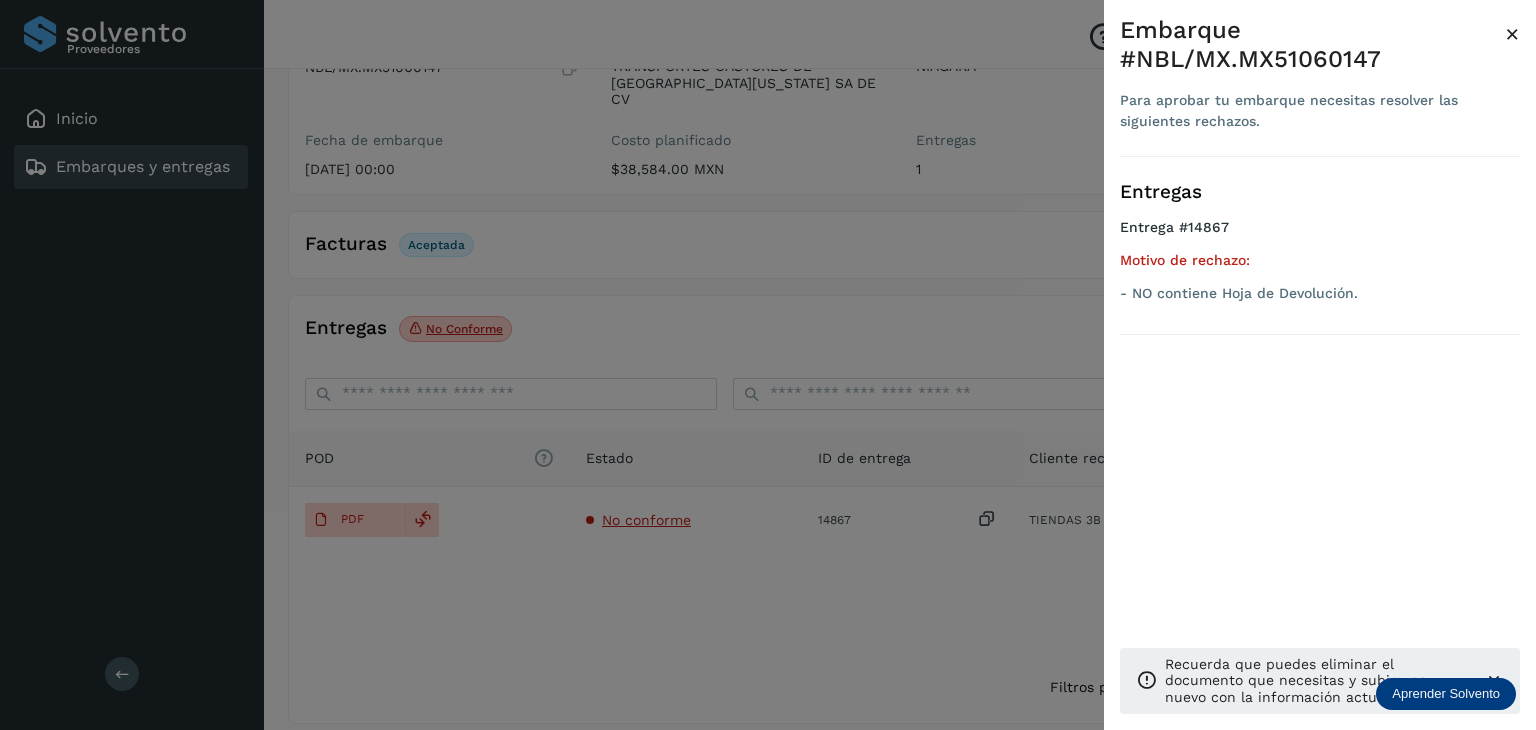 click at bounding box center [768, 365] 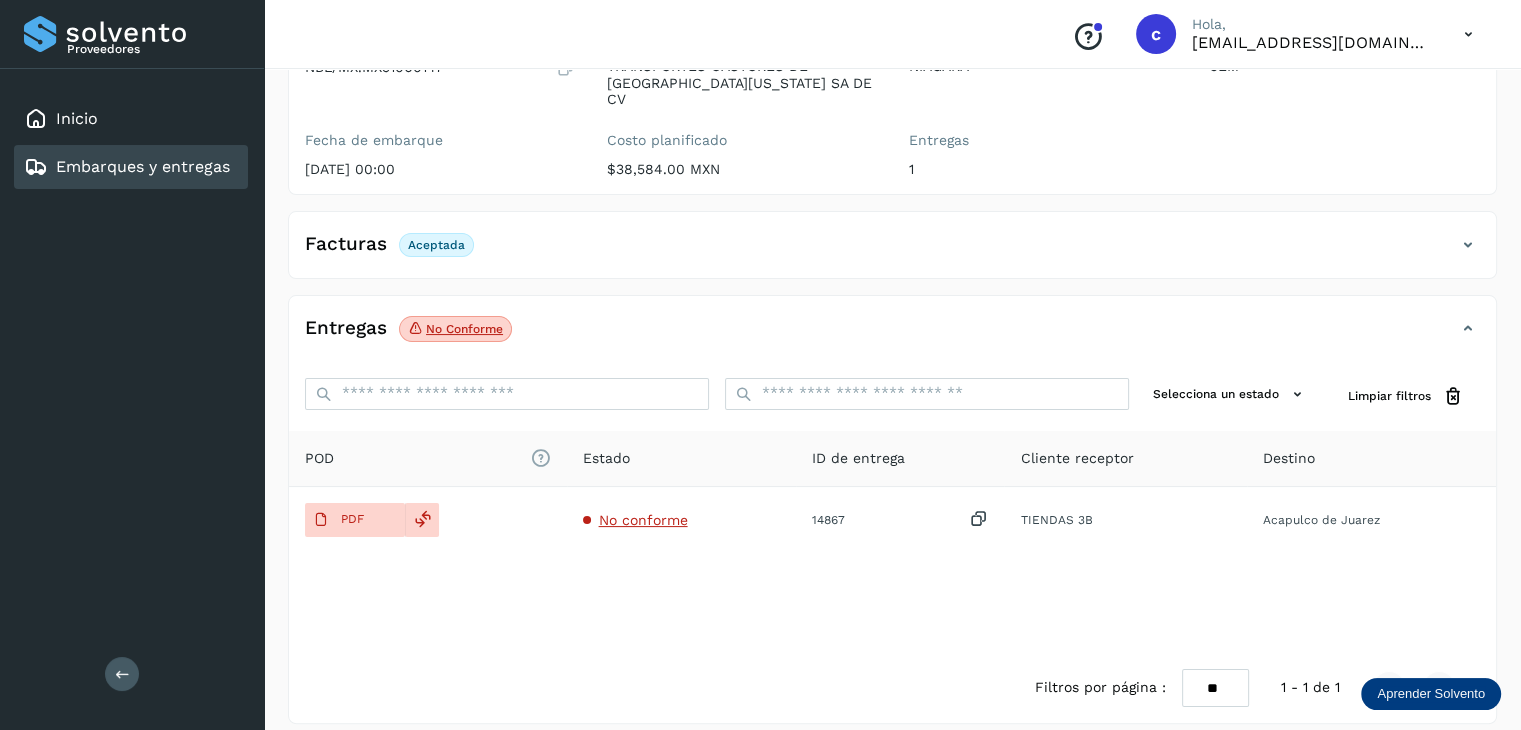 click on "Embarques y entregas" at bounding box center [143, 166] 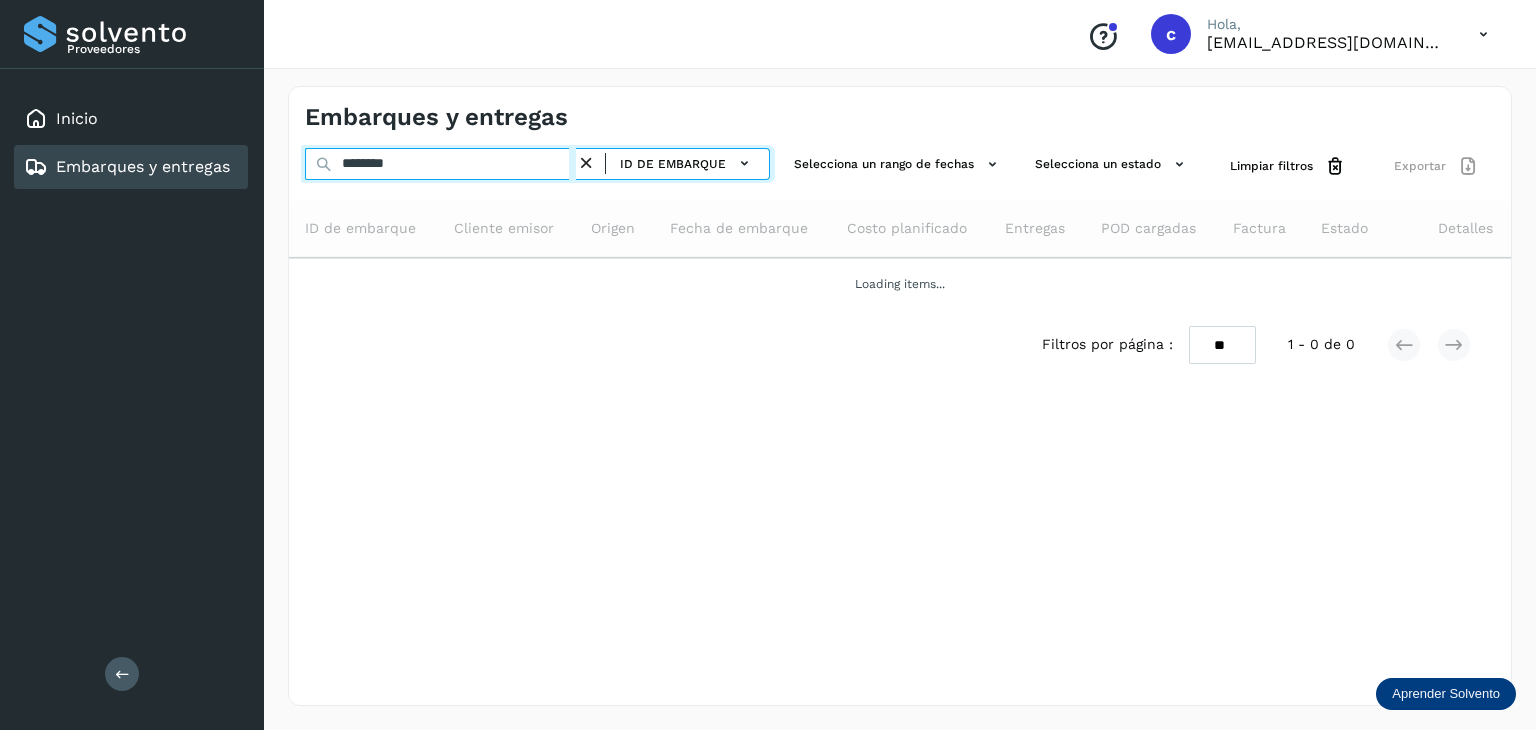 click on "******** ID de embarque Selecciona un rango de fechas  Selecciona un estado Limpiar filtros Exportar" at bounding box center (900, 166) 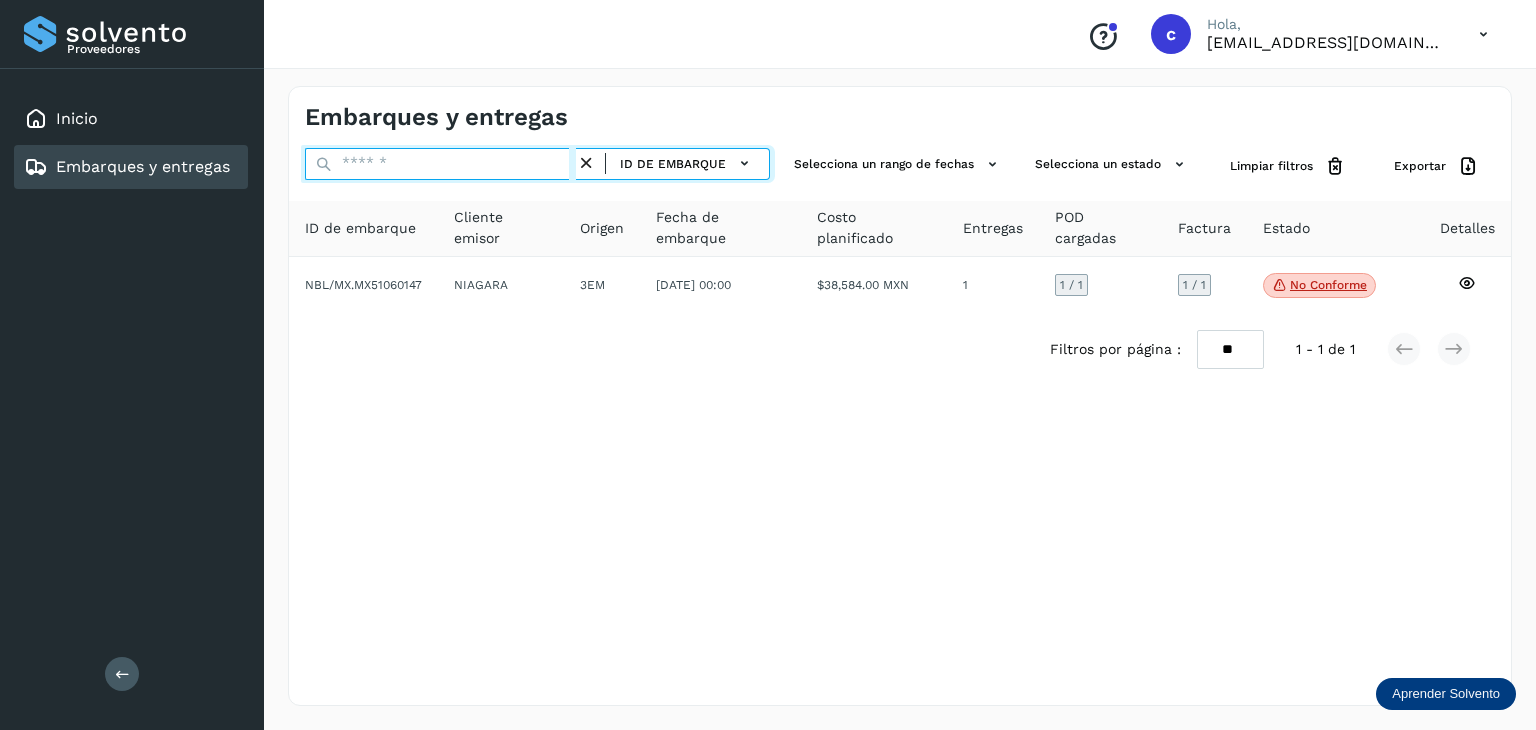 paste on "********" 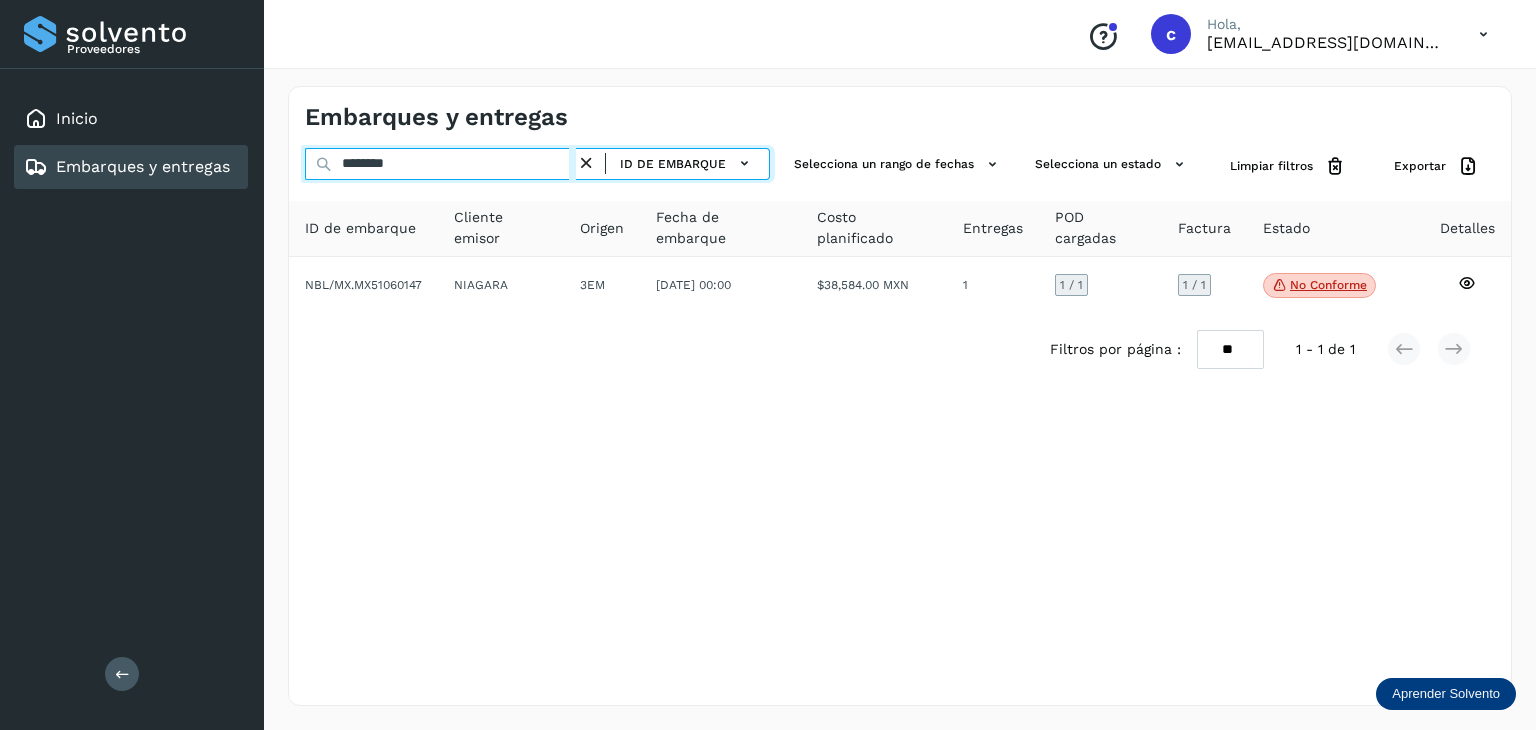 type on "********" 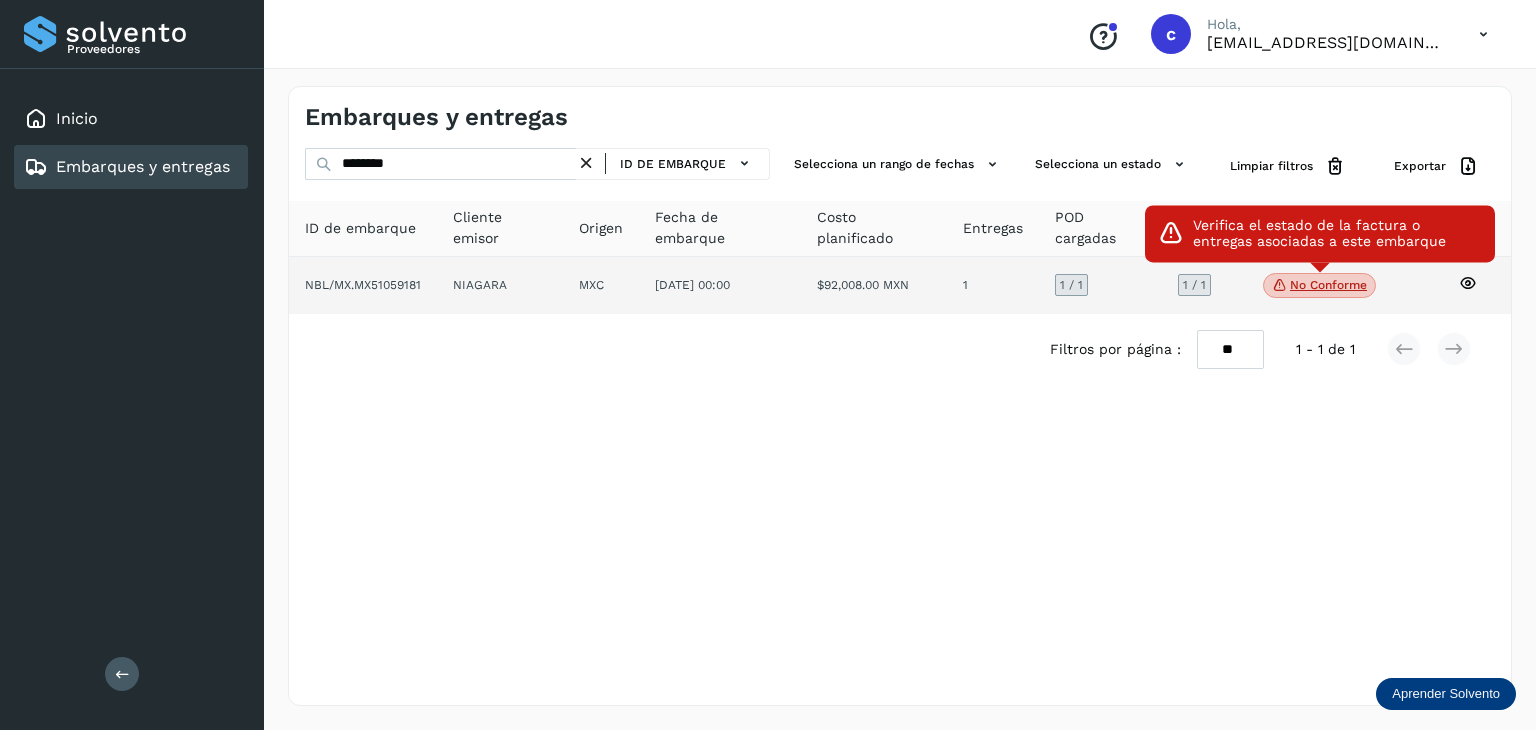 click on "No conforme" 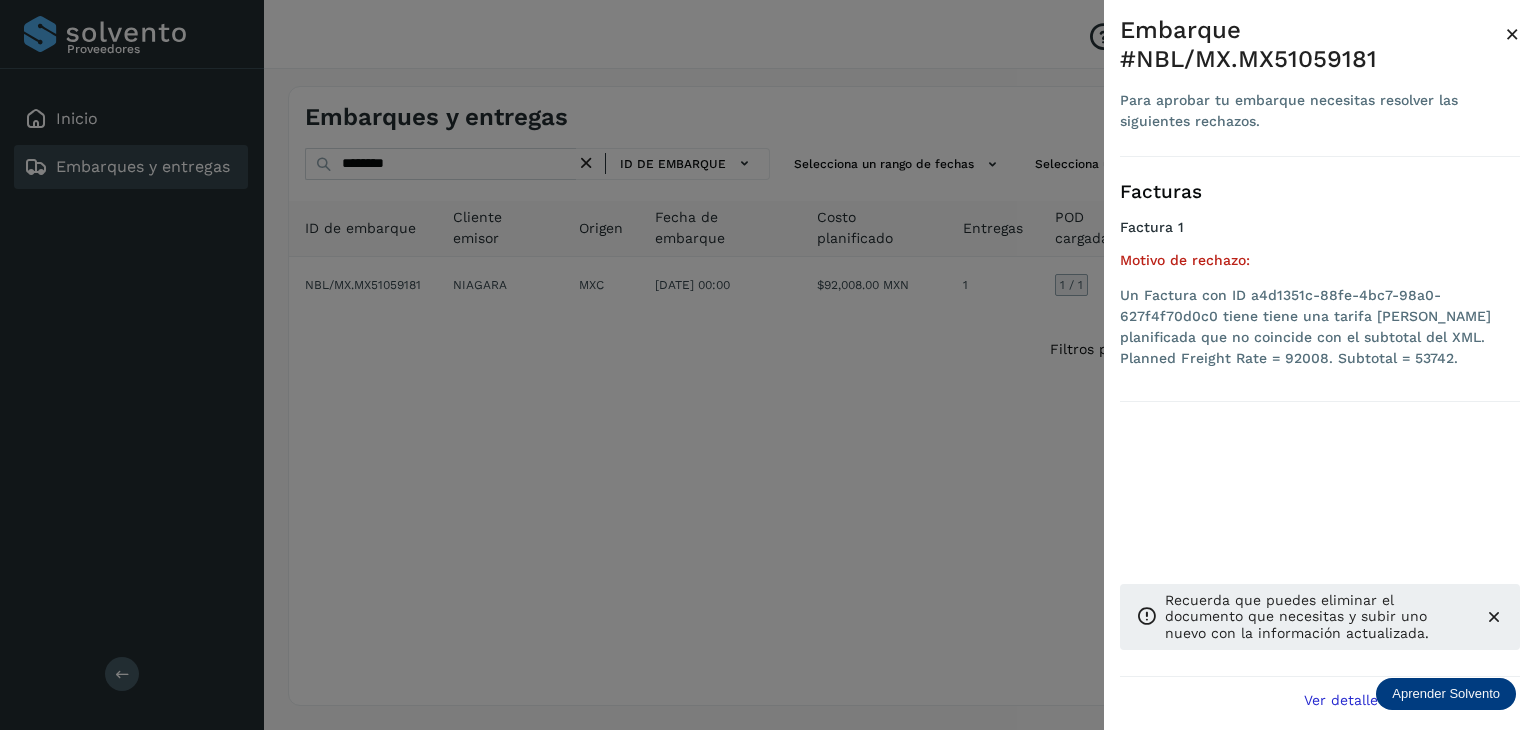 click at bounding box center (768, 365) 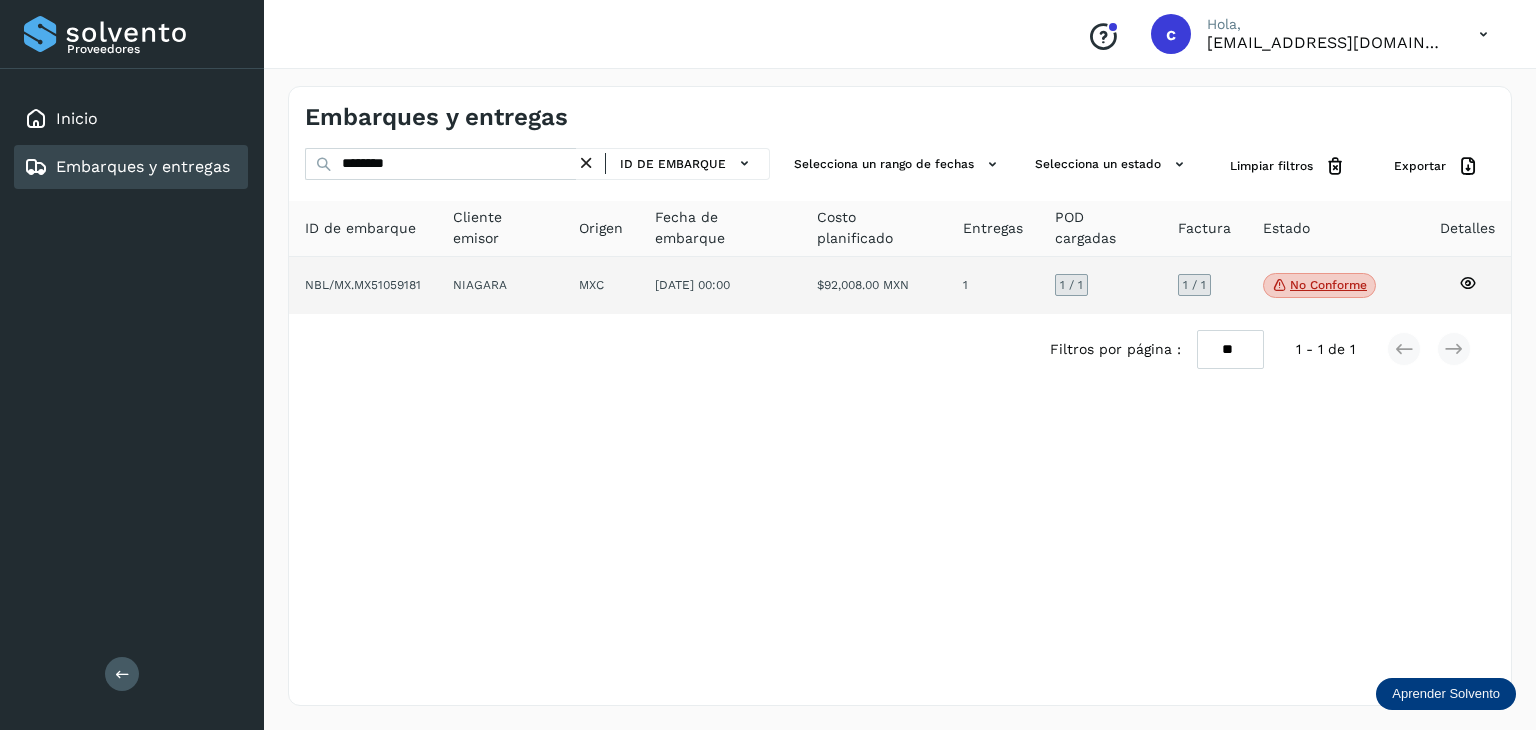 click 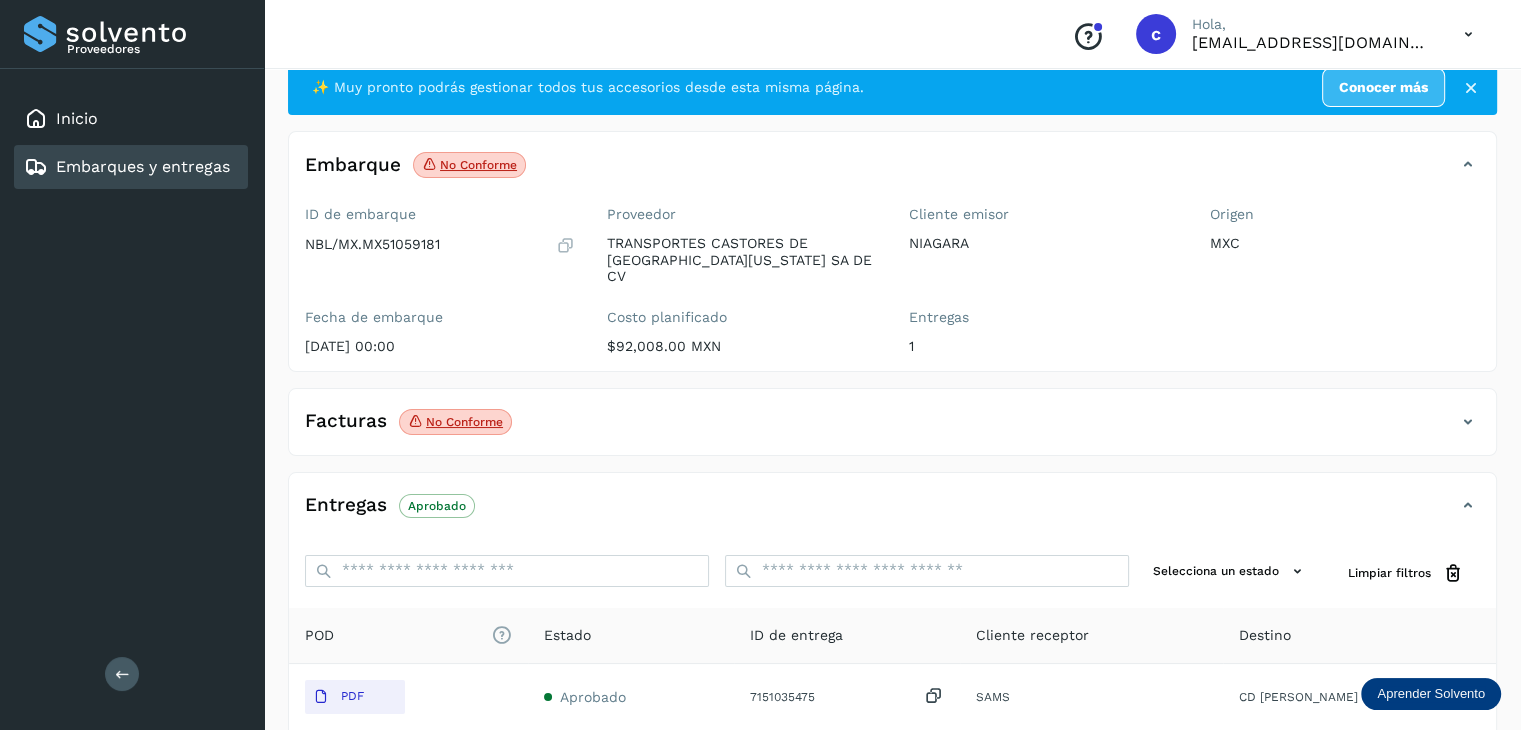 scroll, scrollTop: 100, scrollLeft: 0, axis: vertical 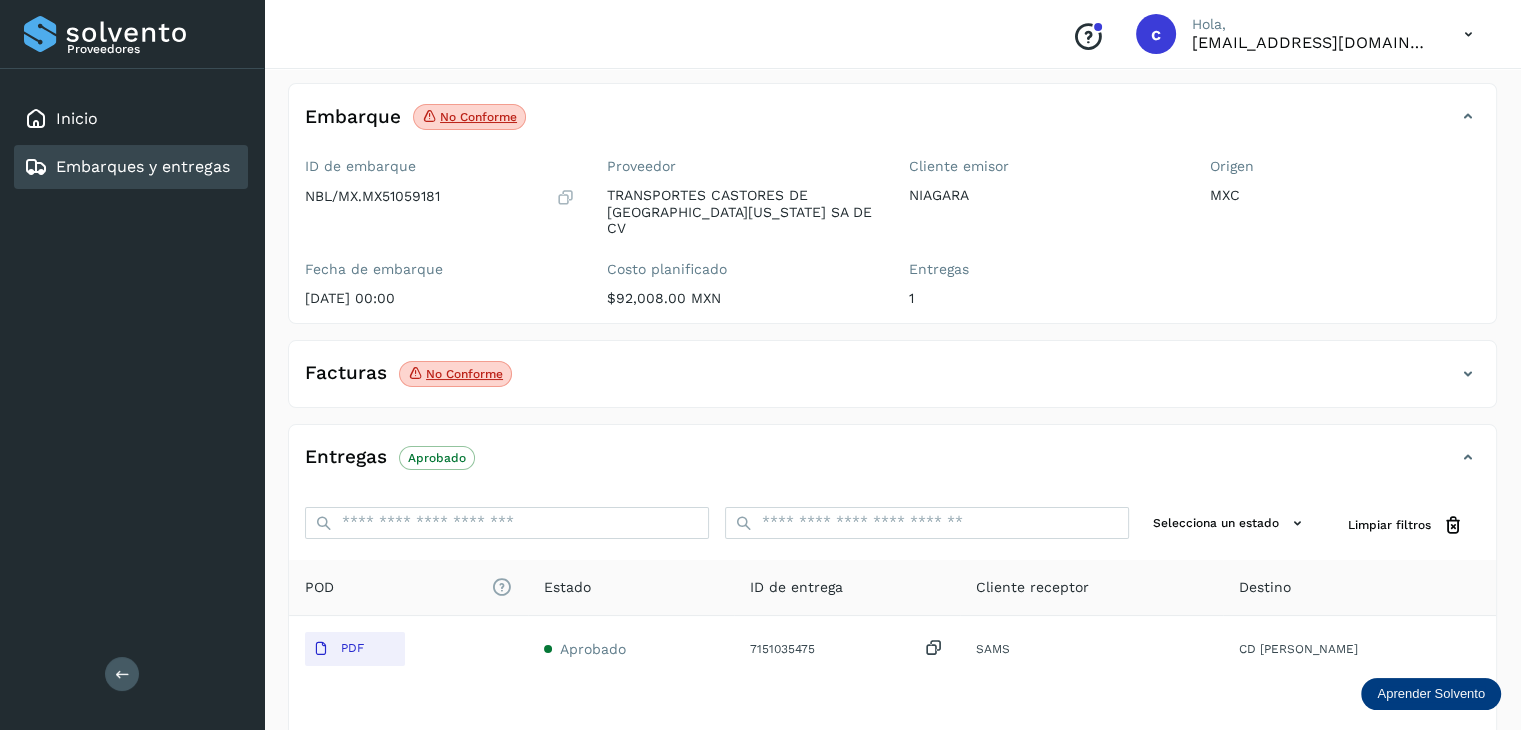 click on "No conforme" 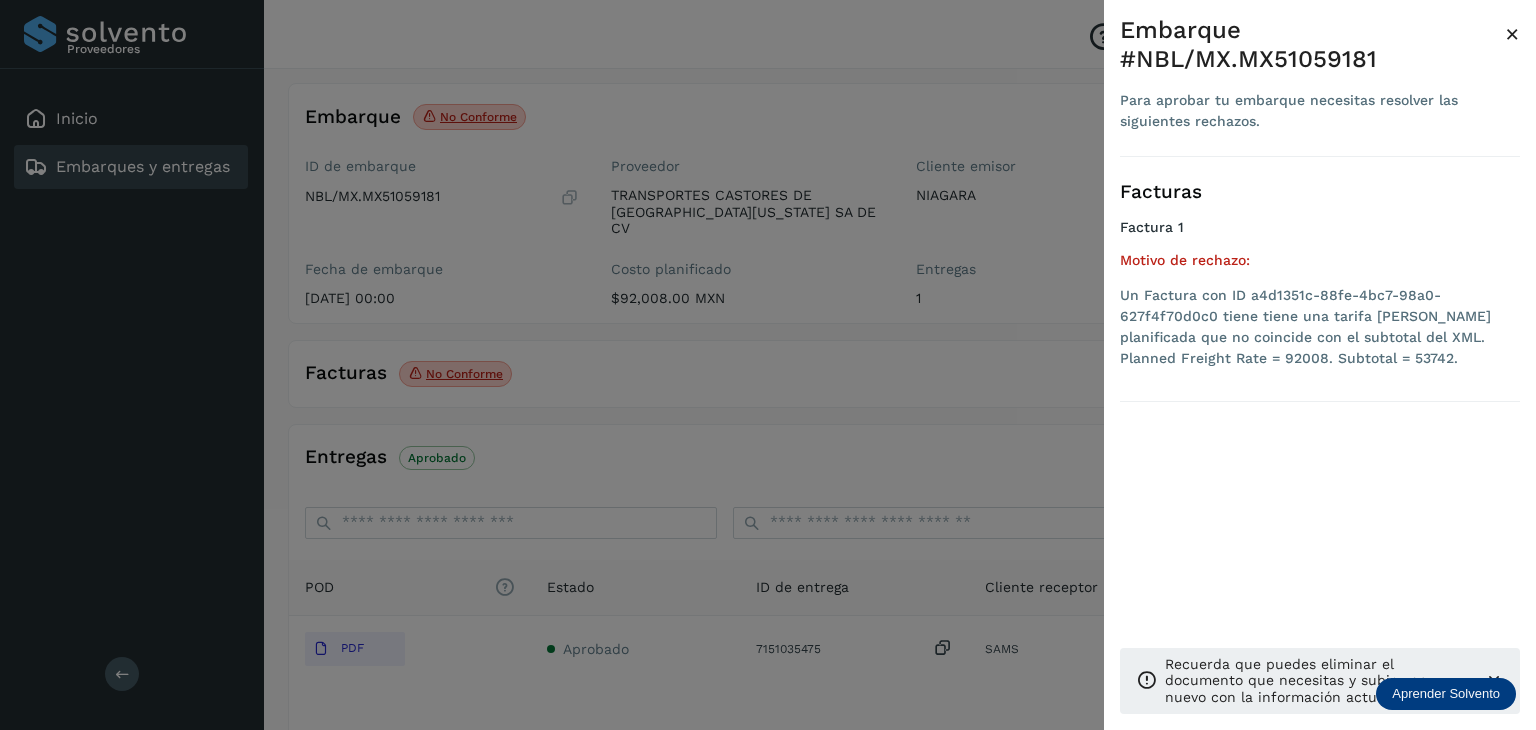 click at bounding box center (768, 365) 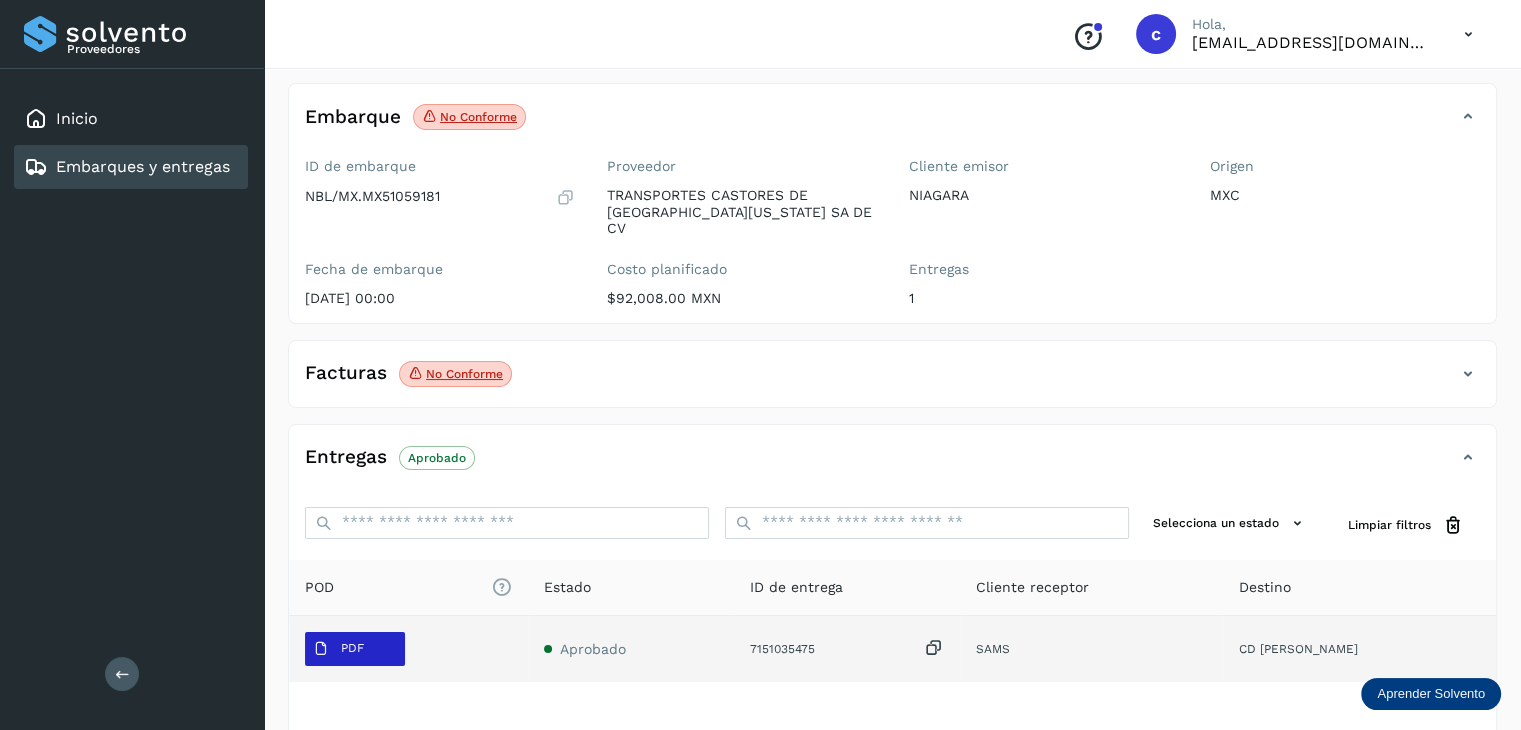click on "PDF" at bounding box center (355, 649) 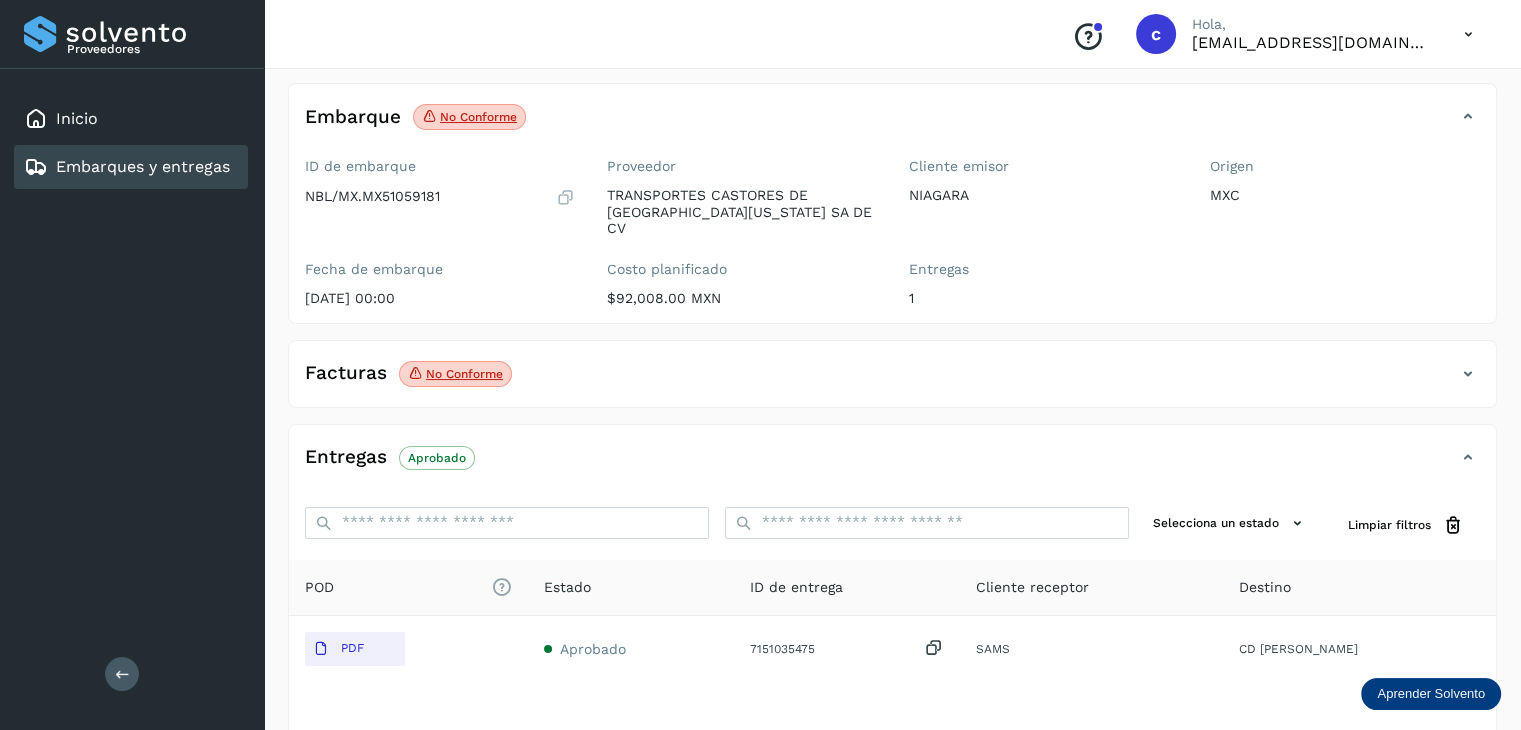 click on "Embarques y entregas" at bounding box center (143, 166) 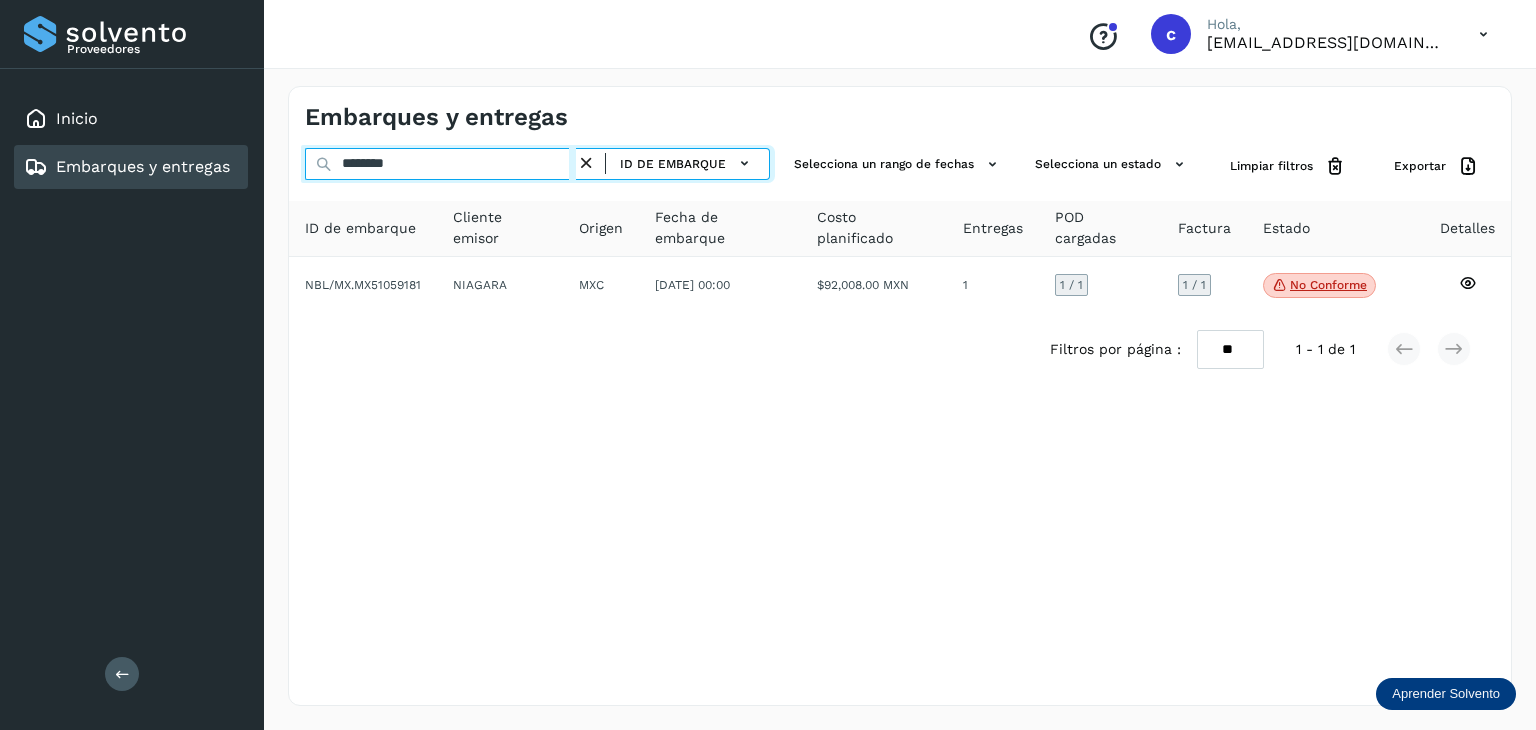 drag, startPoint x: 412, startPoint y: 169, endPoint x: 283, endPoint y: 145, distance: 131.21356 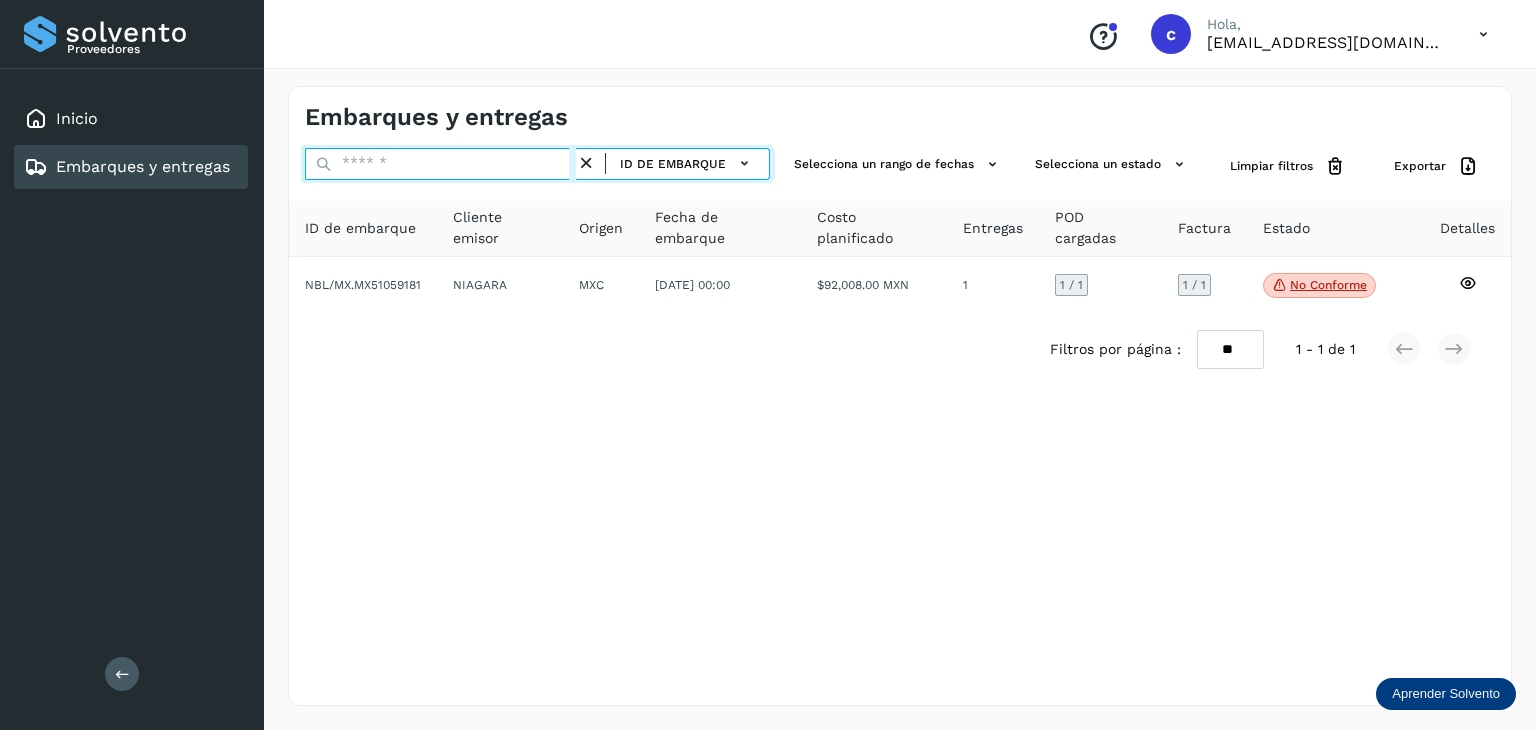 paste on "********" 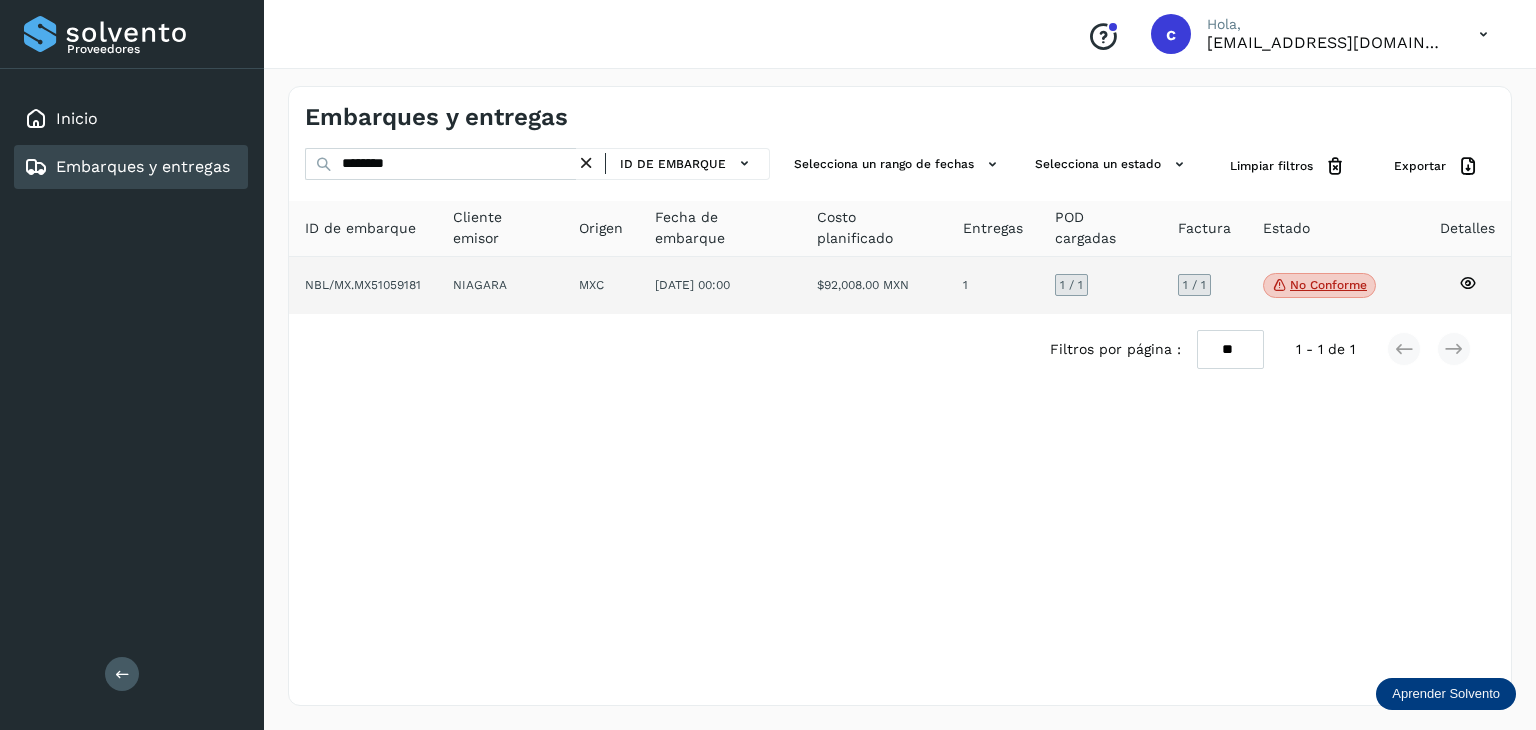 click on "No conforme" 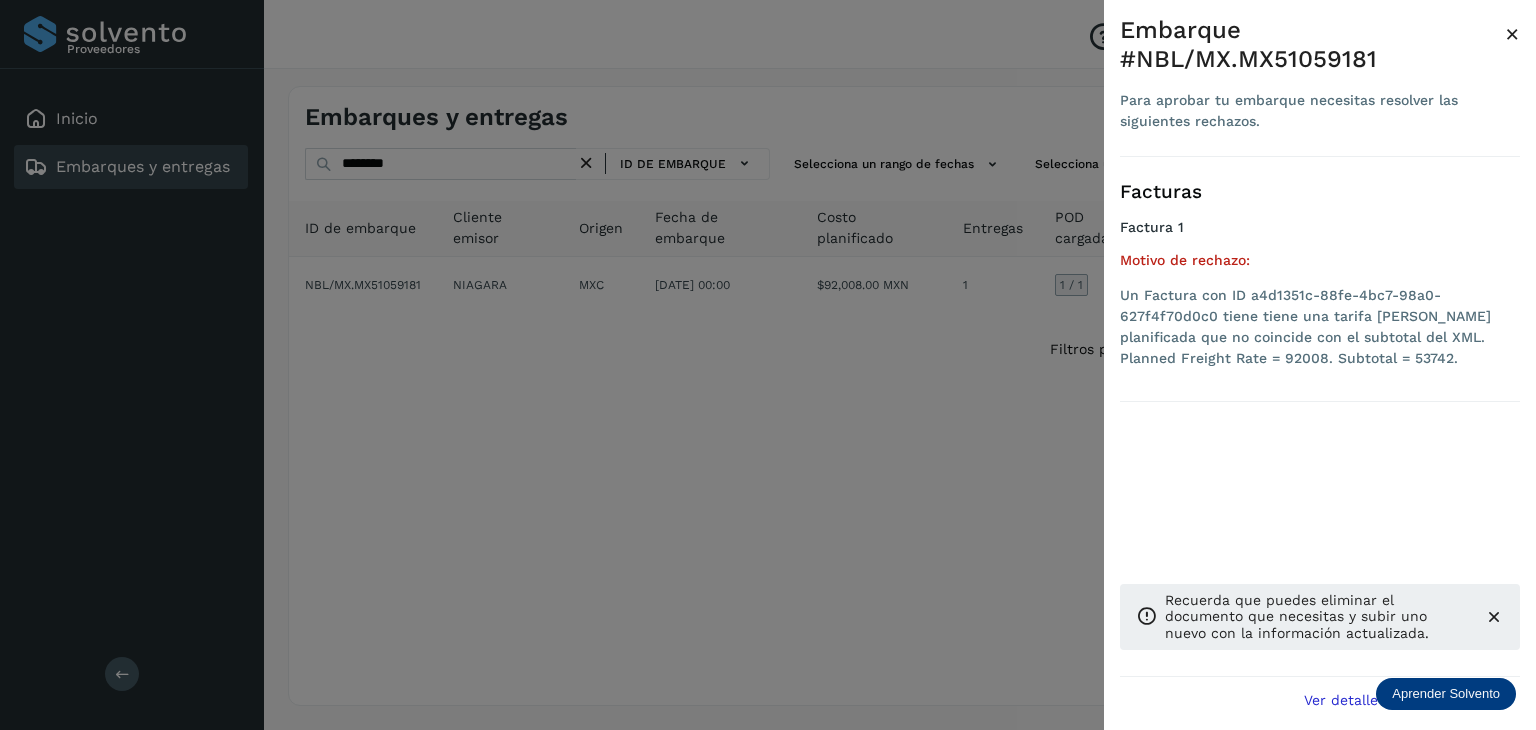 click at bounding box center [768, 365] 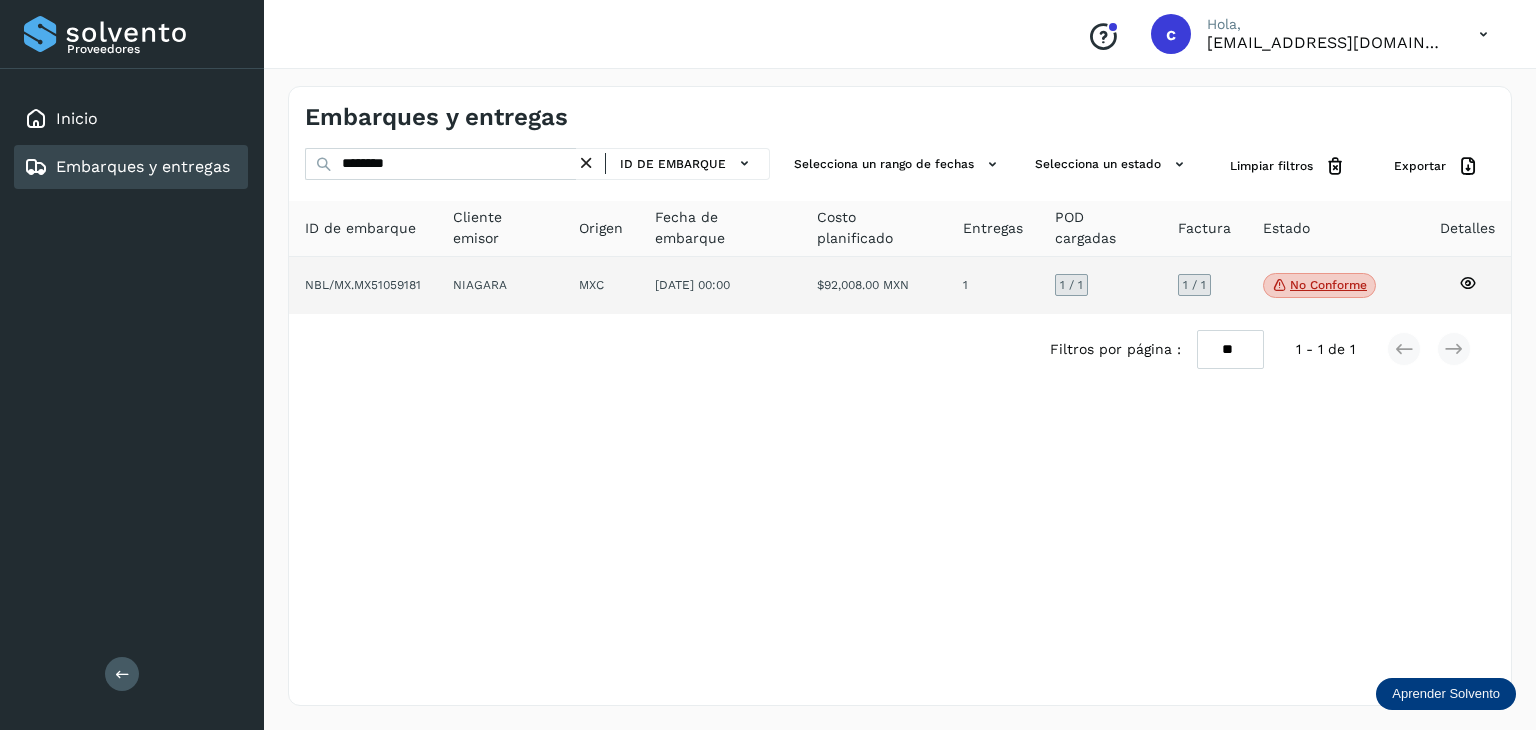 click on "No conforme" 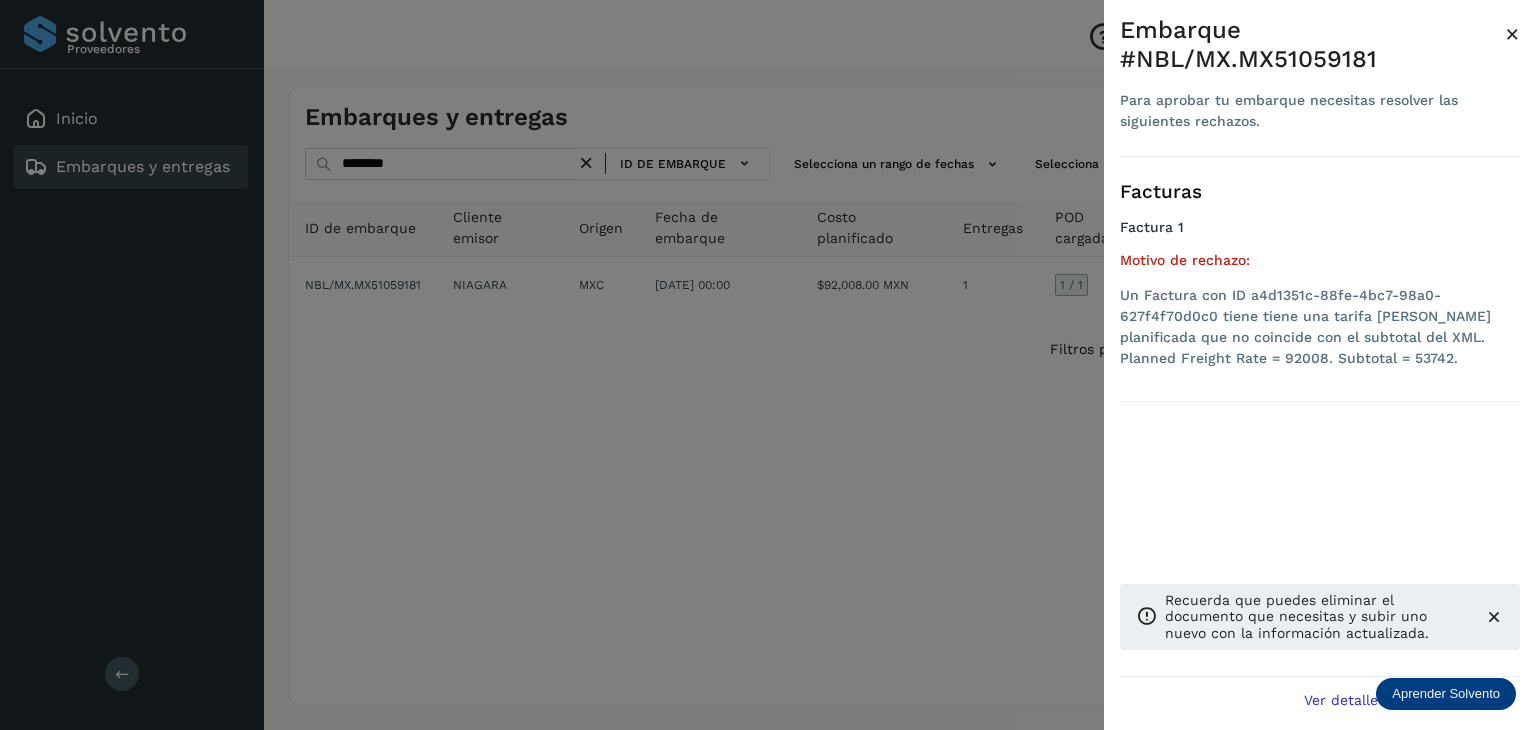 click at bounding box center (768, 365) 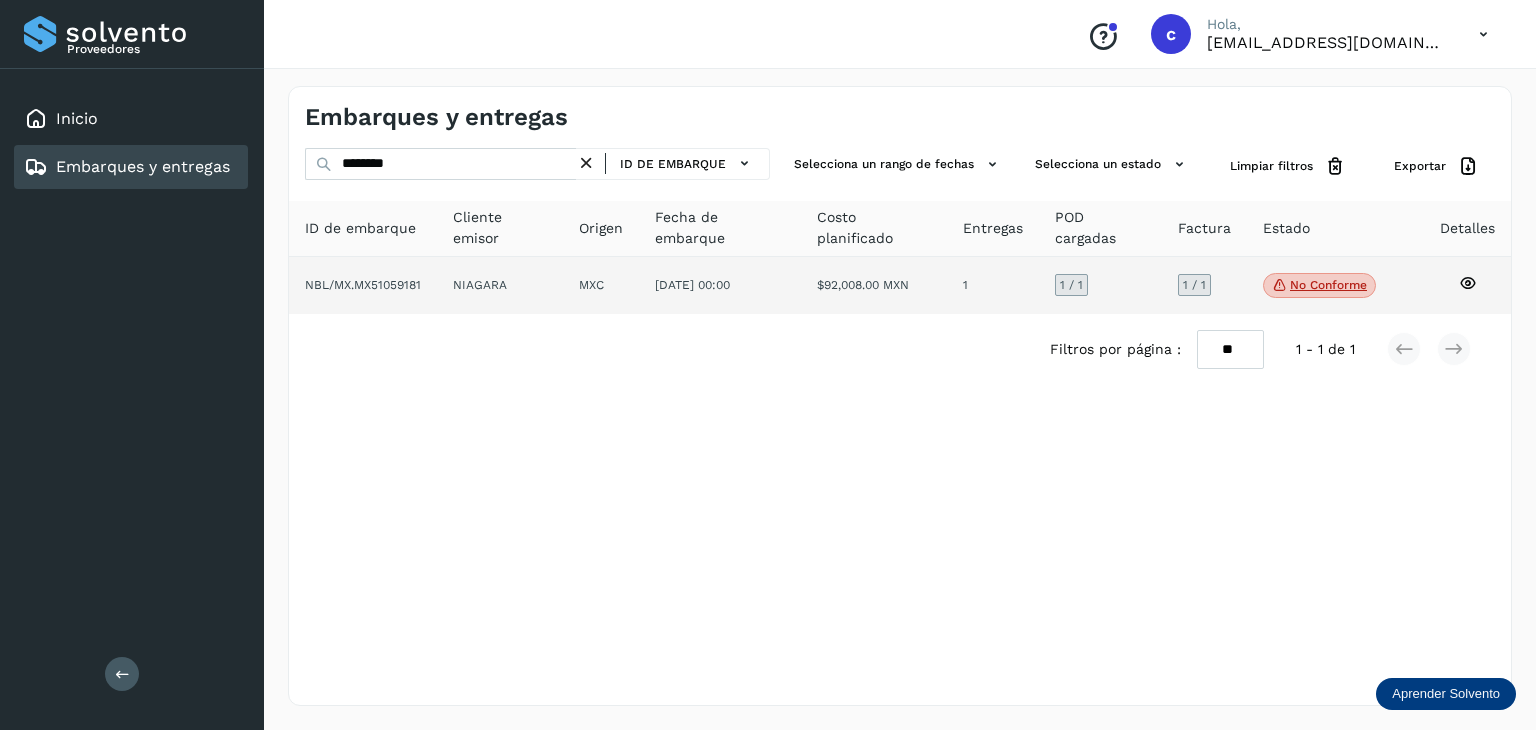 click on "No conforme" 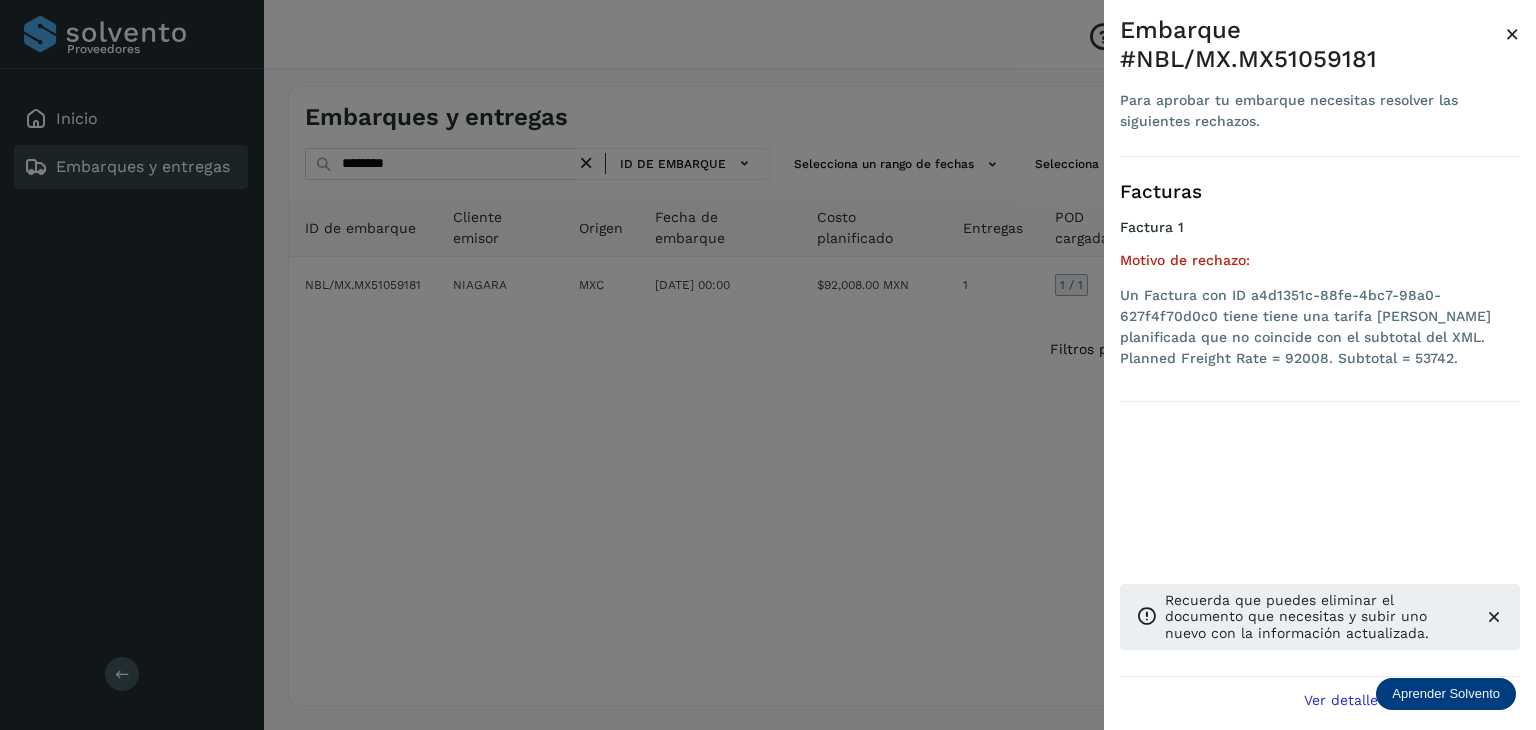 click at bounding box center [768, 365] 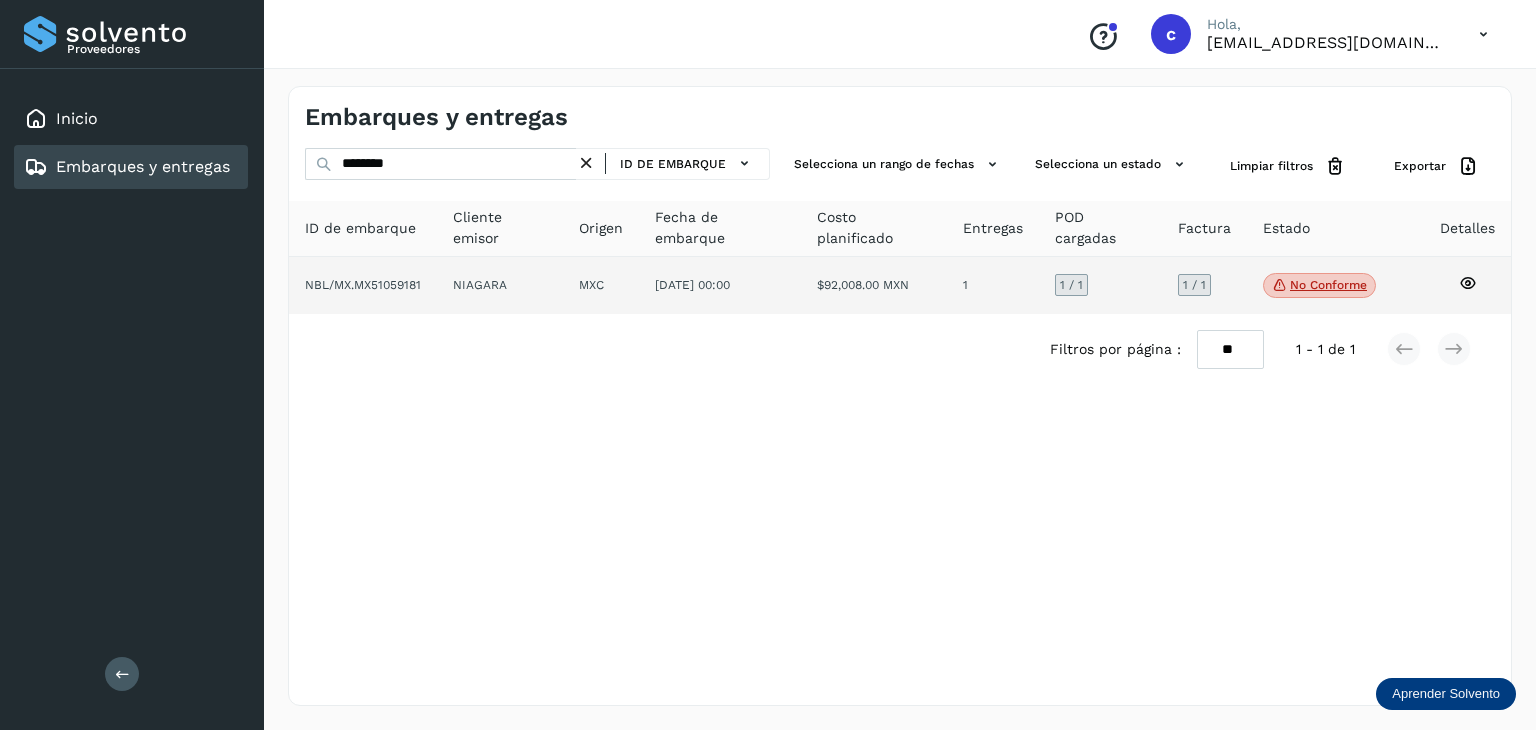 click 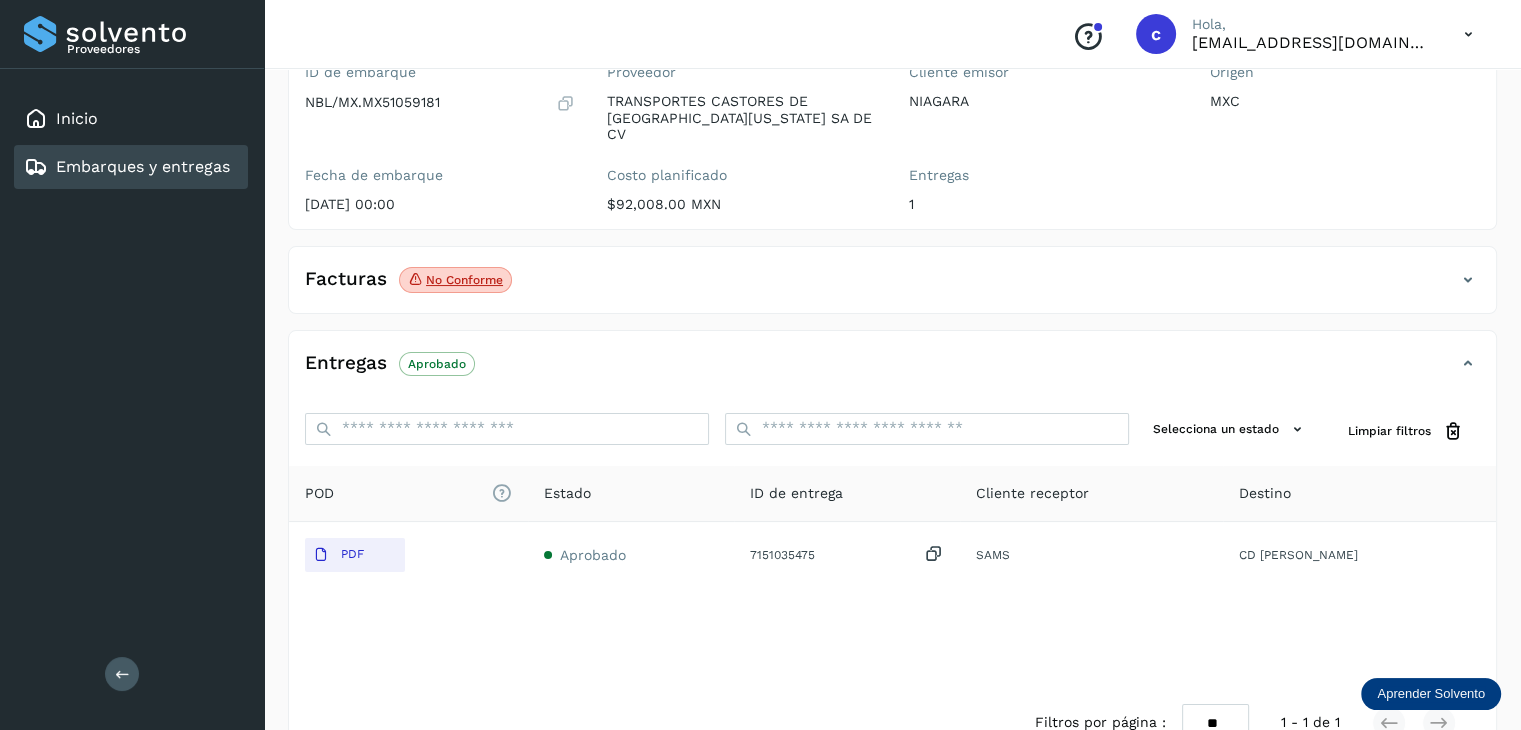 scroll, scrollTop: 229, scrollLeft: 0, axis: vertical 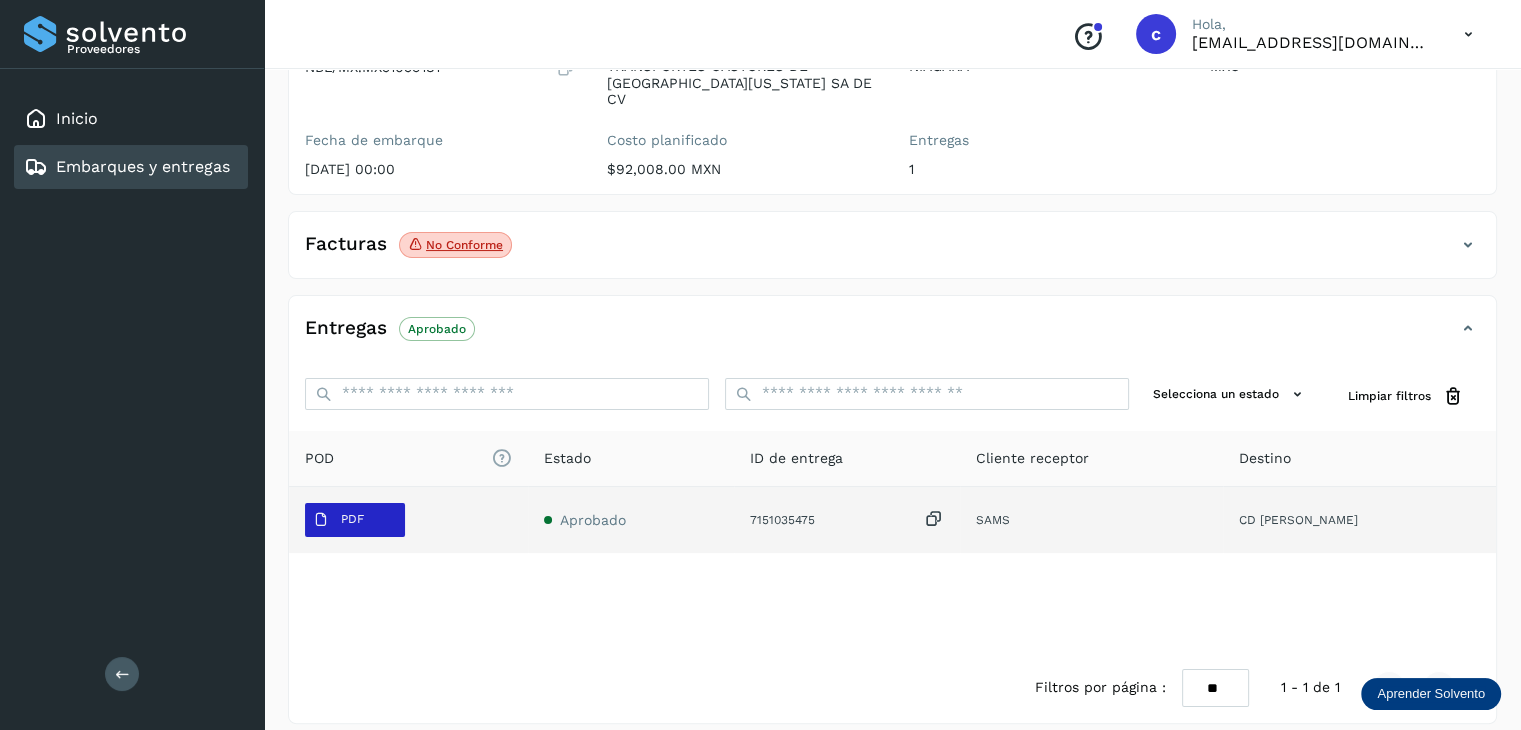 click on "PDF" at bounding box center (352, 519) 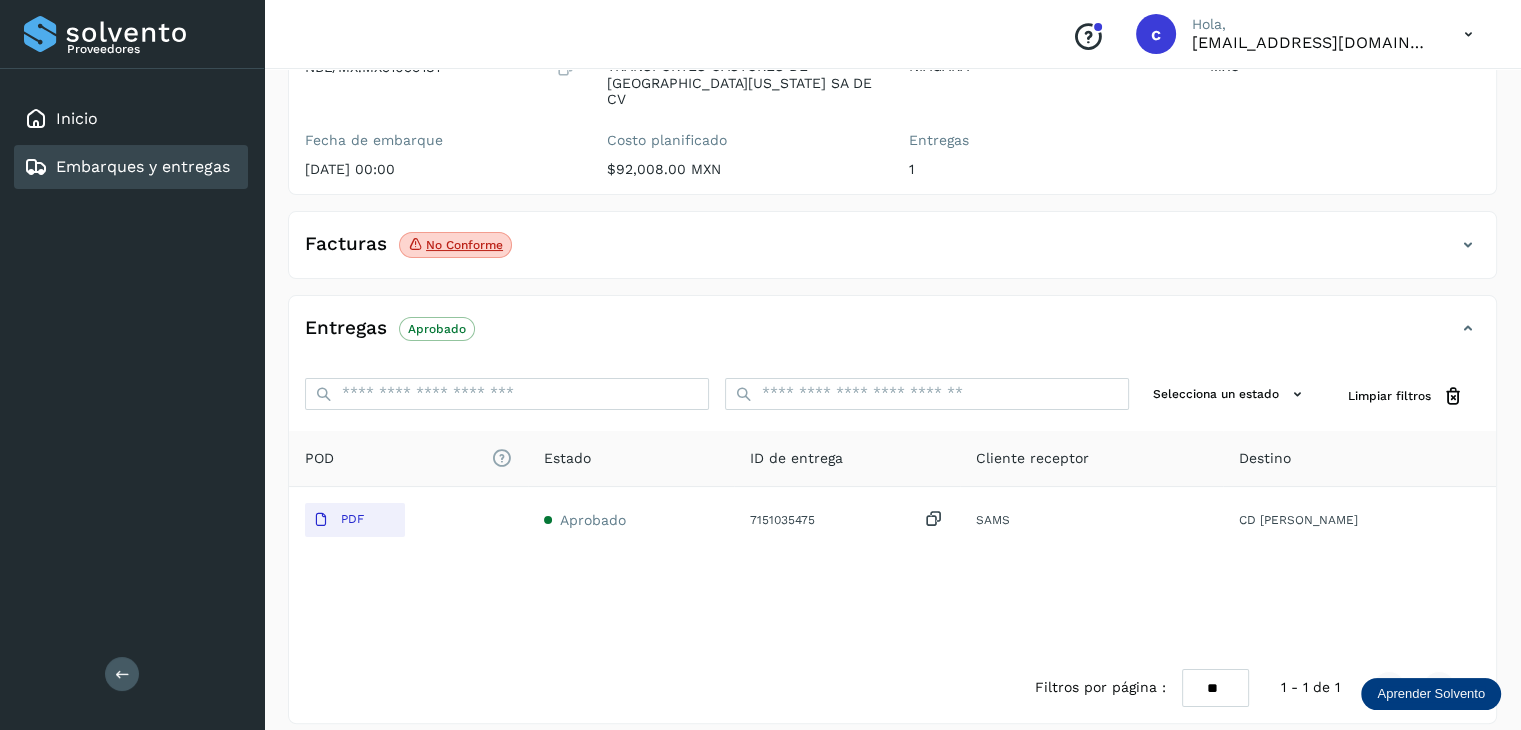 type 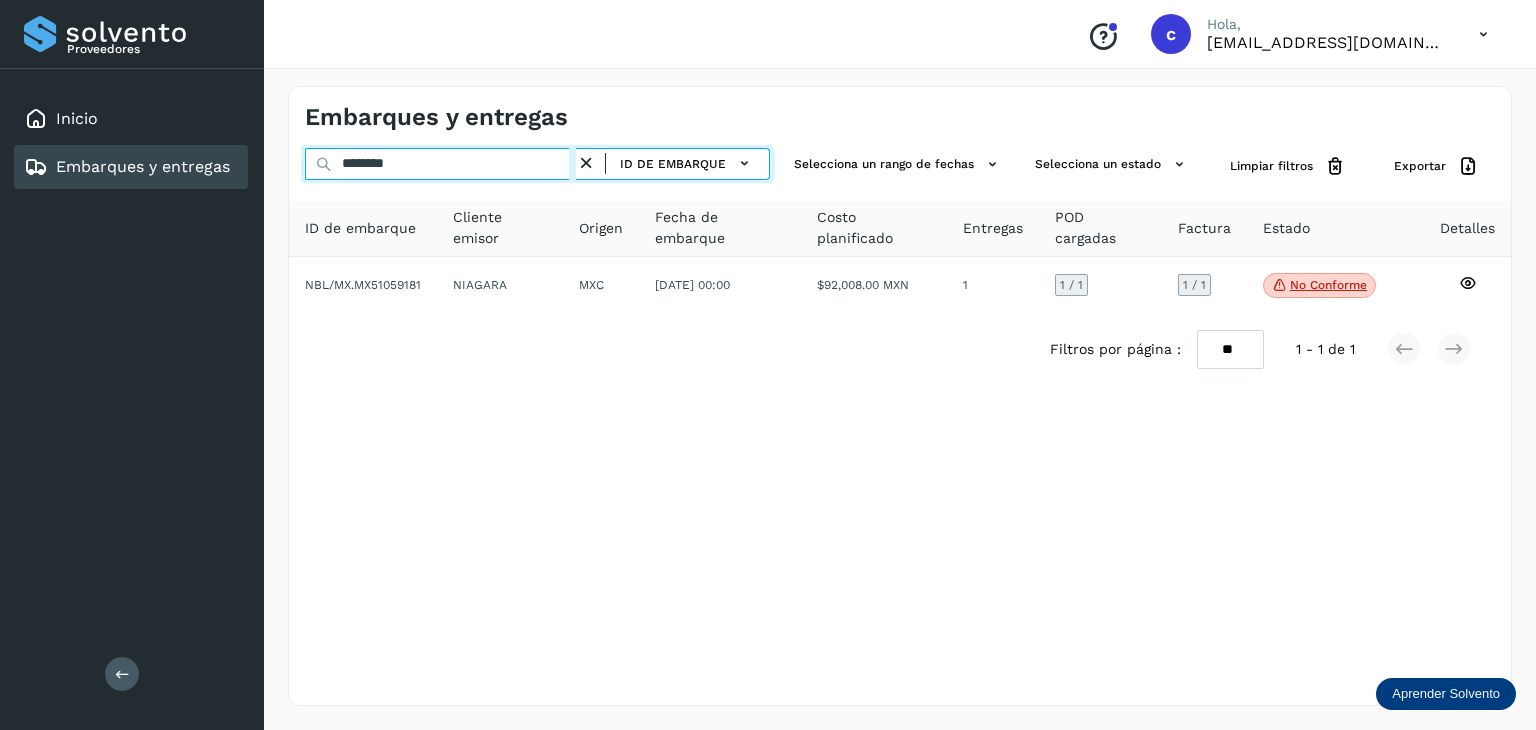 drag, startPoint x: 434, startPoint y: 173, endPoint x: 250, endPoint y: 173, distance: 184 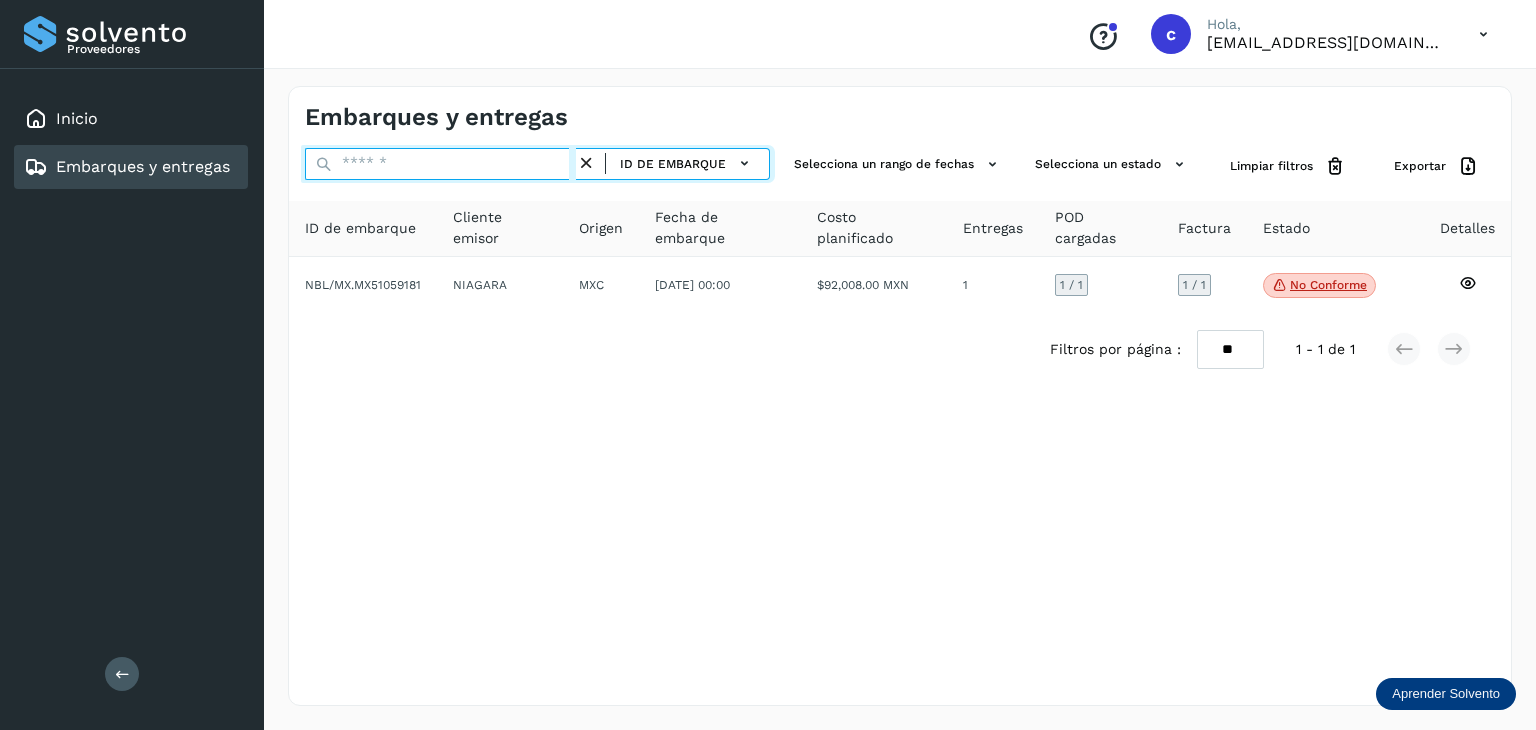 paste on "********" 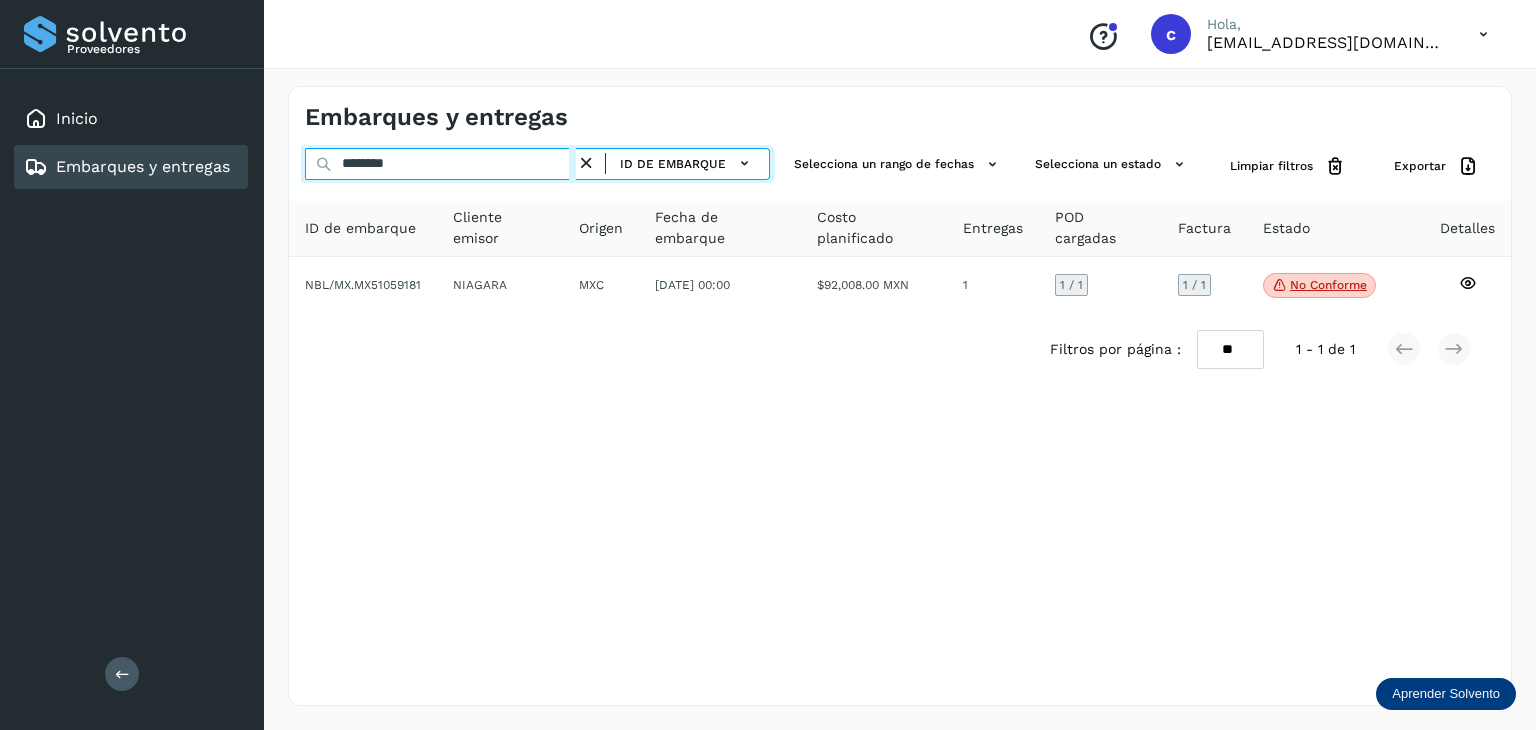 type on "********" 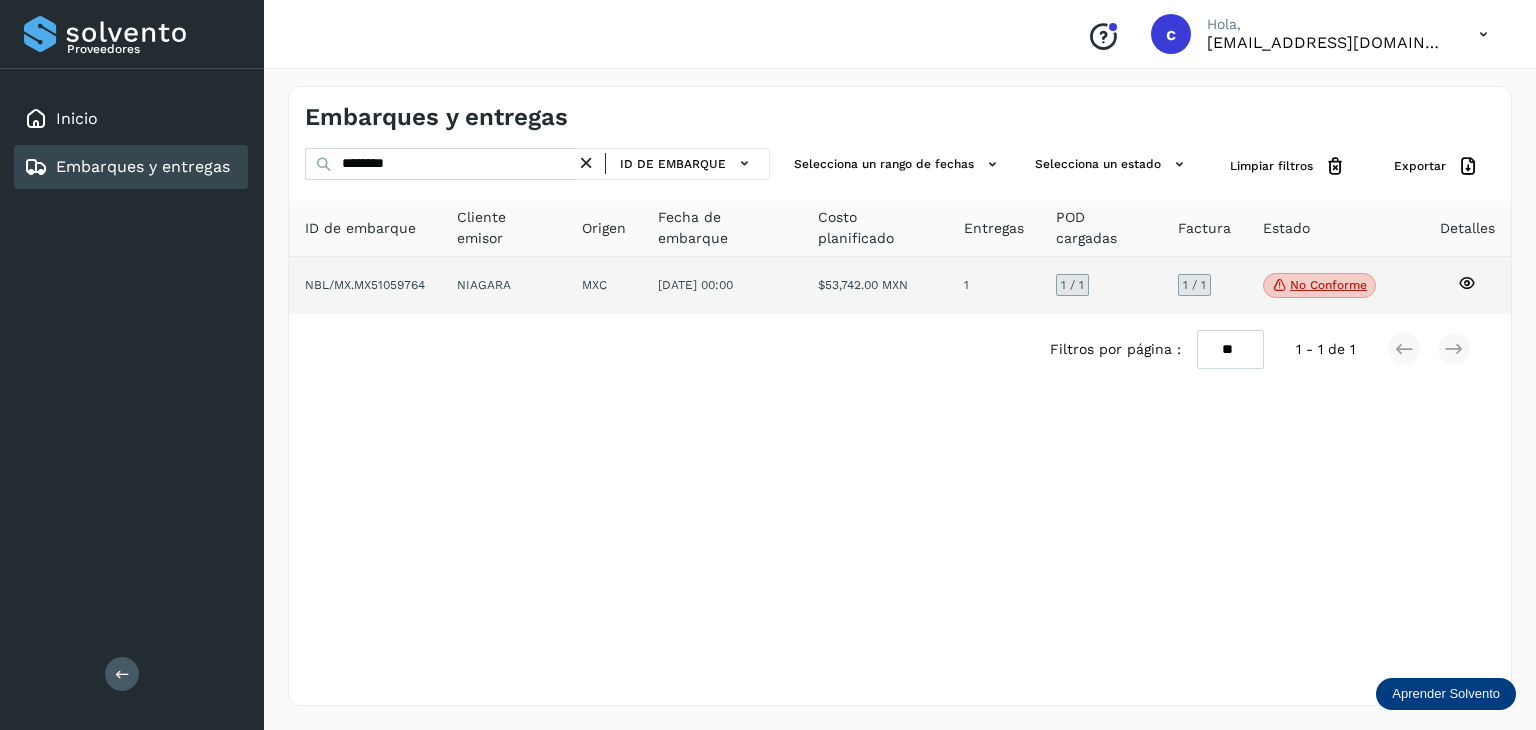 click 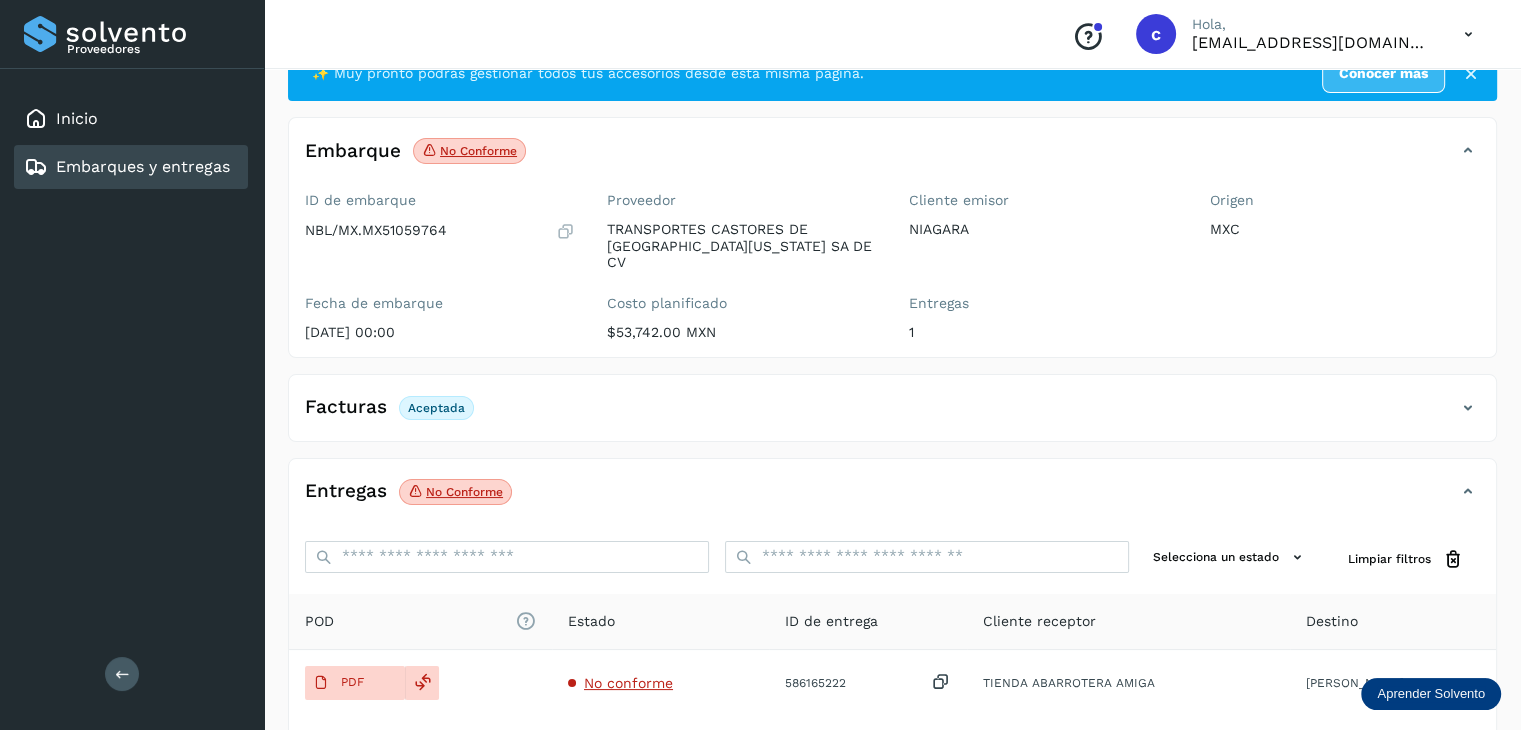 scroll, scrollTop: 100, scrollLeft: 0, axis: vertical 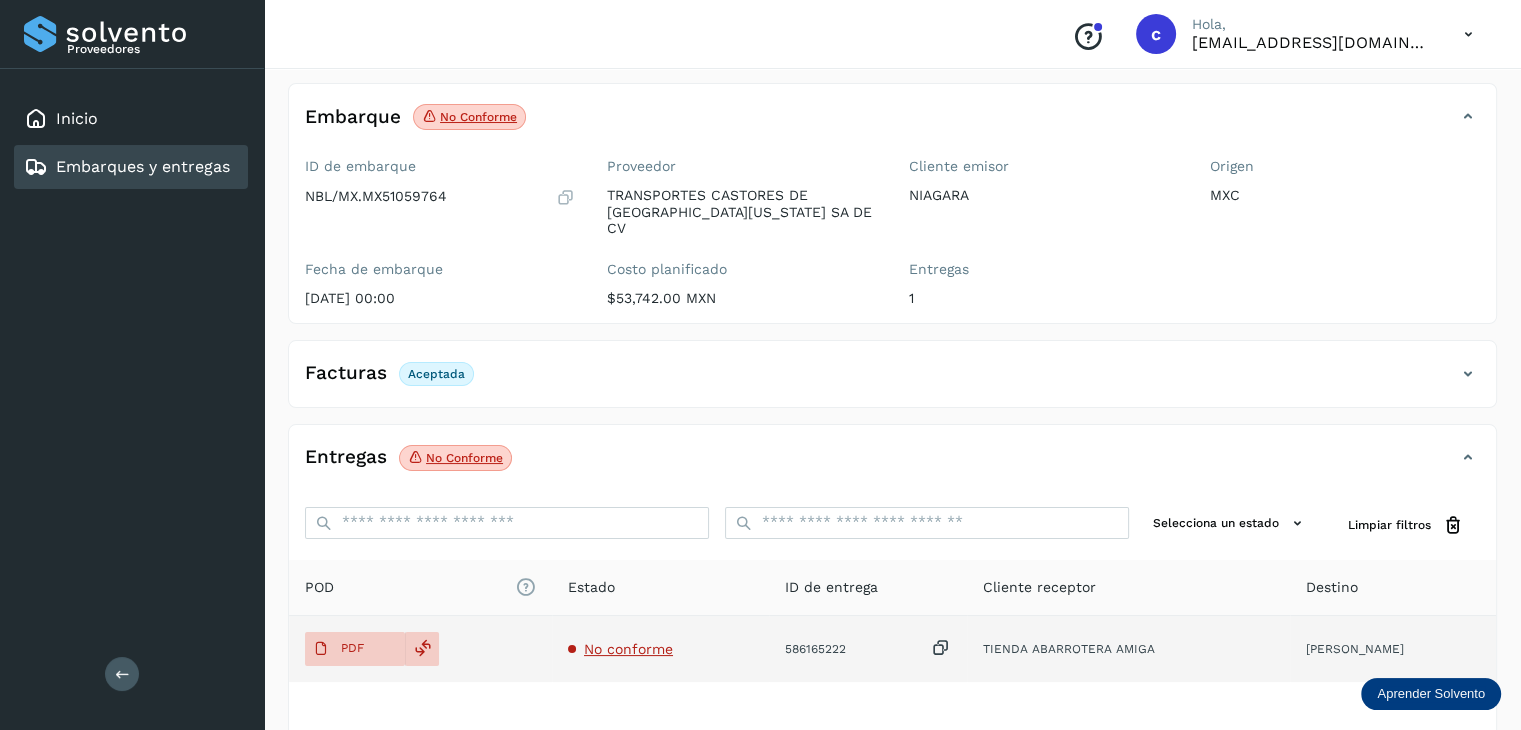 click on "No conforme" at bounding box center [628, 649] 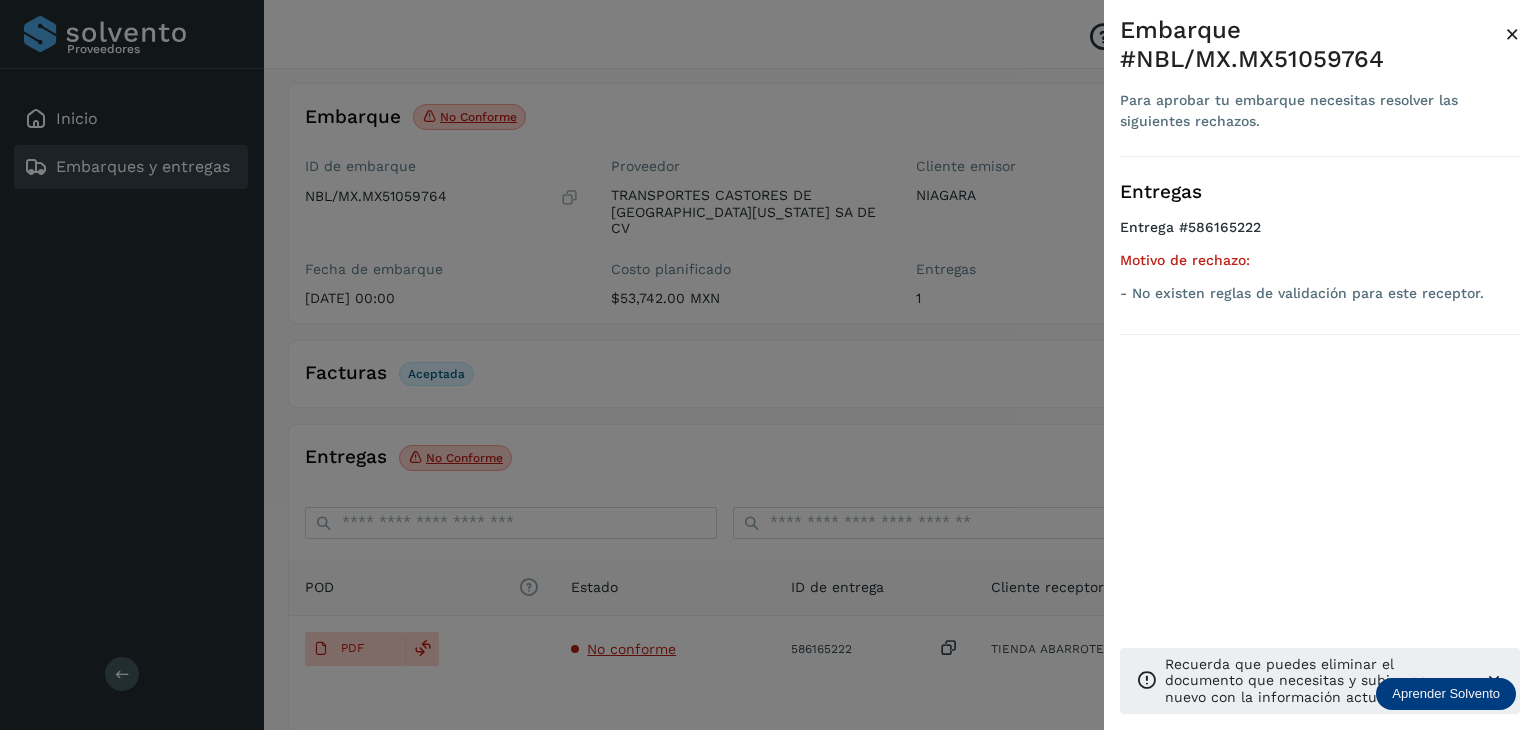 click at bounding box center (768, 365) 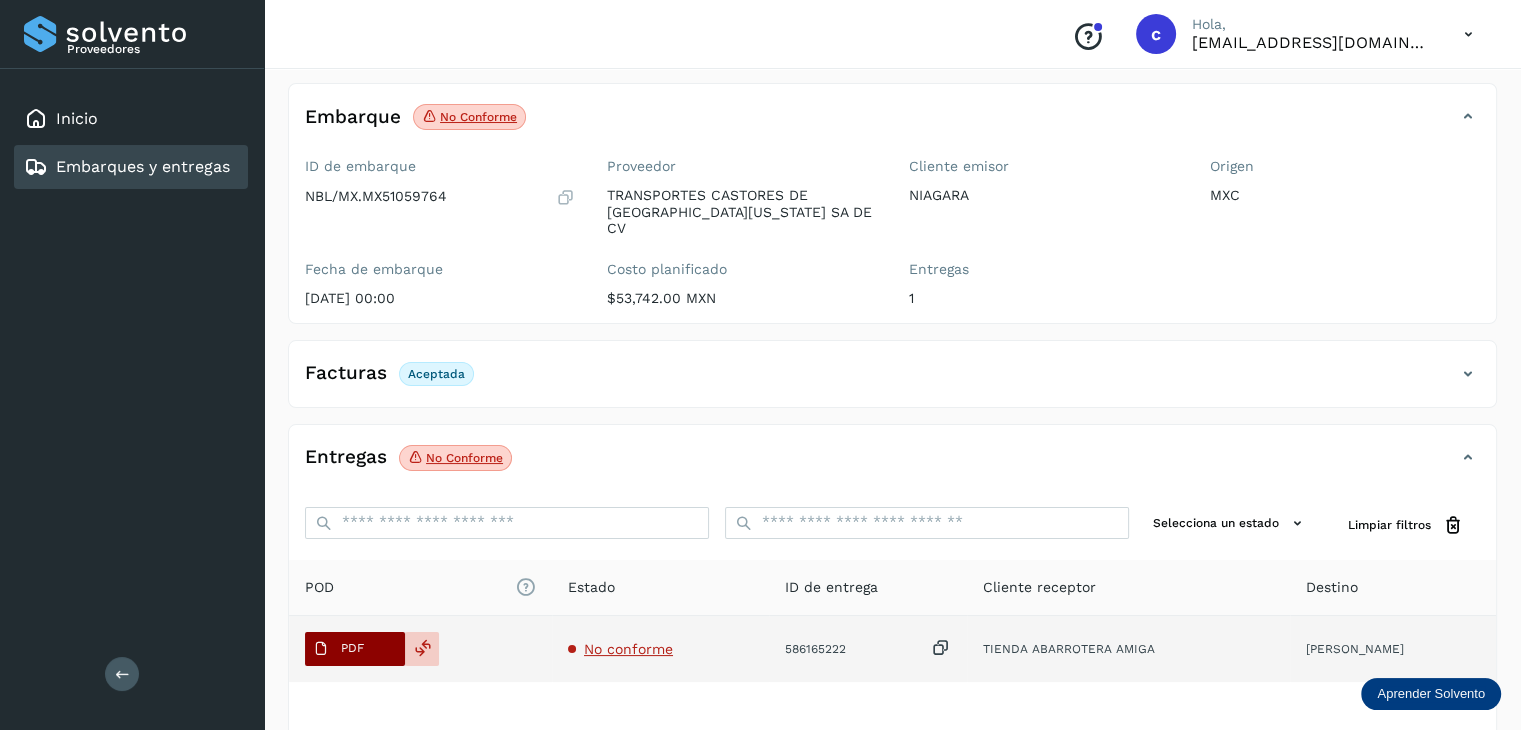 click on "PDF" at bounding box center (338, 649) 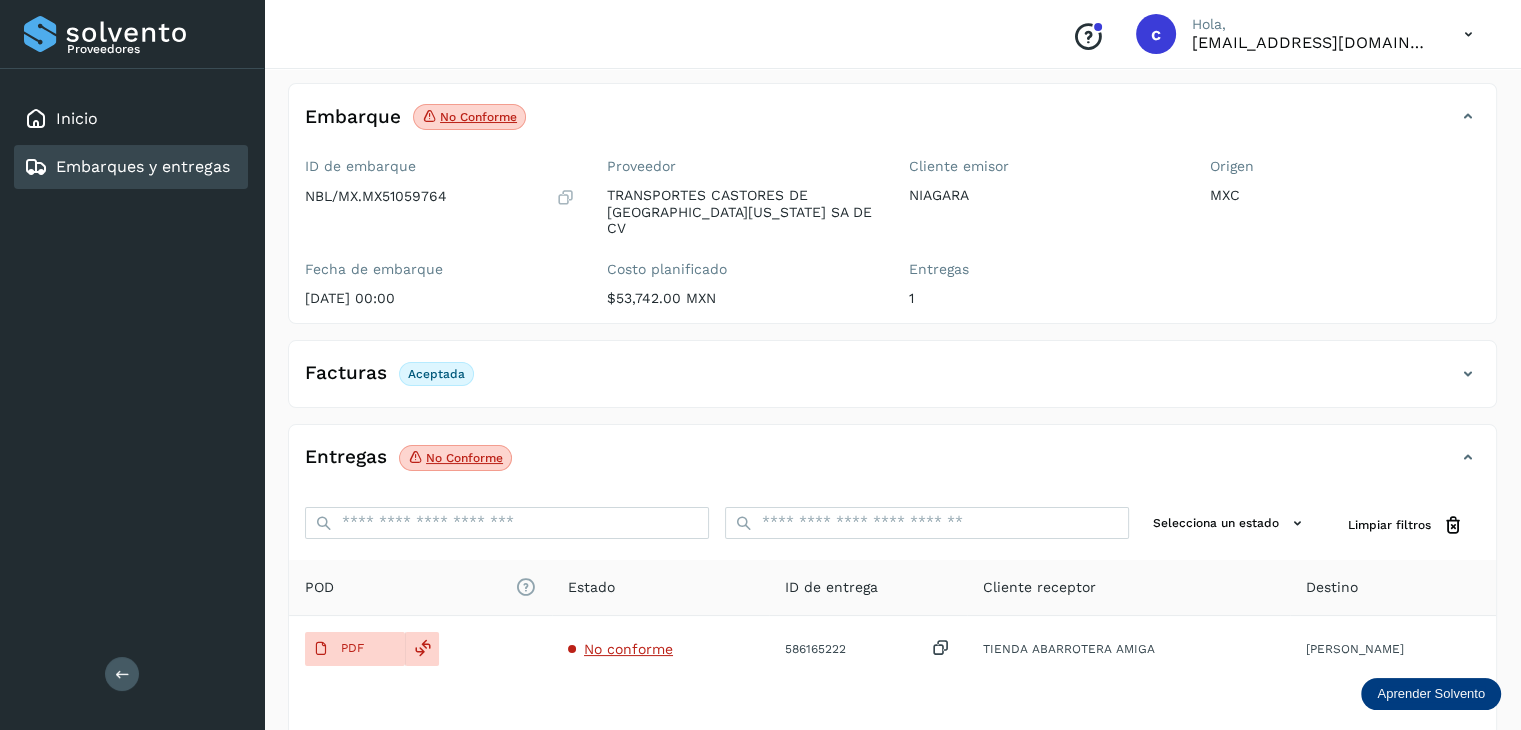 type 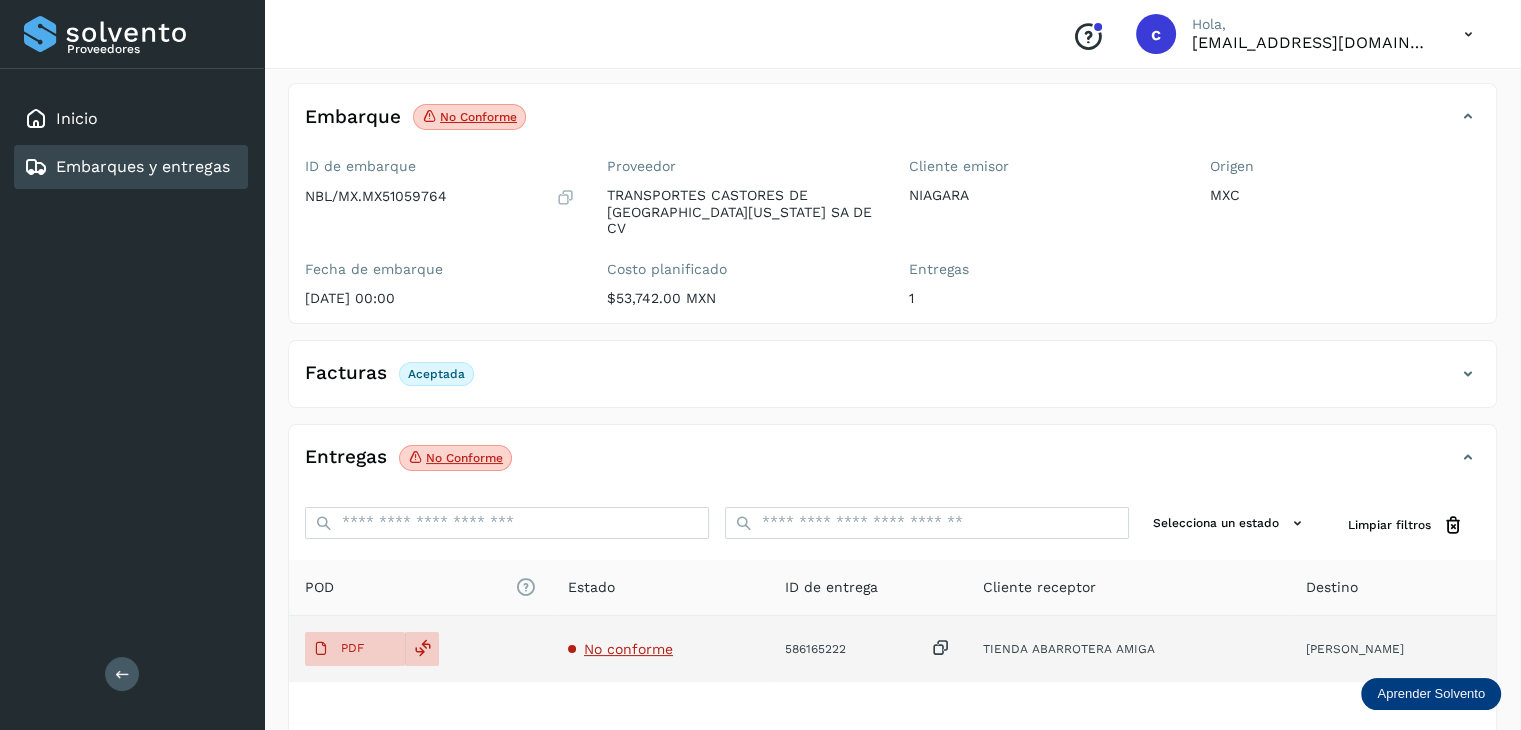 click on "No conforme" at bounding box center [628, 649] 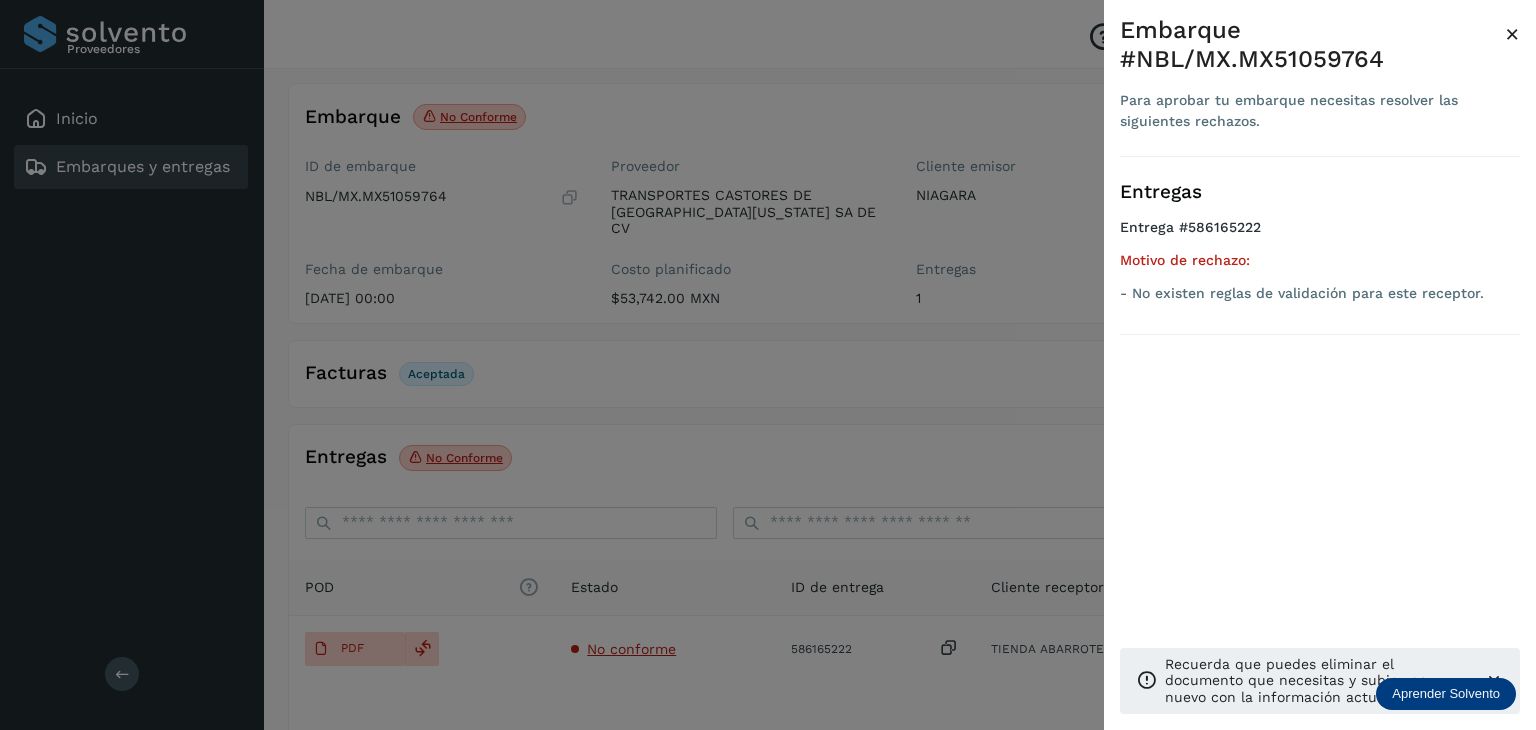 click at bounding box center (768, 365) 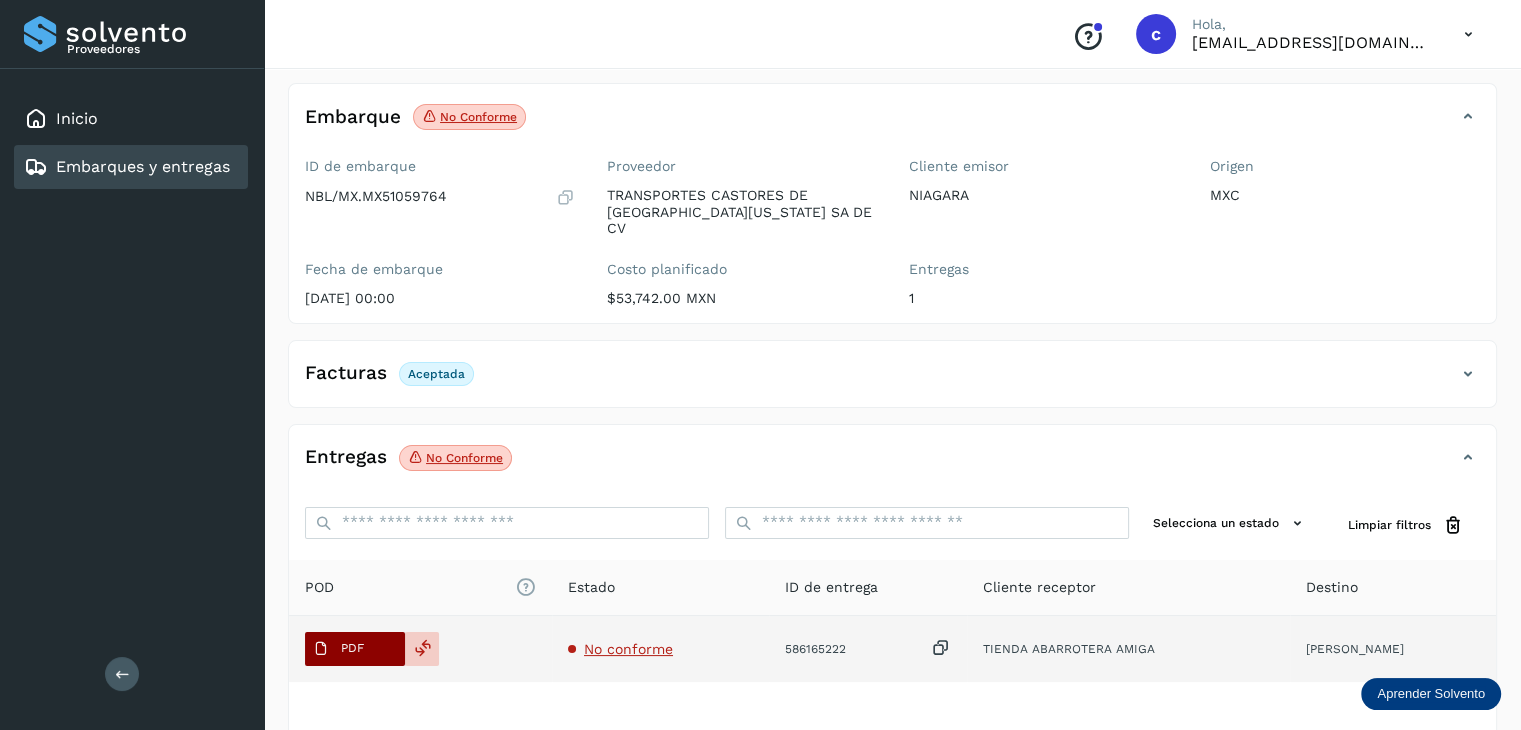 click on "PDF" at bounding box center [352, 648] 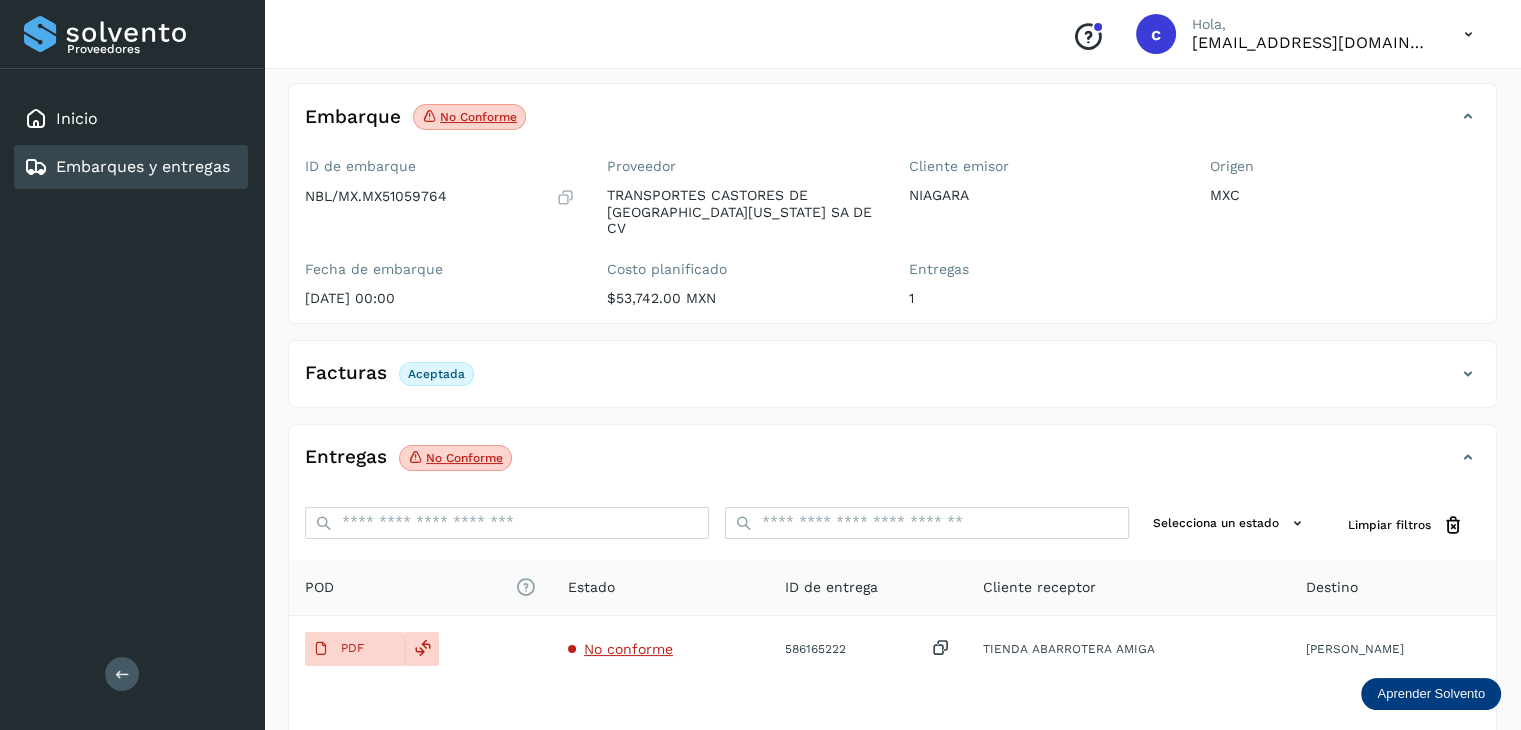 click on "Embarques y entregas" at bounding box center (127, 167) 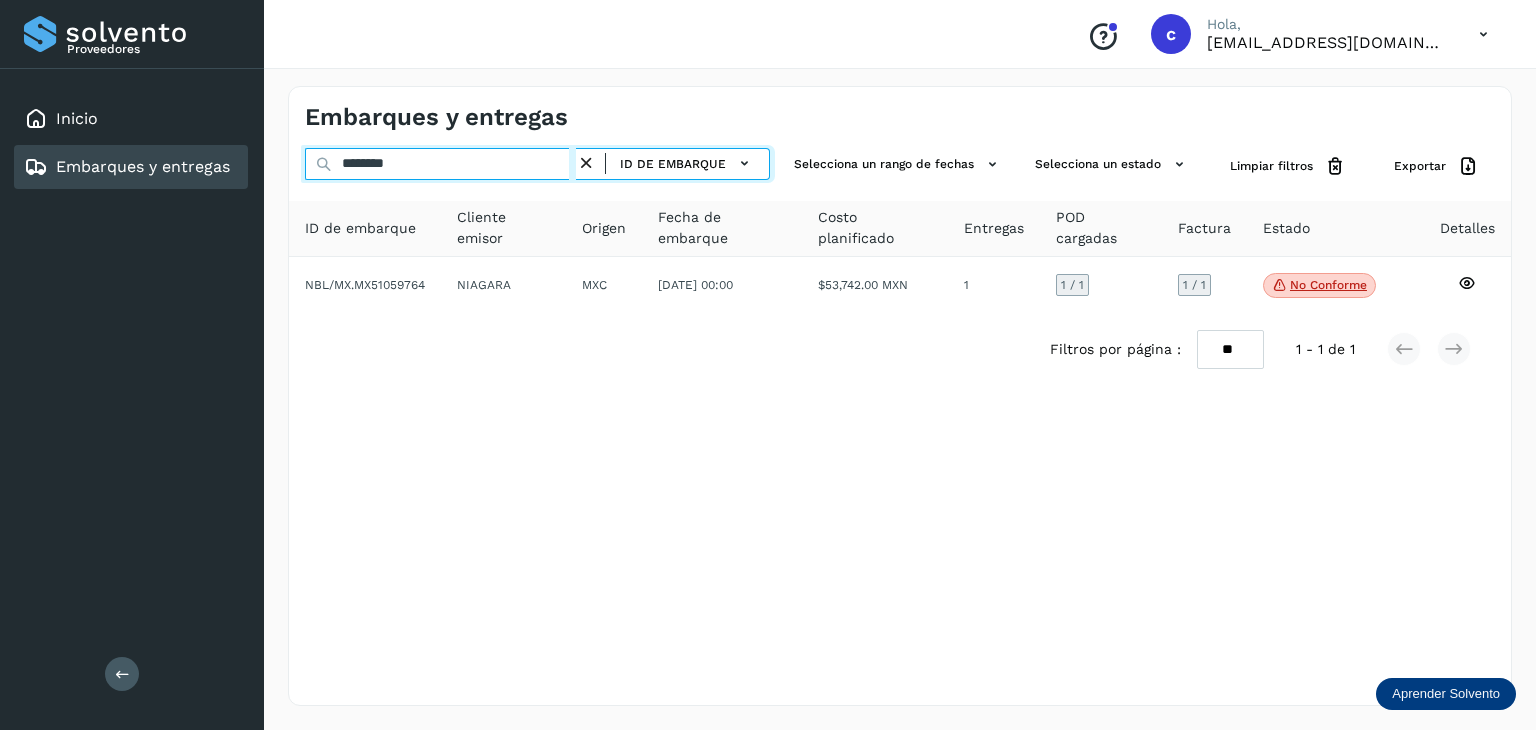 drag, startPoint x: 440, startPoint y: 168, endPoint x: 282, endPoint y: 150, distance: 159.02202 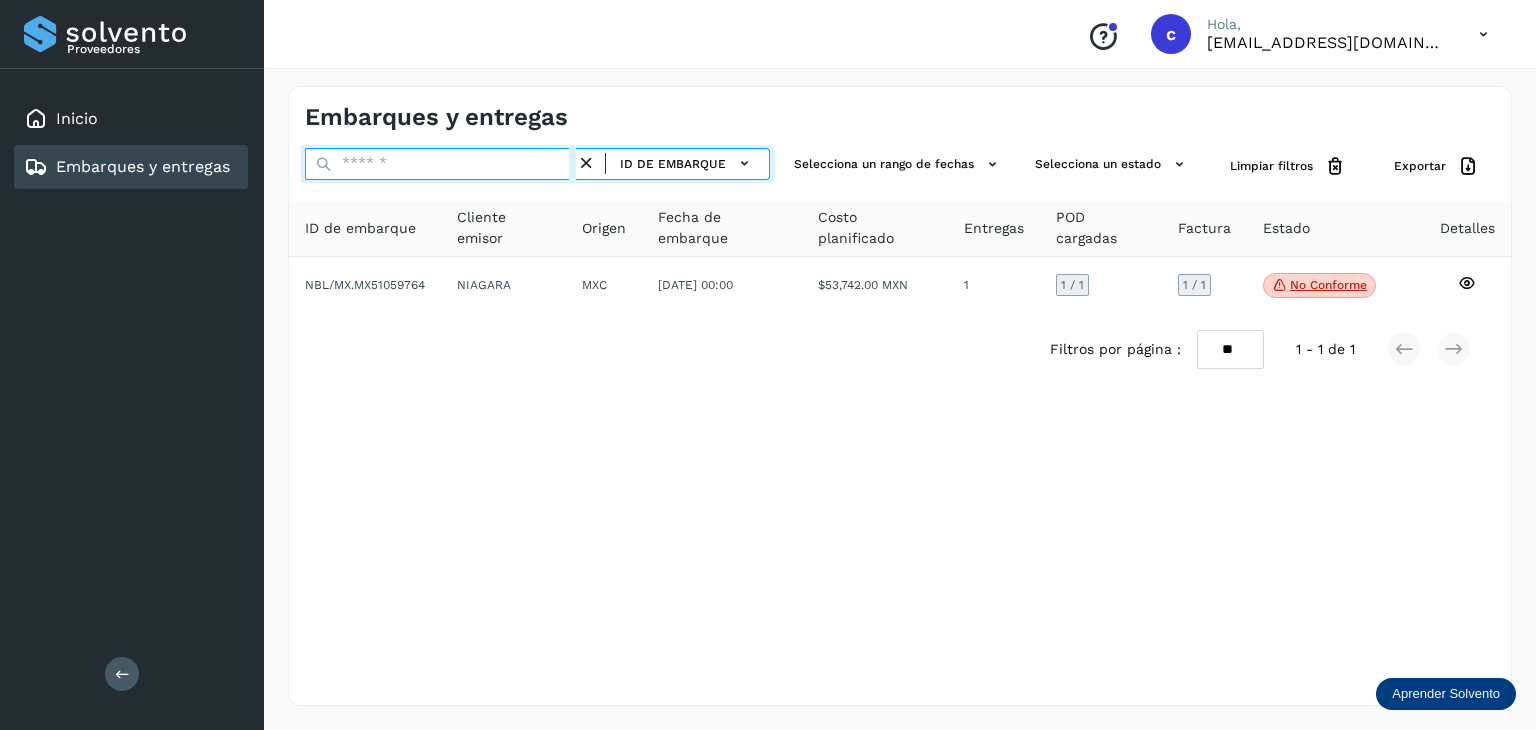 paste on "********" 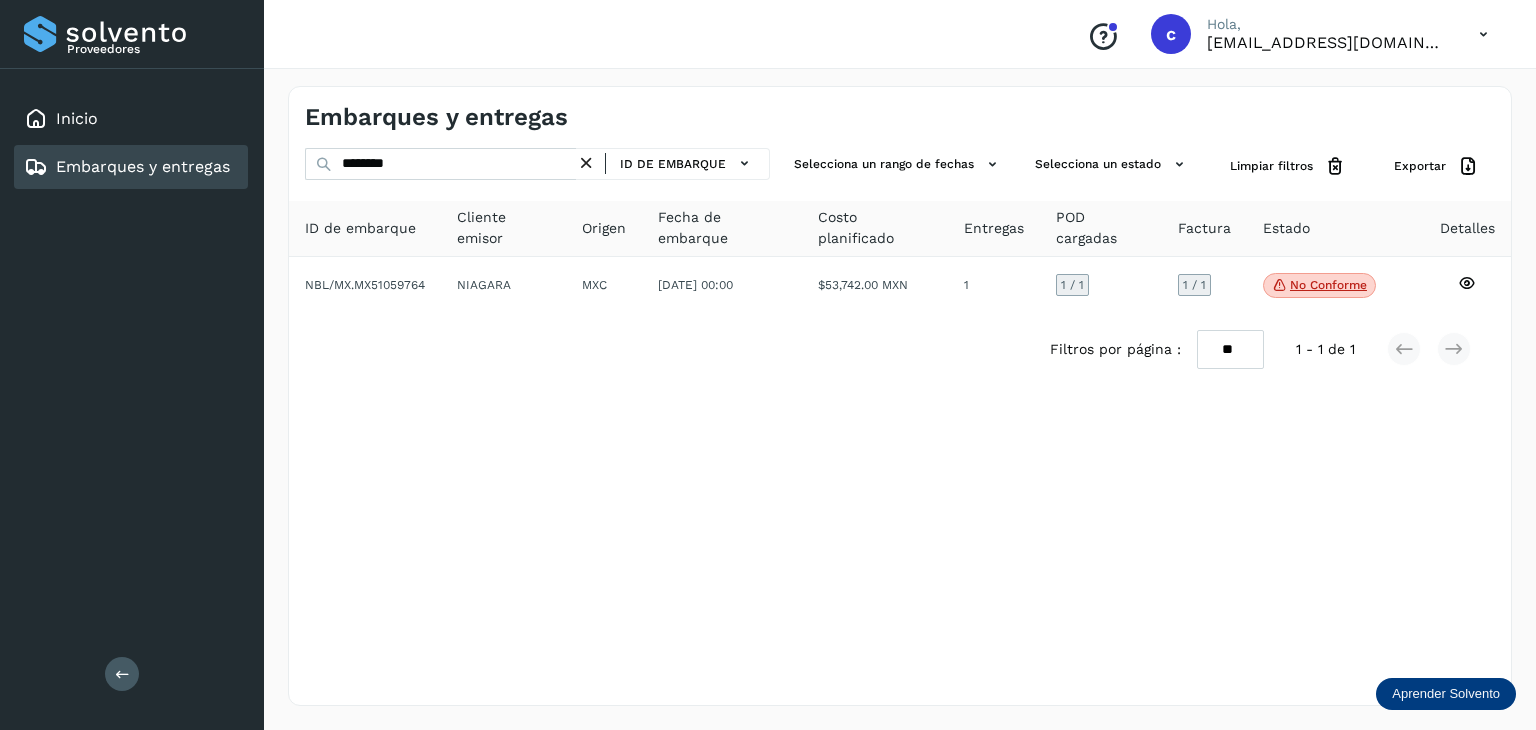click on "Embarques y entregas ******** ID de embarque Selecciona un rango de fechas  Selecciona un estado Limpiar filtros Exportar ID de embarque Cliente emisor Origen Fecha de embarque Costo planificado Entregas POD cargadas Factura Estado Detalles NBL/MX.MX51059764 NIAGARA MXC [DATE] 00:00  $53,742.00 MXN  1 1  / 1 1 / 1 No conforme
Verifica el estado de la factura o entregas asociadas a este embarque
Filtros por página : ** ** ** 1 - 1 de 1" at bounding box center [900, 396] 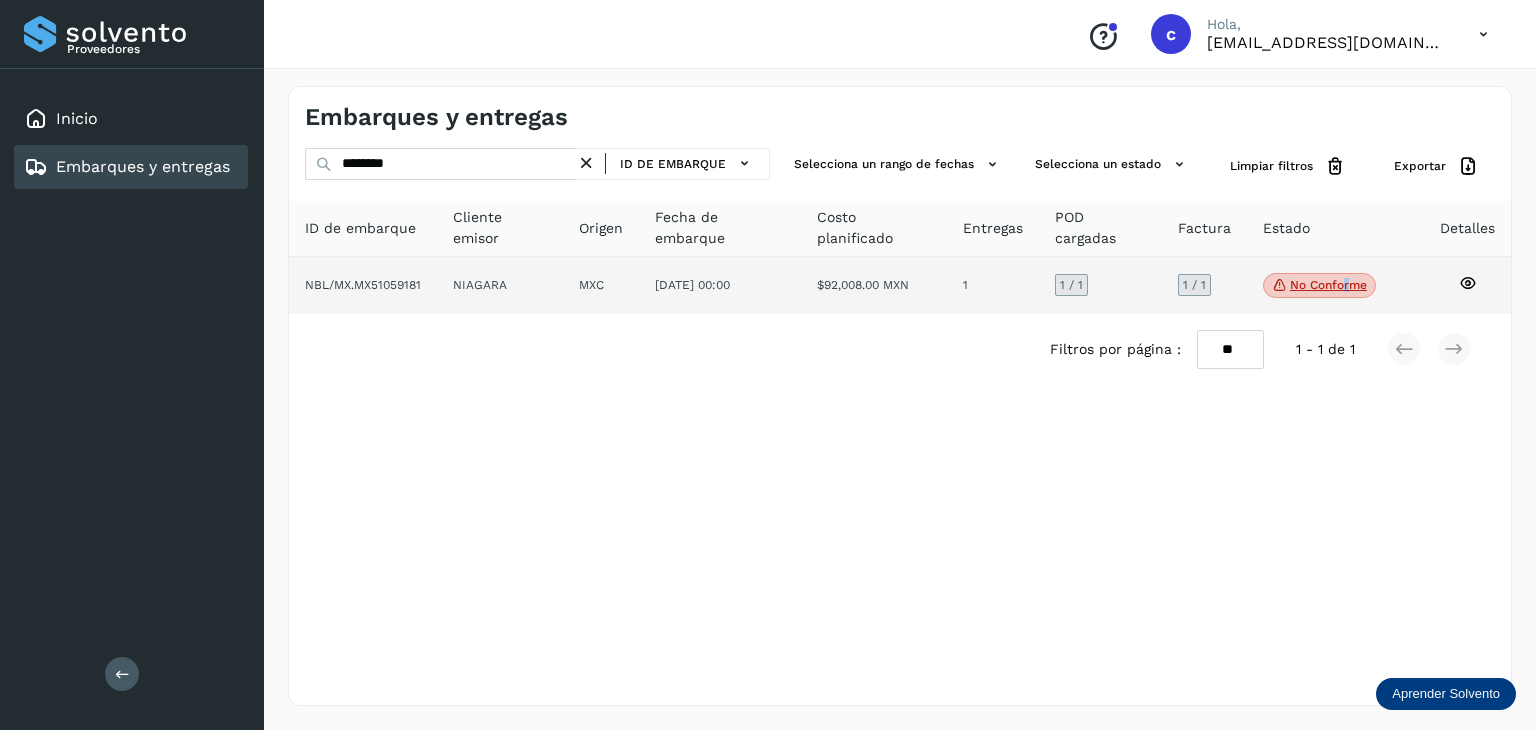 click on "No conforme" 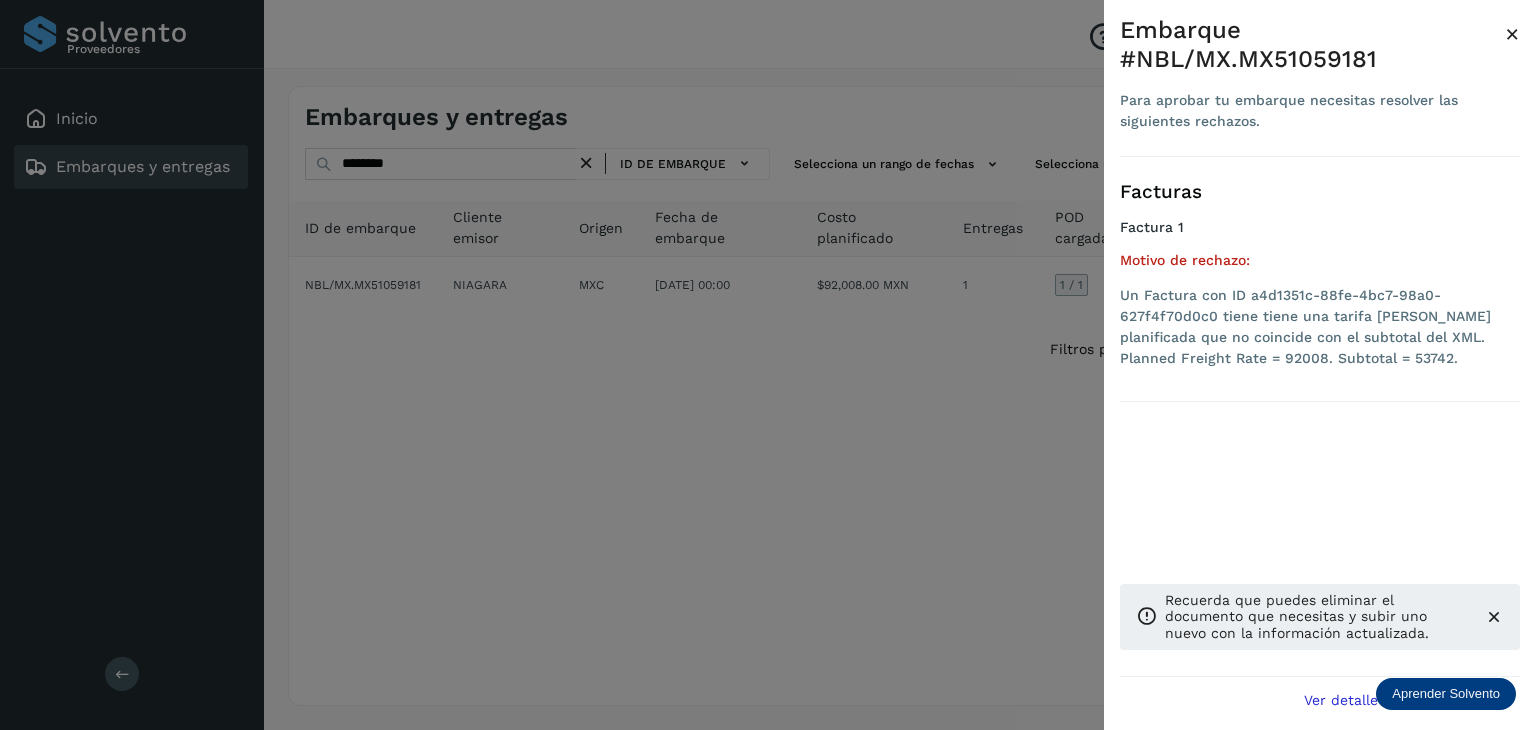 click at bounding box center (768, 365) 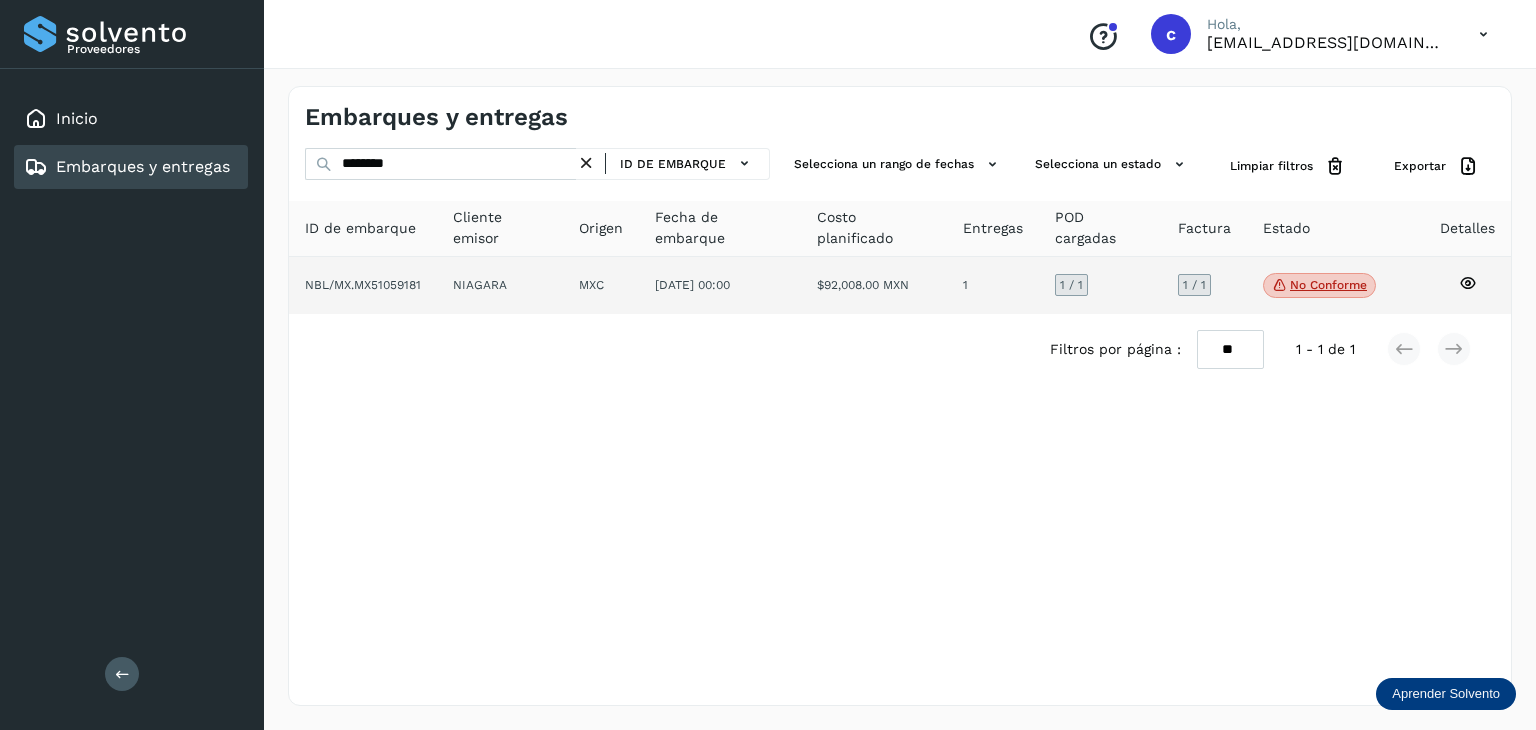 click 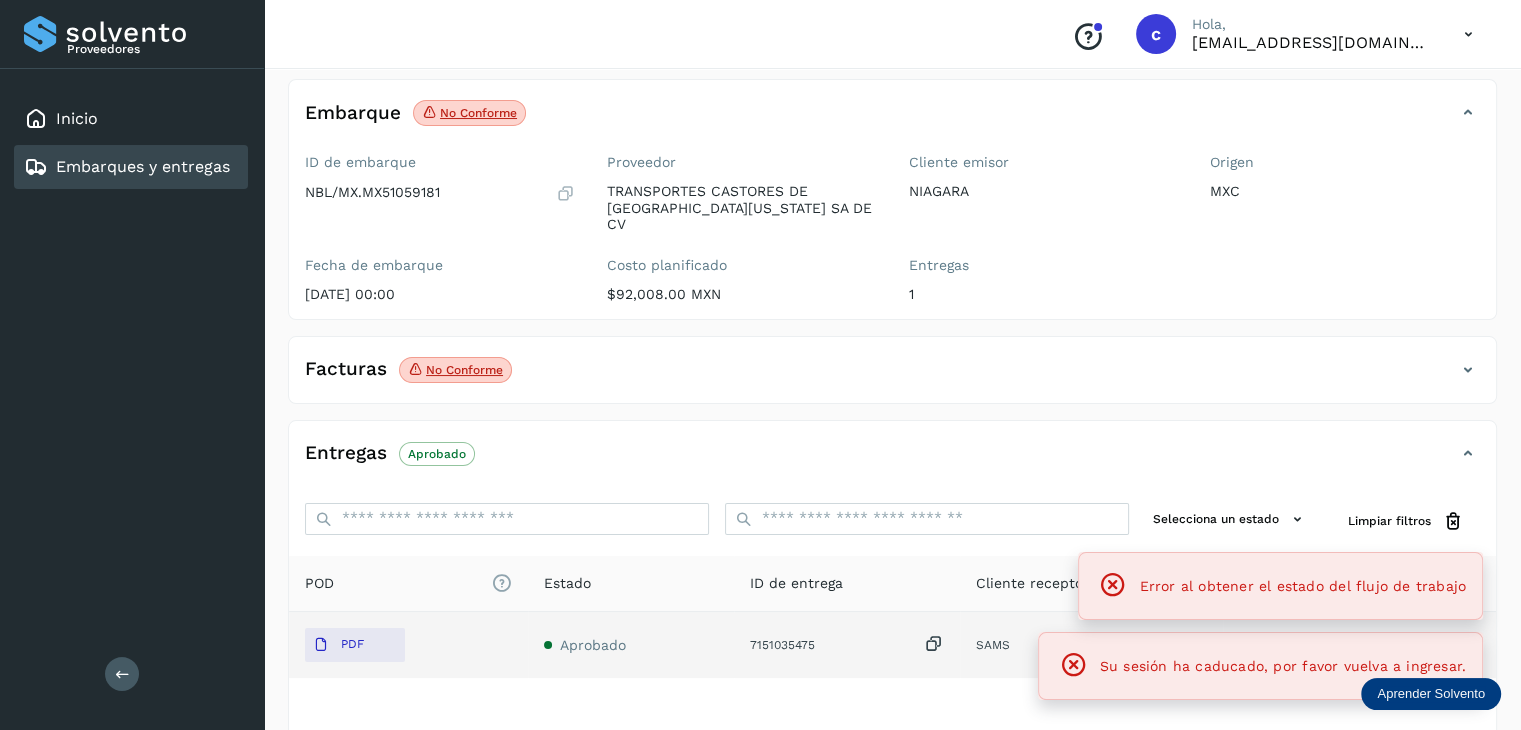 scroll, scrollTop: 229, scrollLeft: 0, axis: vertical 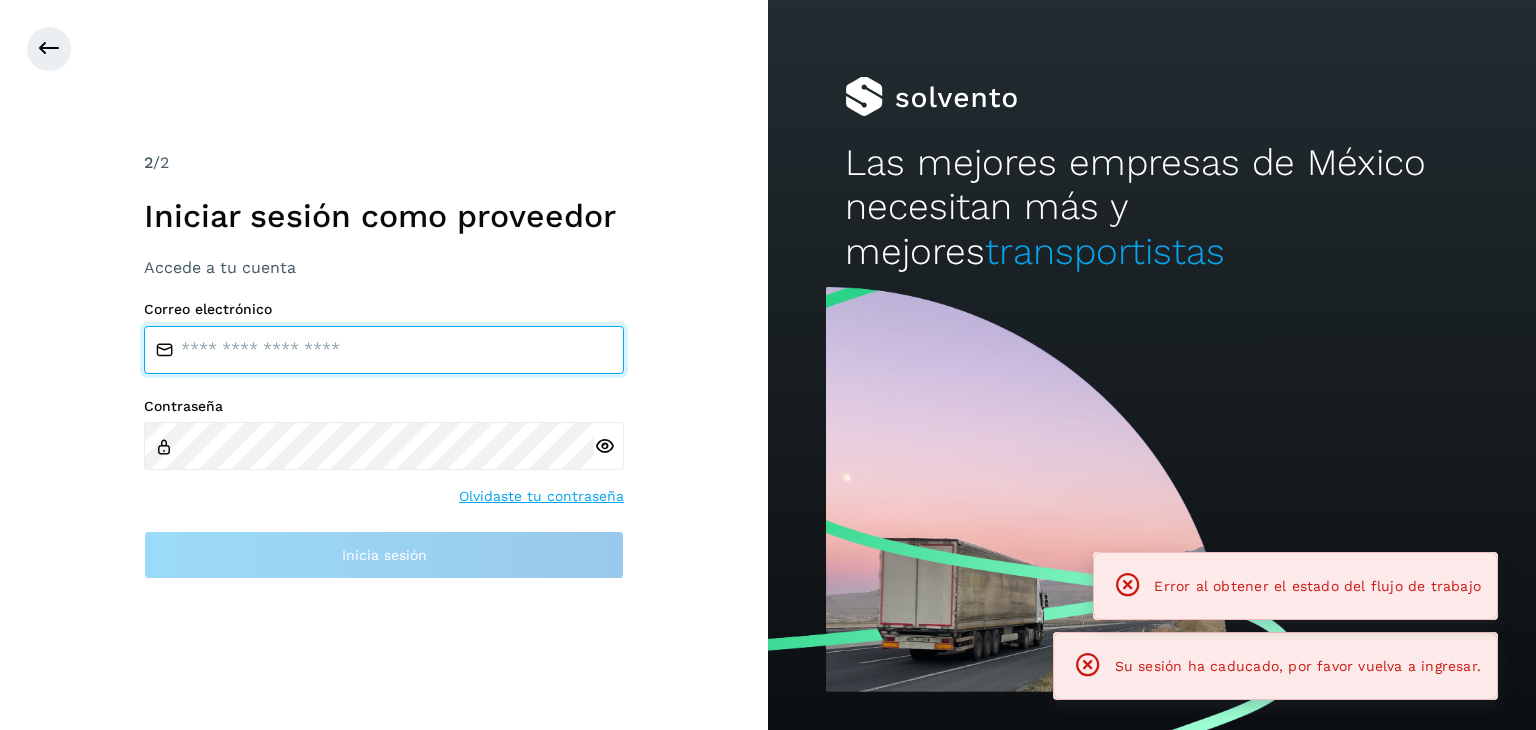 type on "**********" 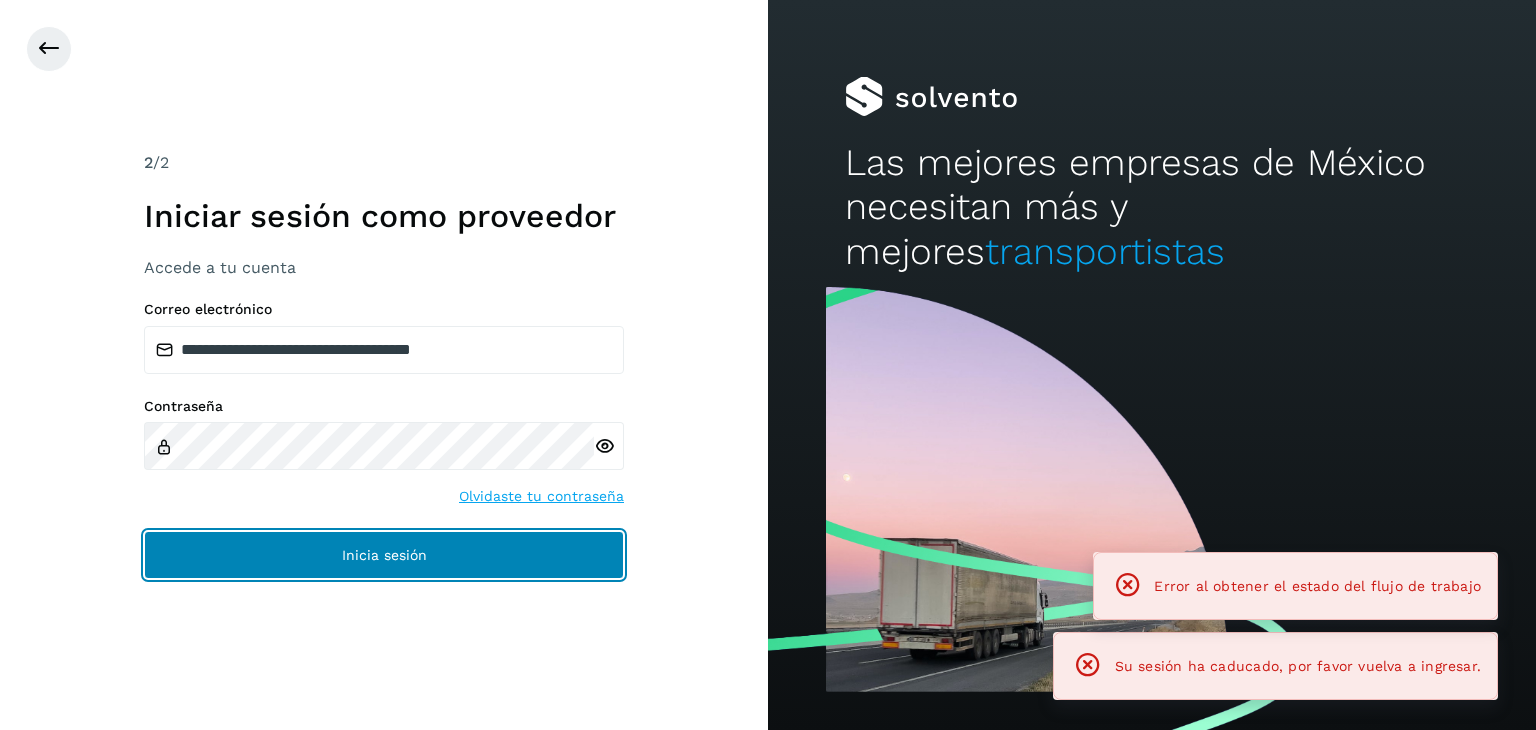 click on "Inicia sesión" at bounding box center [384, 555] 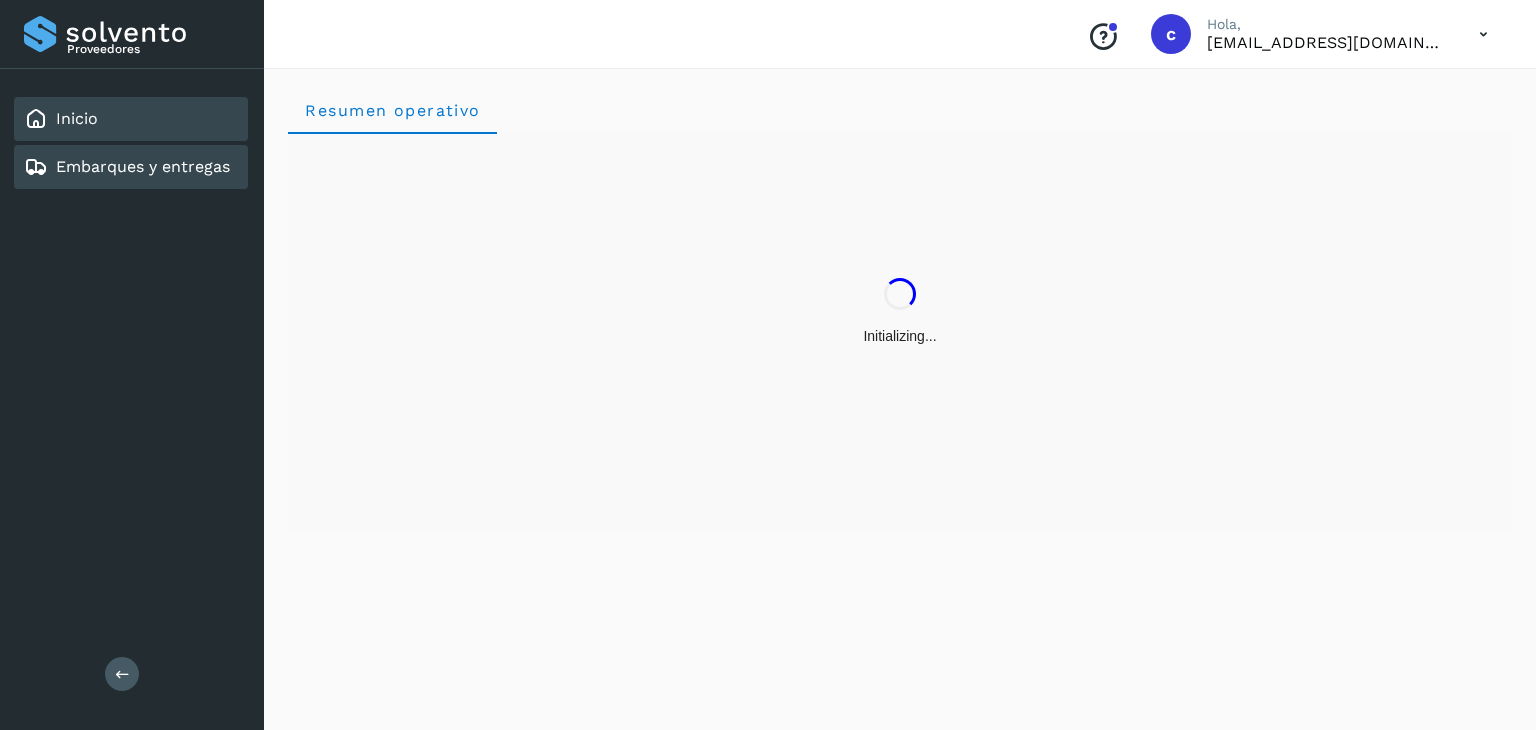 click on "Embarques y entregas" at bounding box center [127, 167] 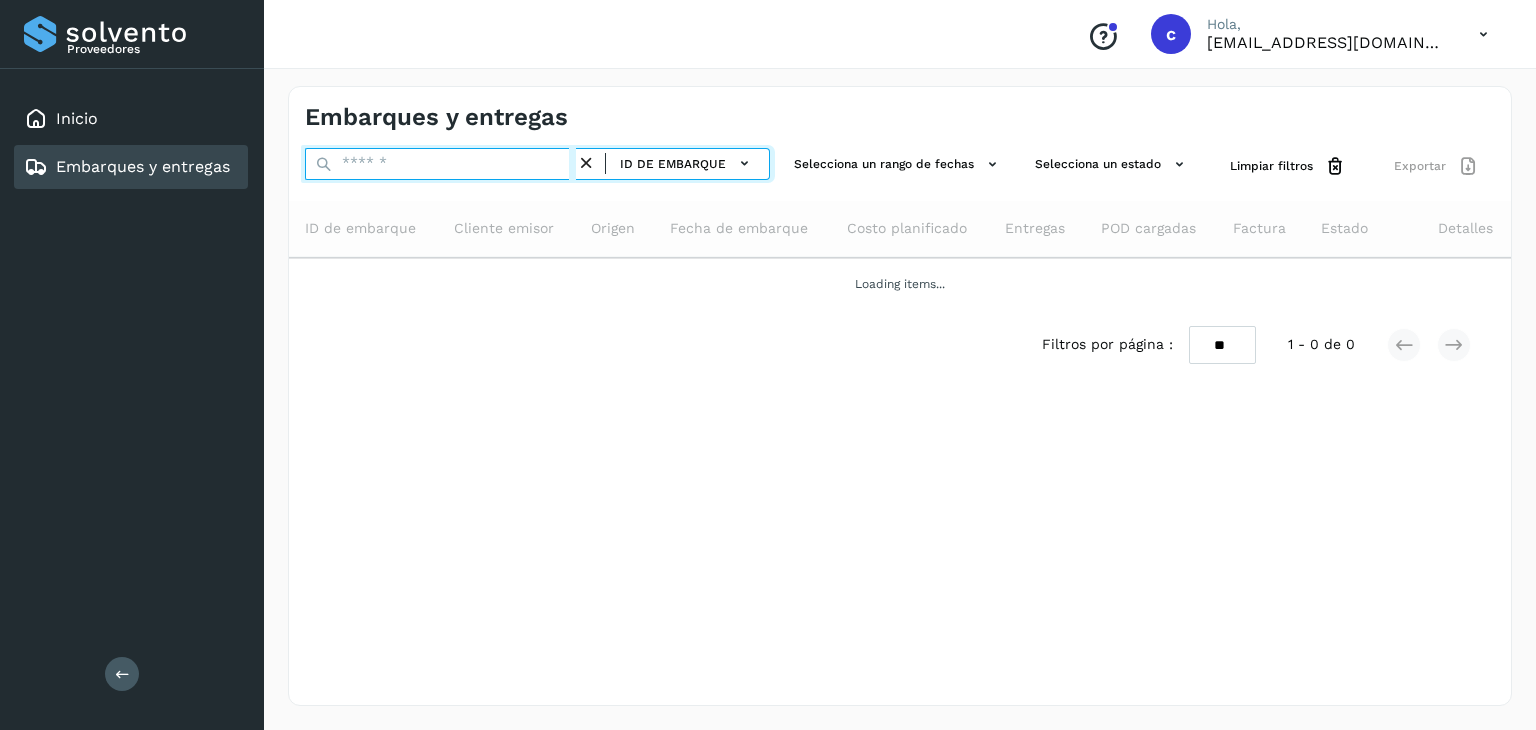 click at bounding box center (440, 164) 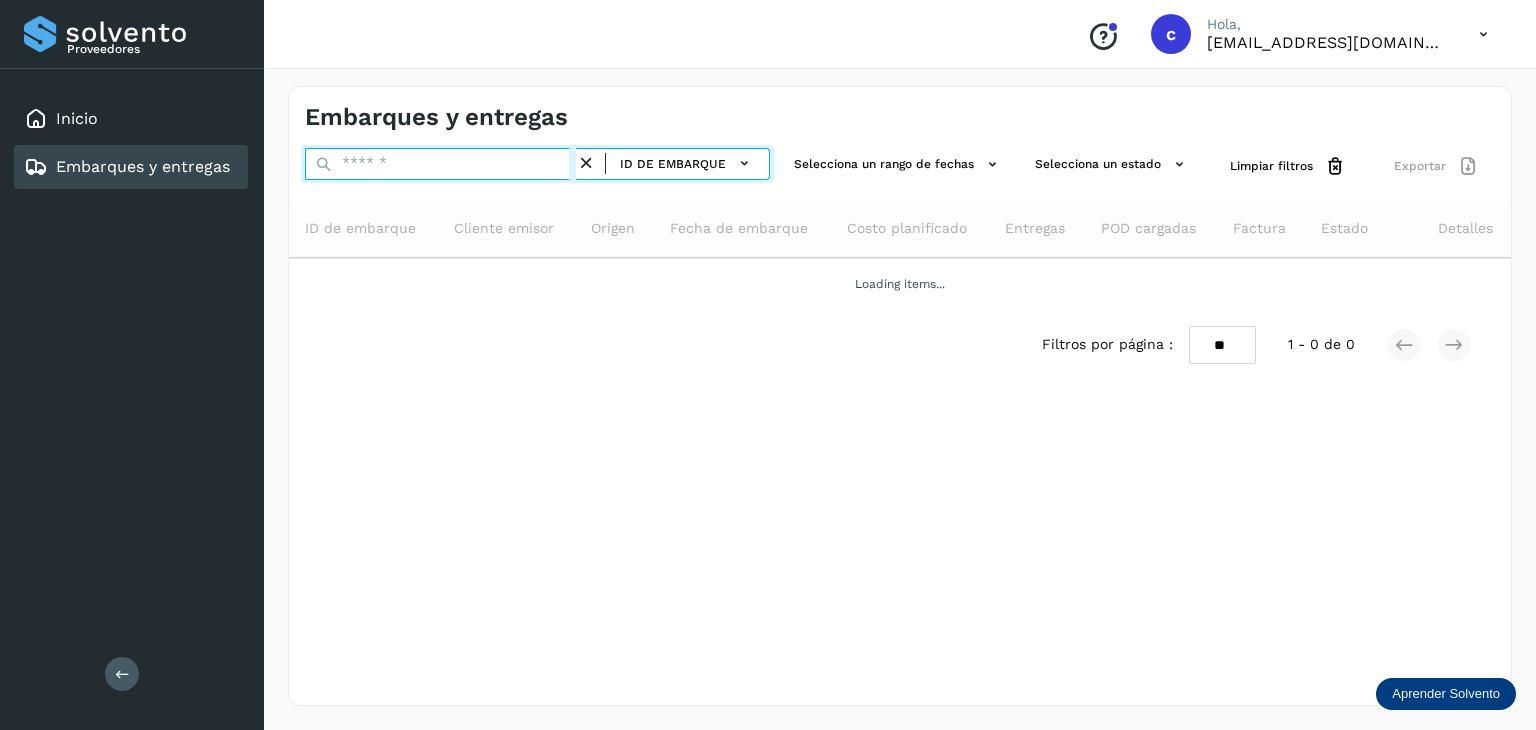 paste on "********" 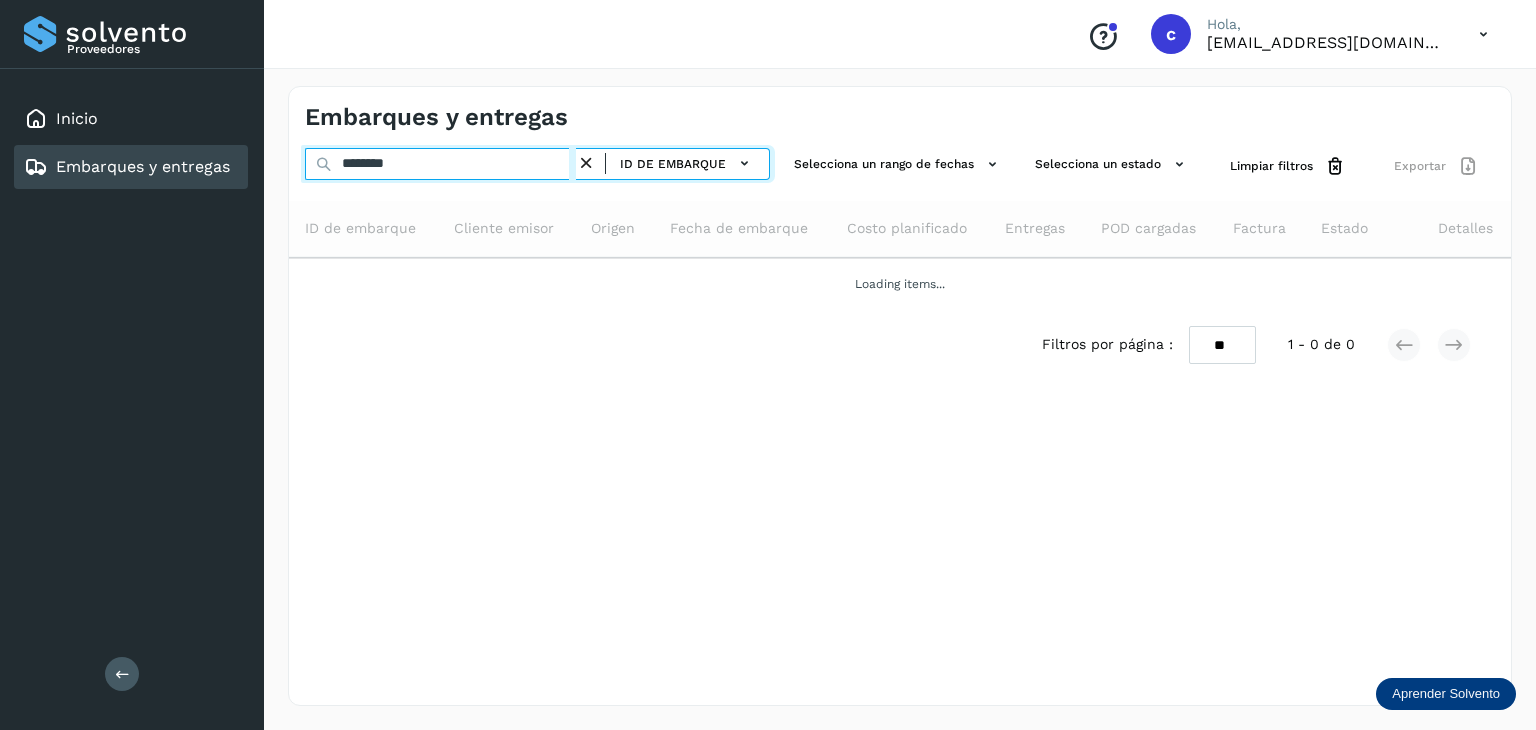 type on "********" 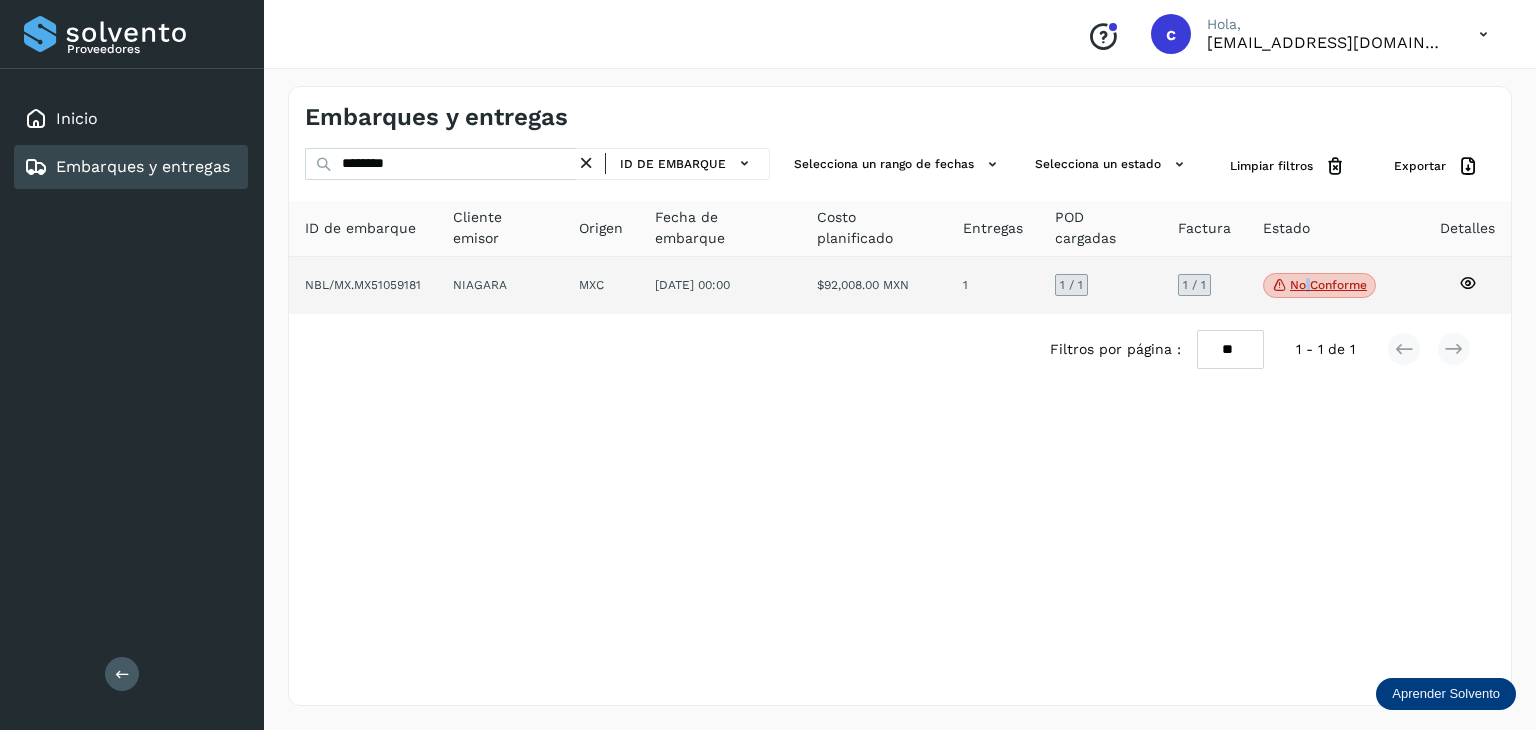 click on "No conforme
Verifica el estado de la factura o entregas asociadas a este embarque" 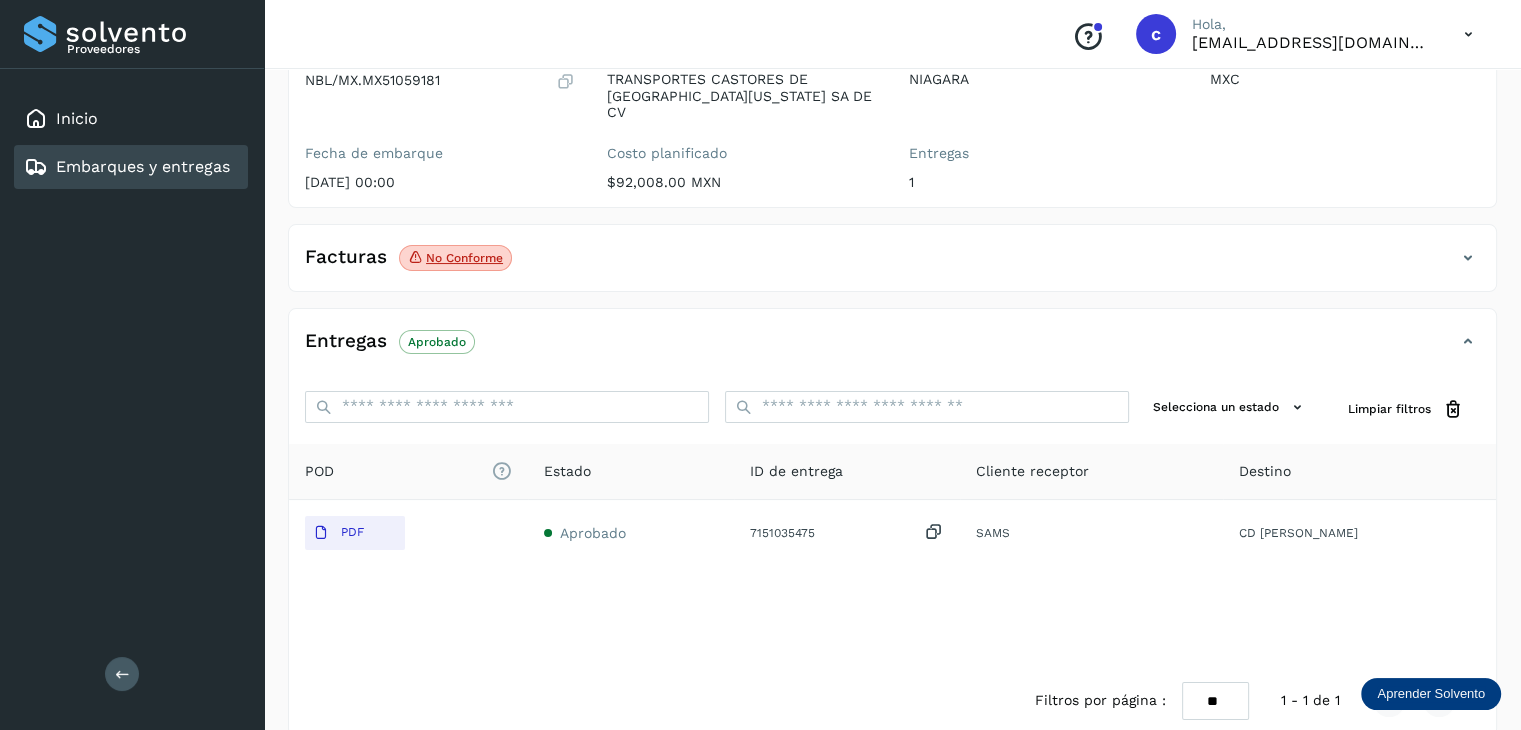 scroll, scrollTop: 229, scrollLeft: 0, axis: vertical 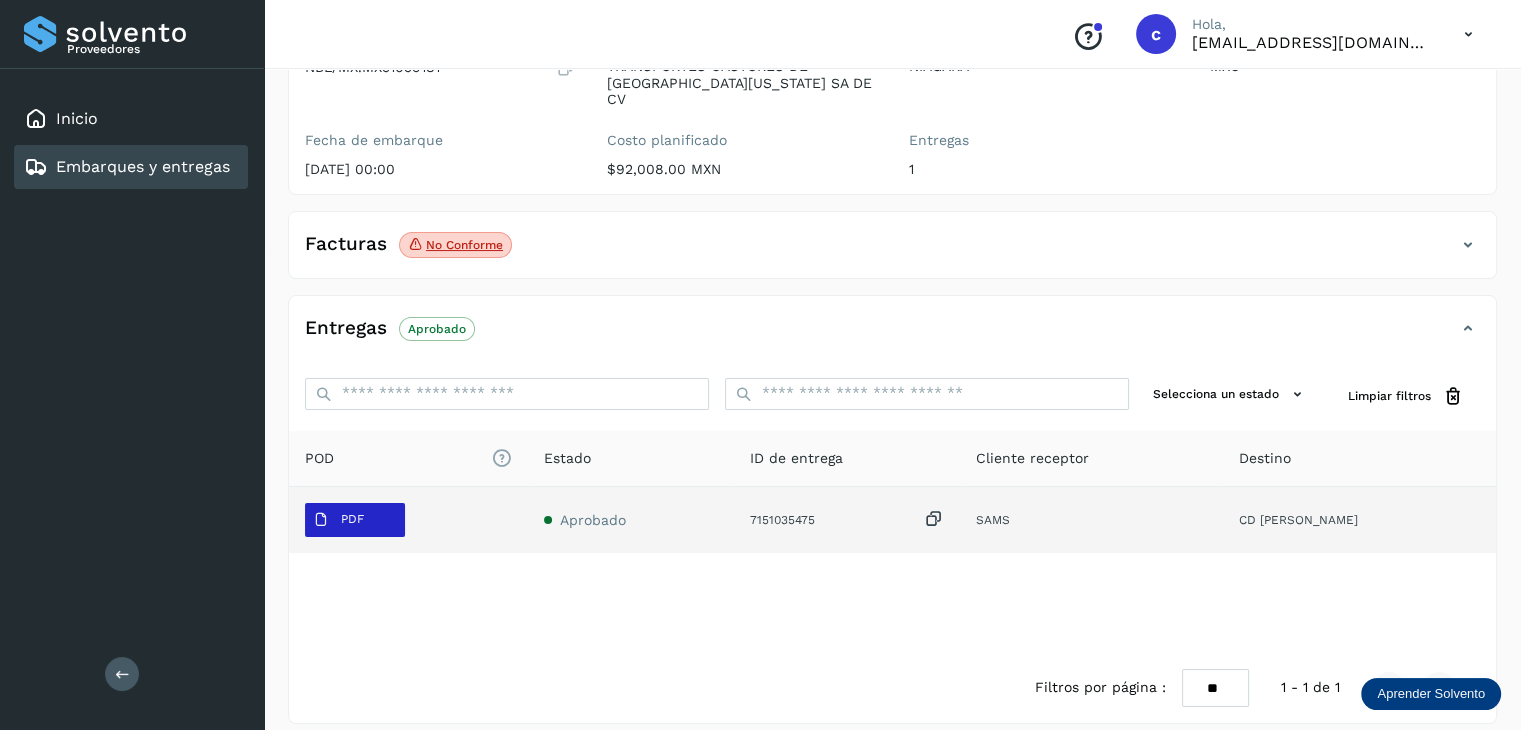 click on "PDF" at bounding box center [338, 520] 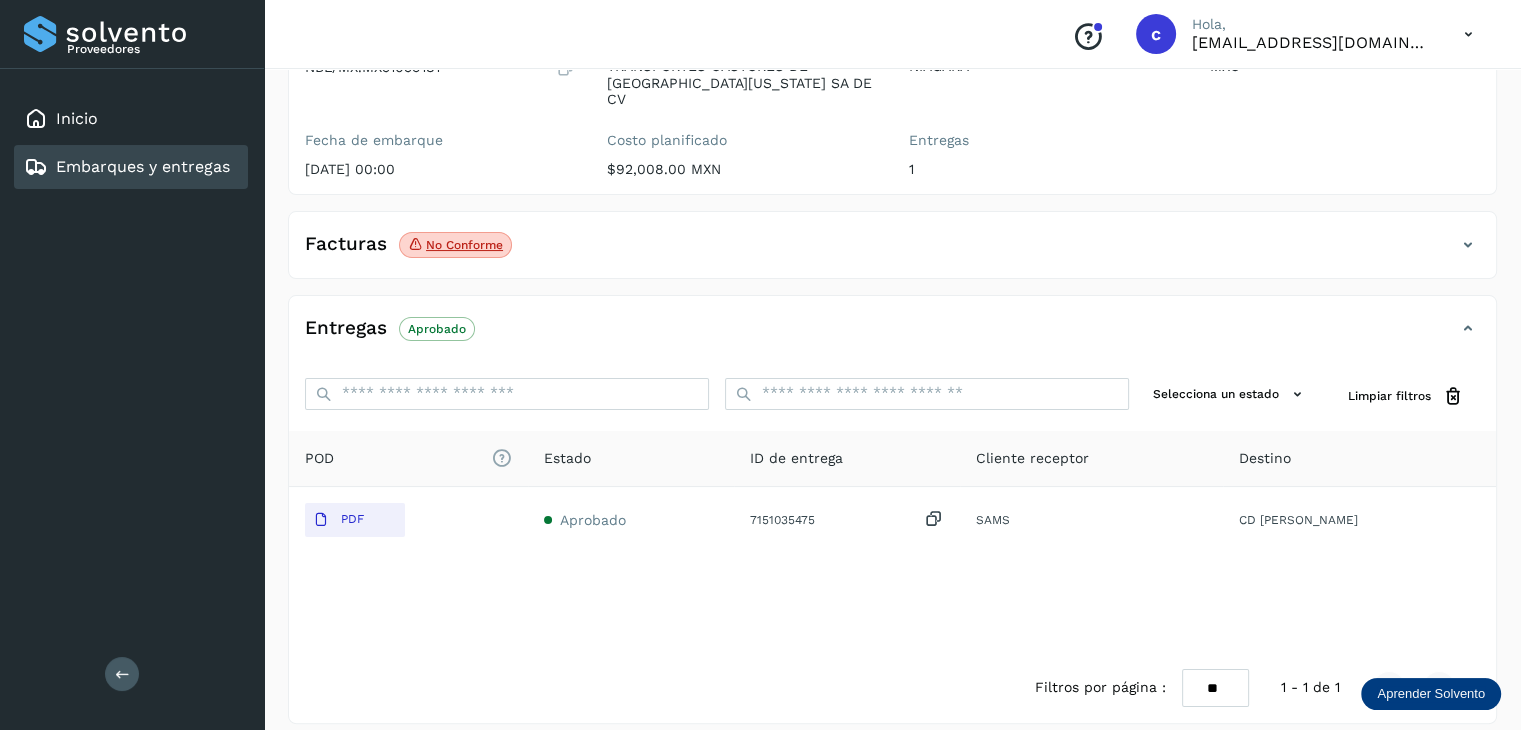 click on "Embarques y entregas" at bounding box center [127, 167] 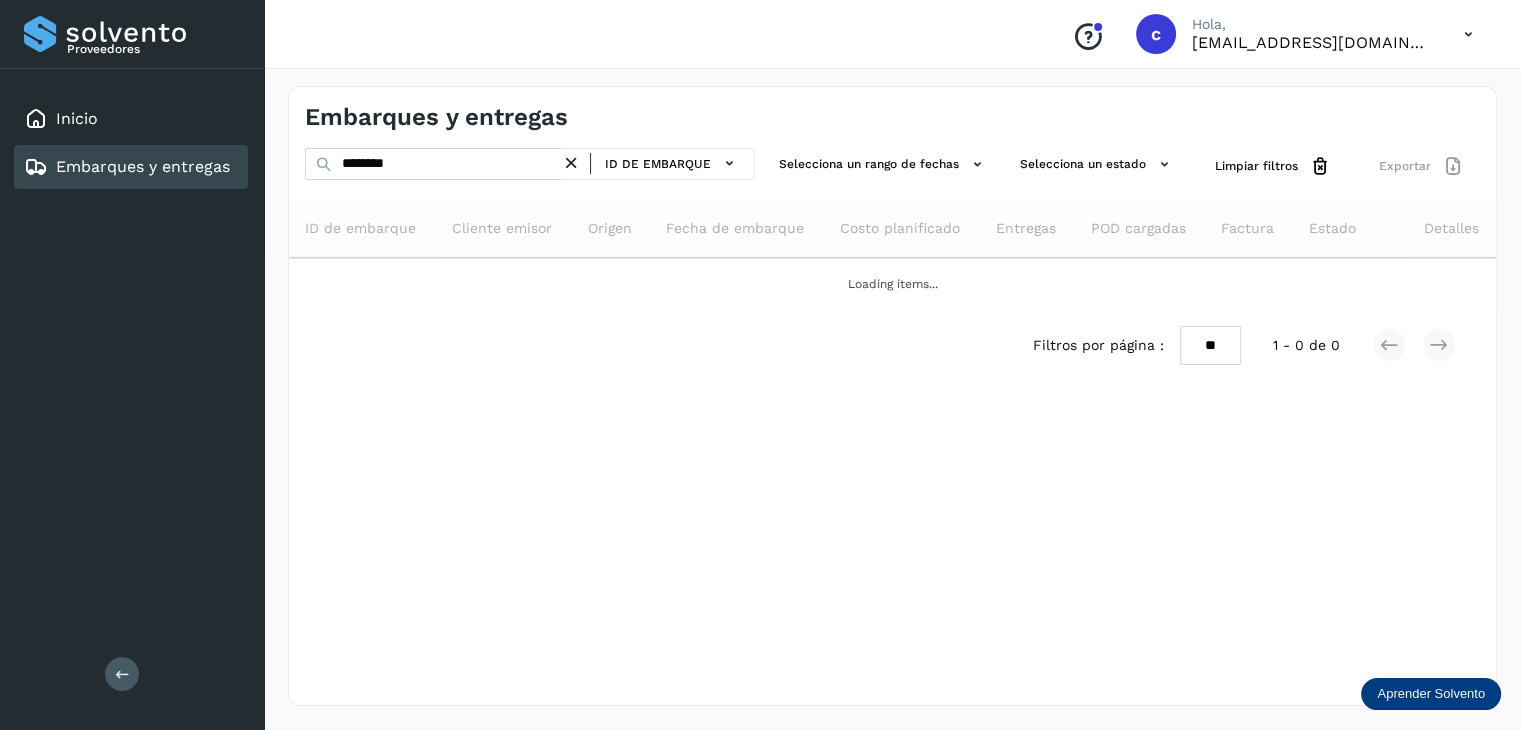 scroll, scrollTop: 0, scrollLeft: 0, axis: both 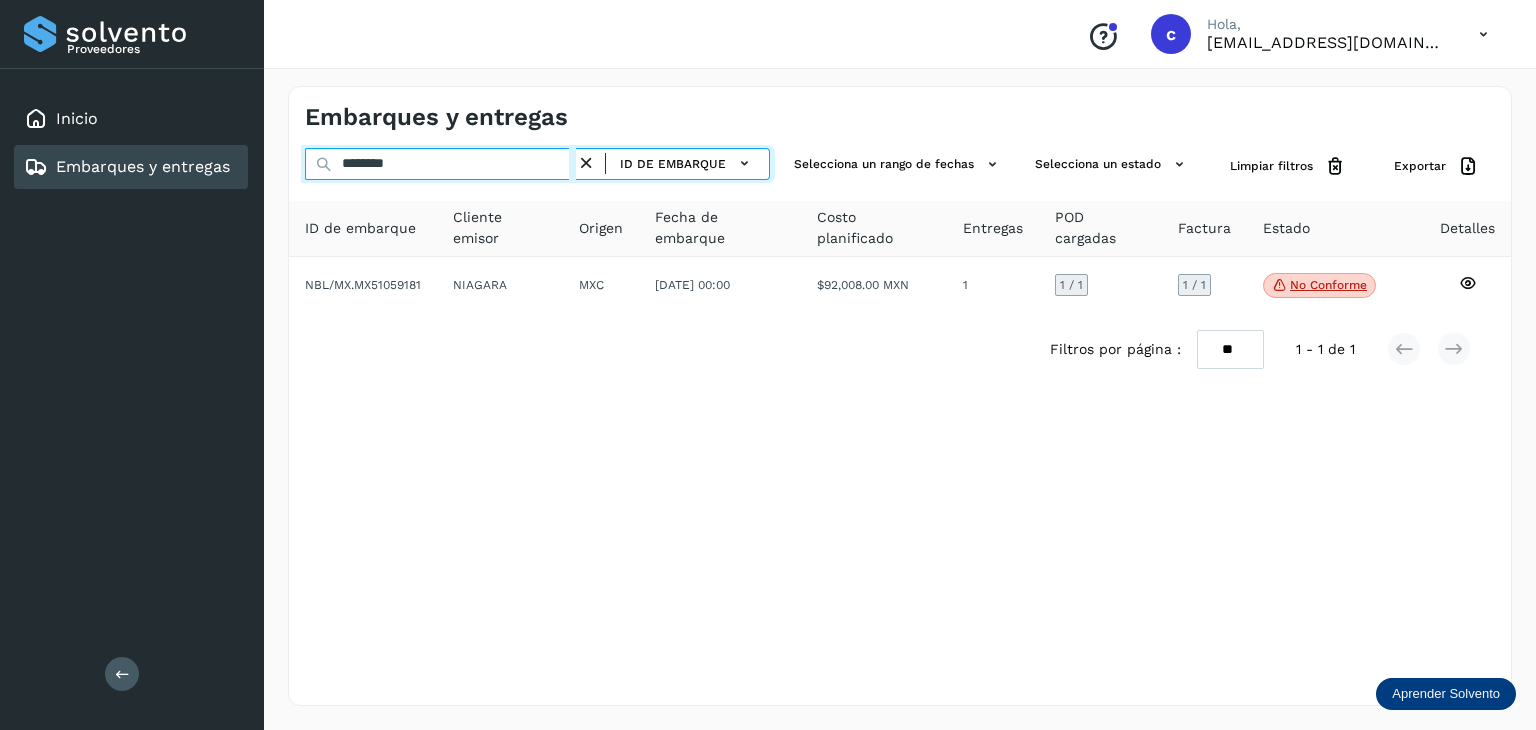 drag, startPoint x: 439, startPoint y: 164, endPoint x: 365, endPoint y: 161, distance: 74.06078 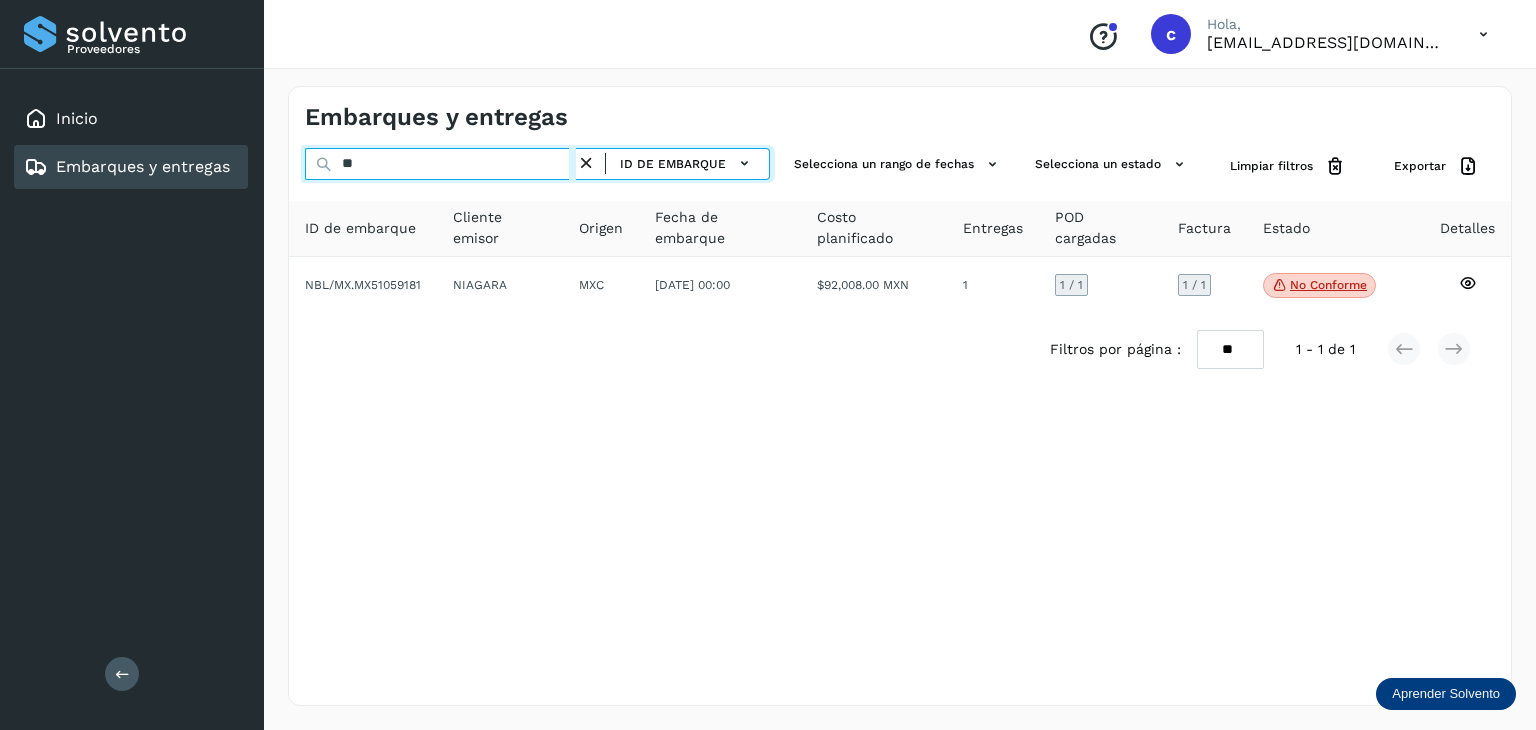 type on "*" 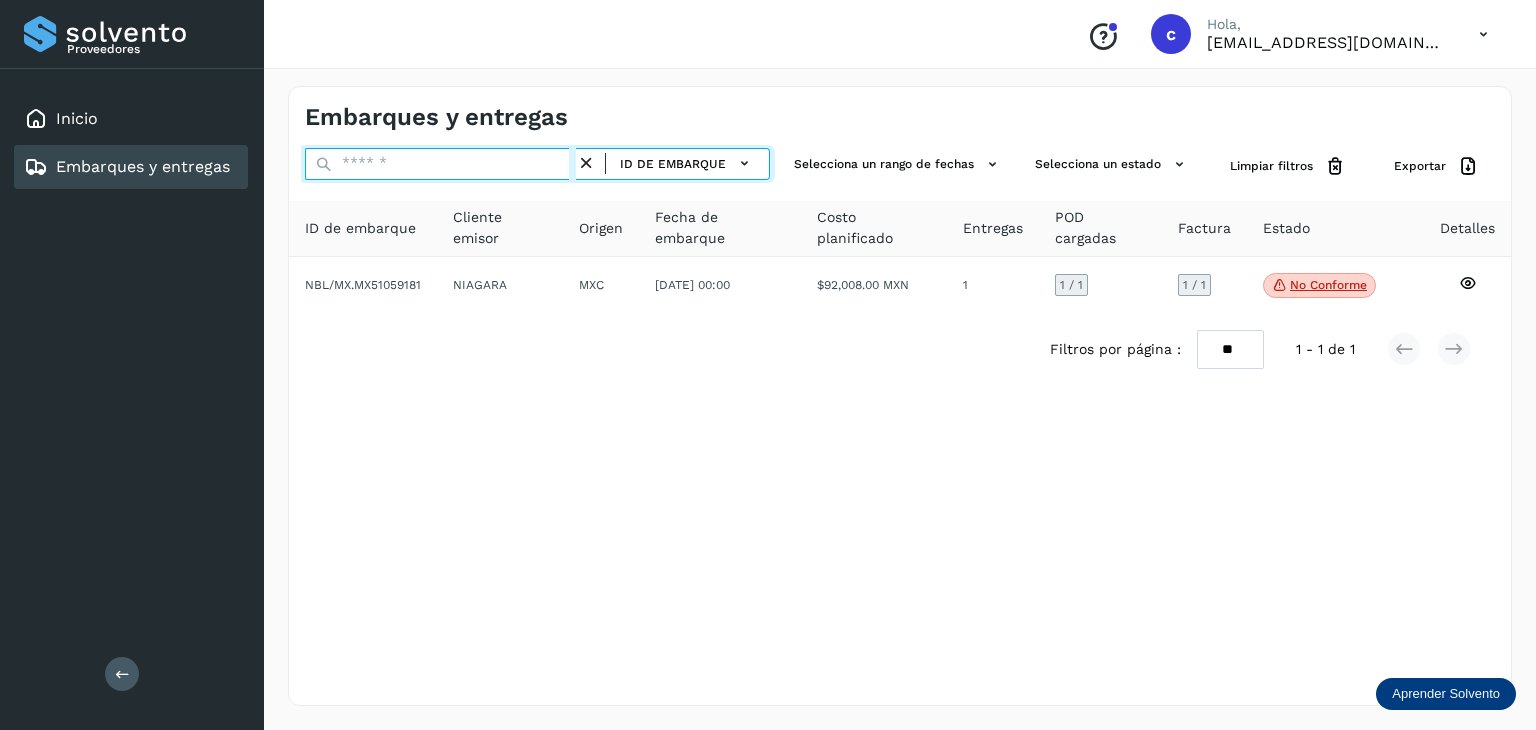 paste on "********" 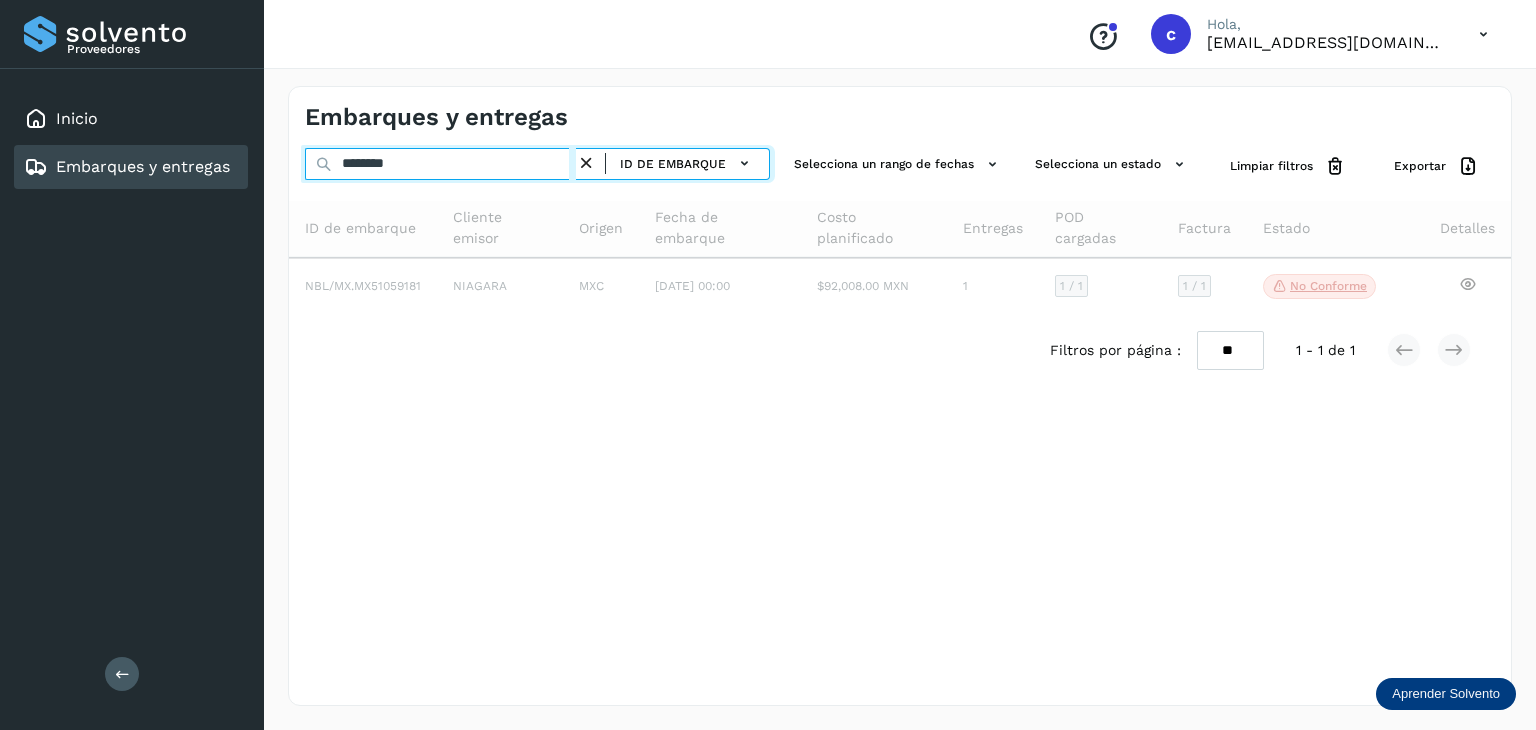 type on "********" 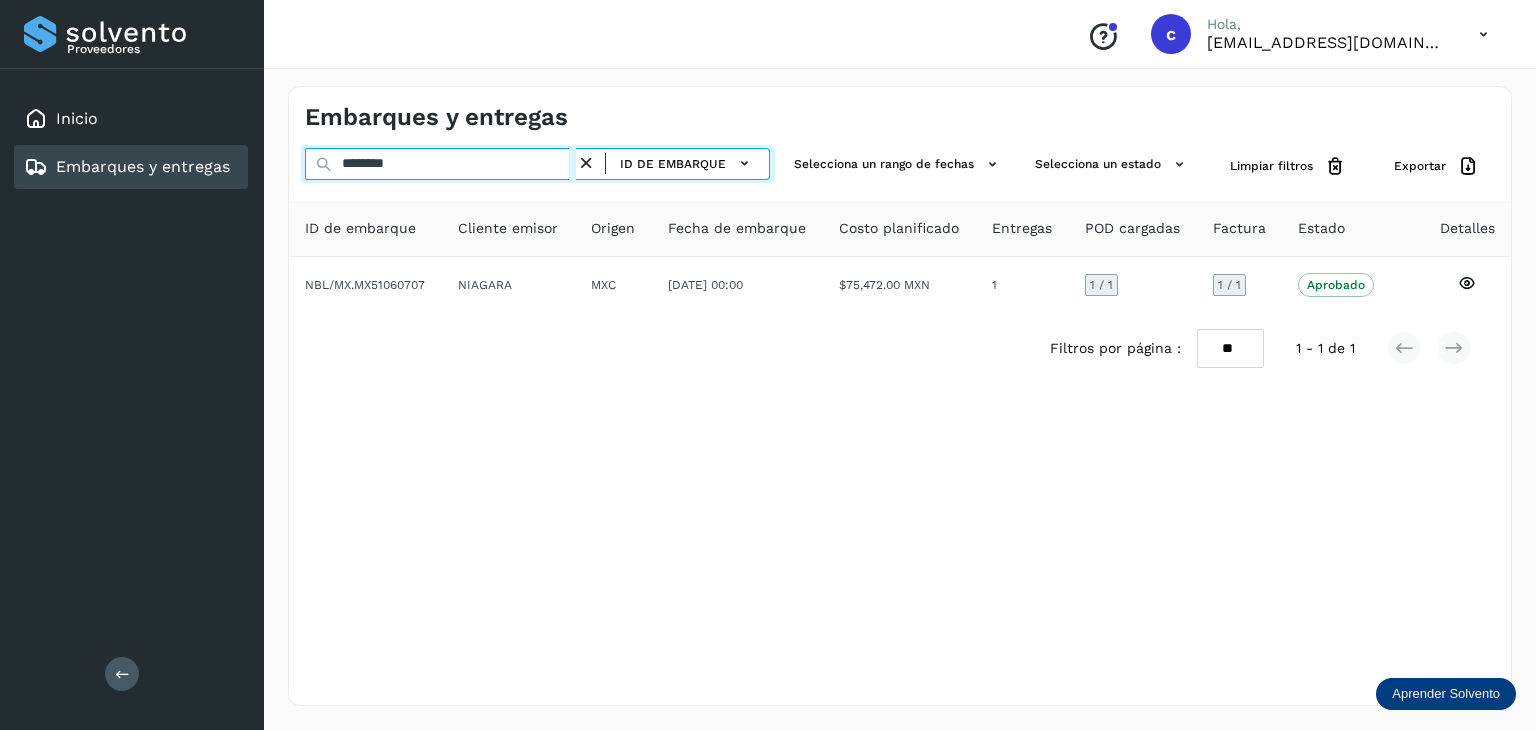 drag, startPoint x: 289, startPoint y: 170, endPoint x: 226, endPoint y: 167, distance: 63.07139 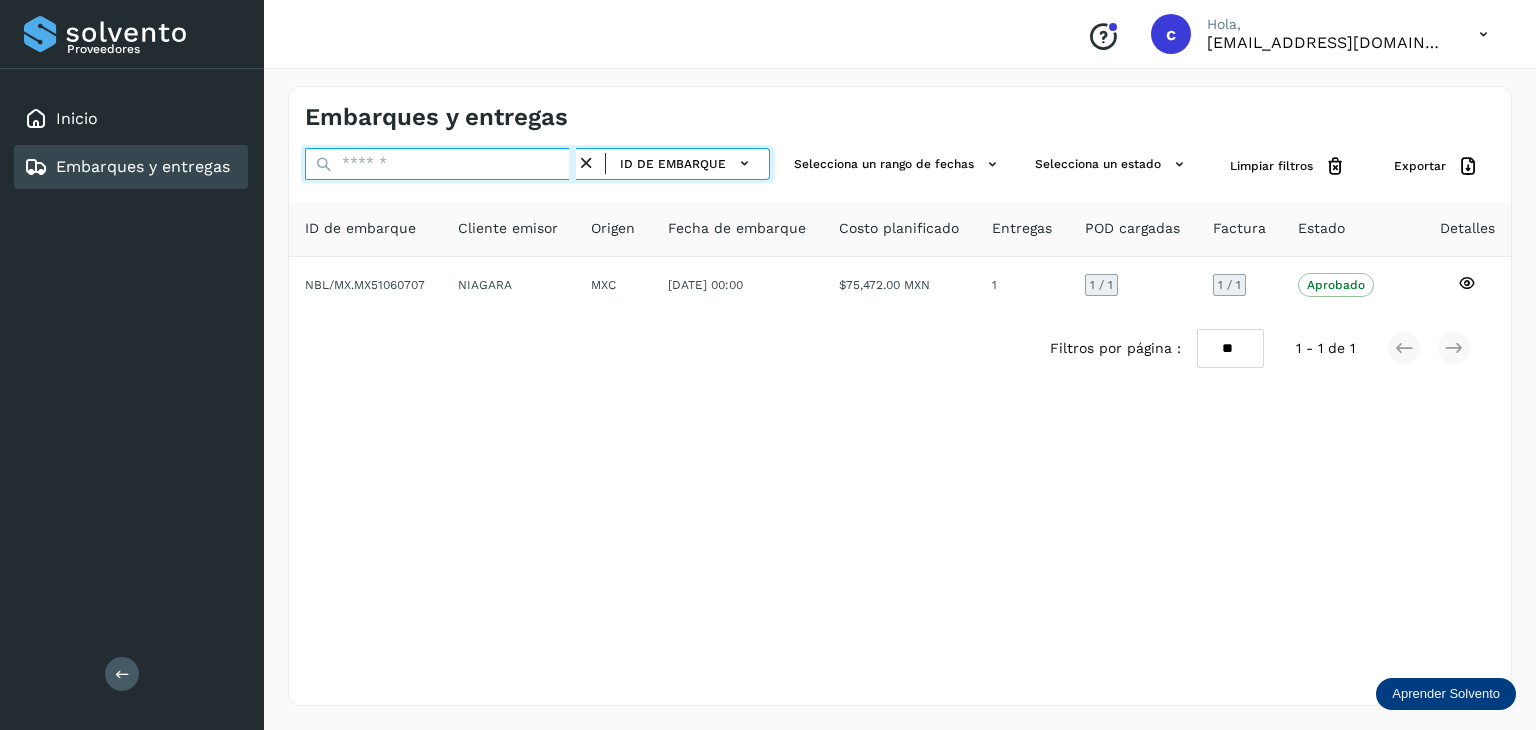 paste on "********" 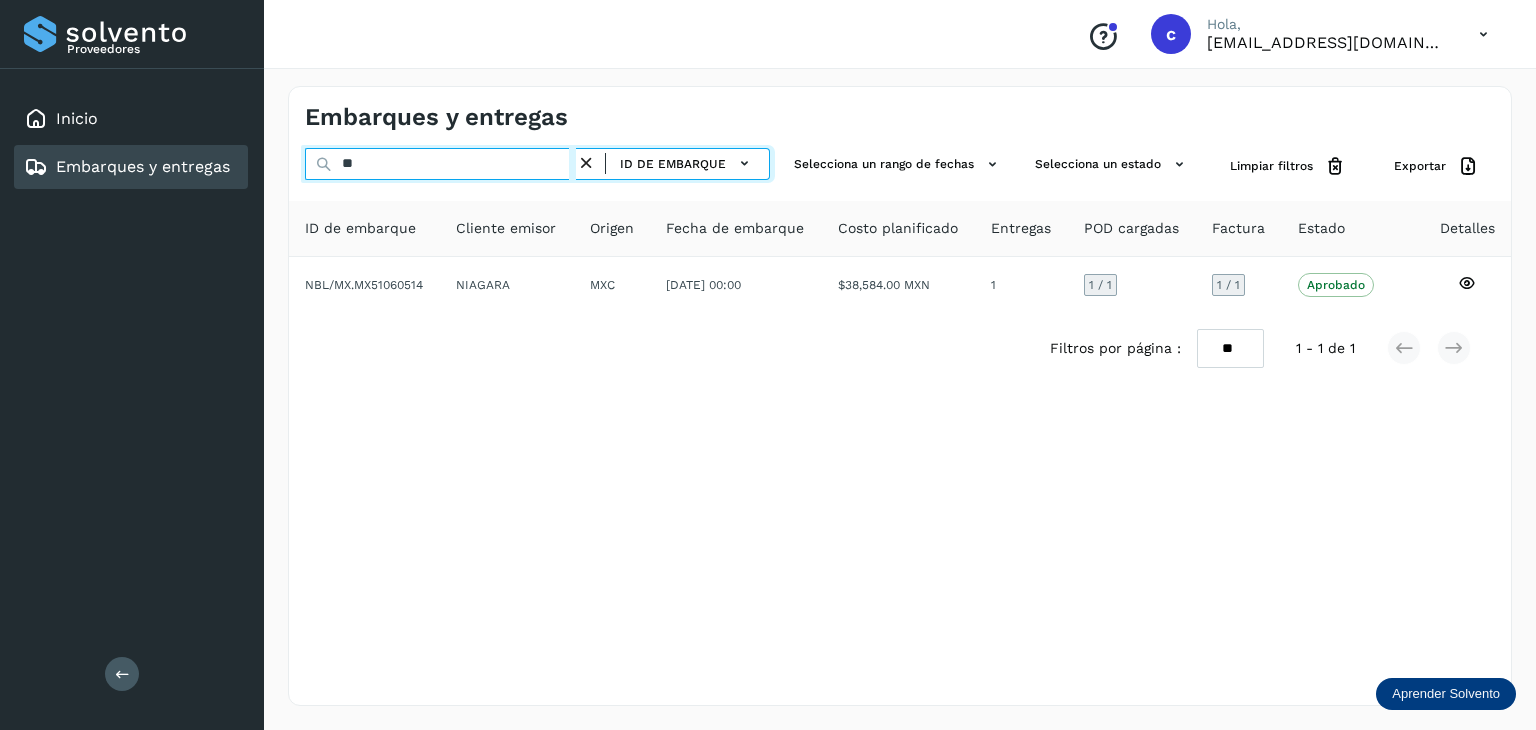 type on "*" 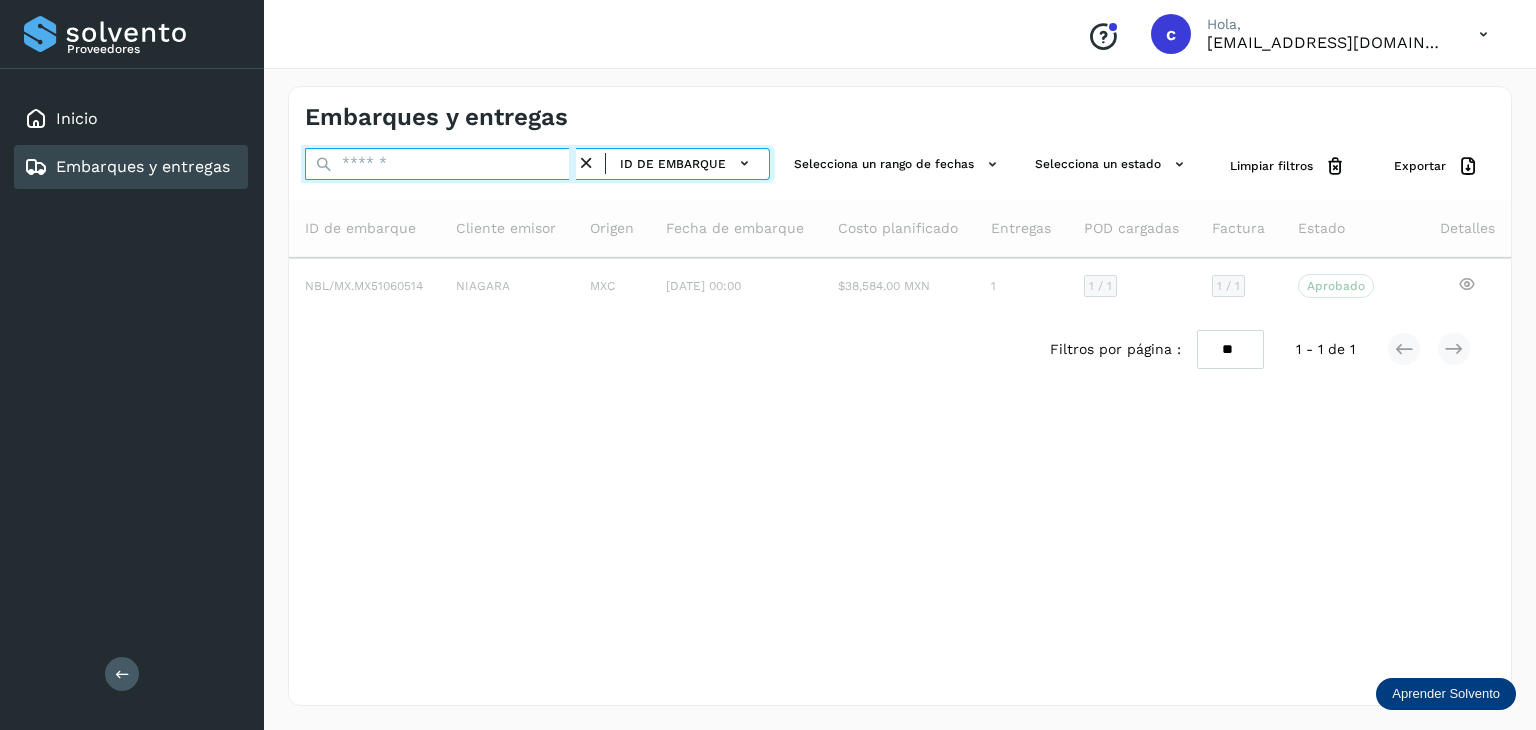 paste on "********" 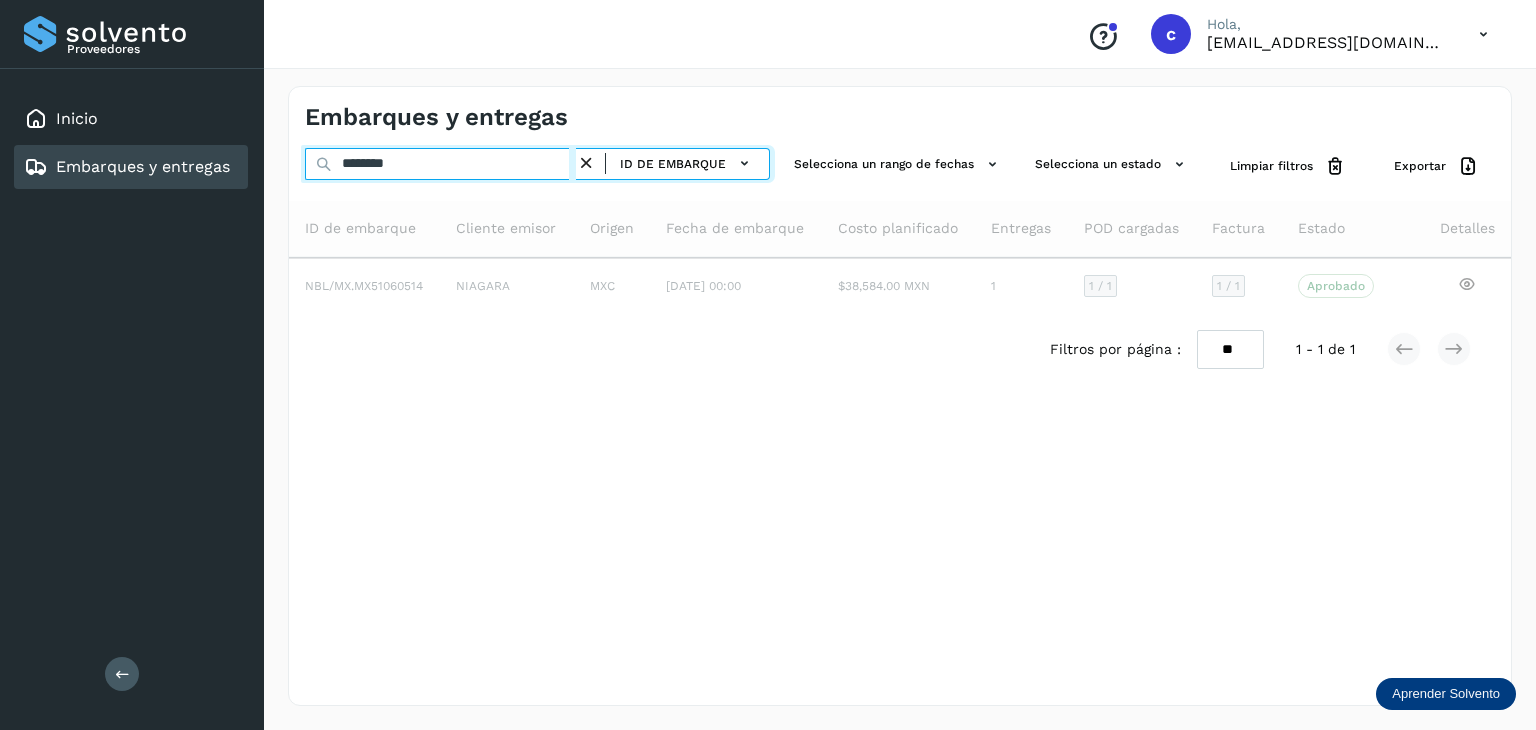 type on "********" 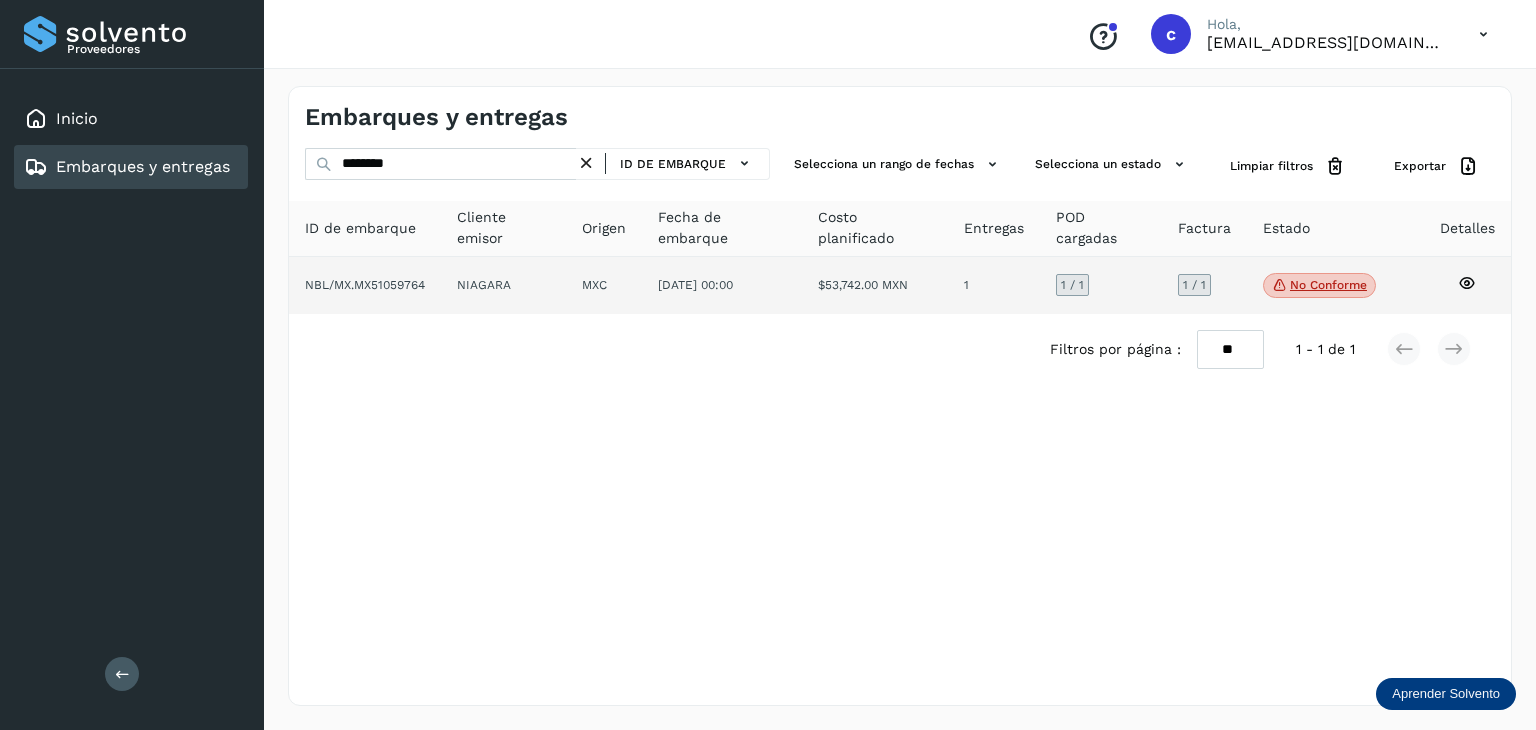 click on "No conforme" at bounding box center (1319, 286) 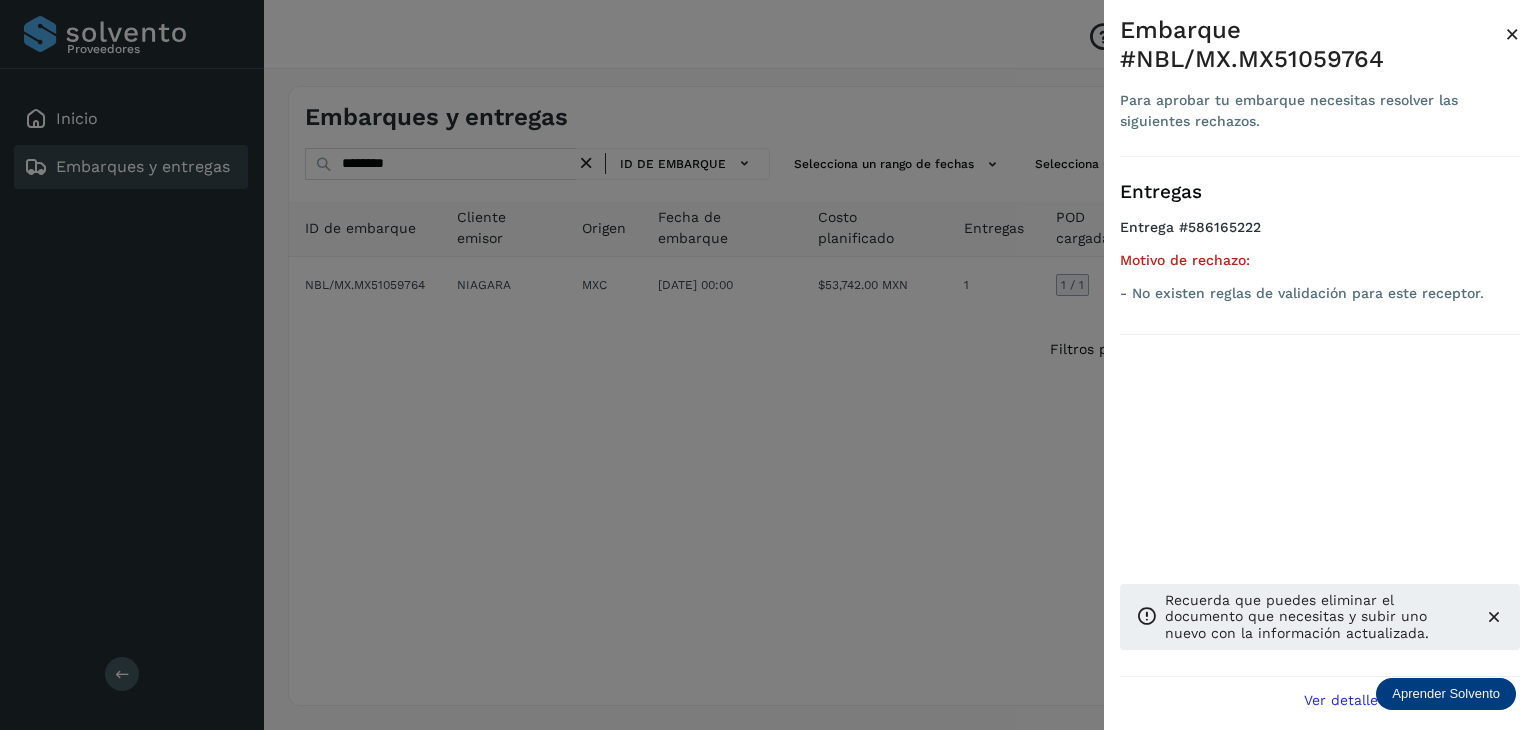 click at bounding box center [768, 365] 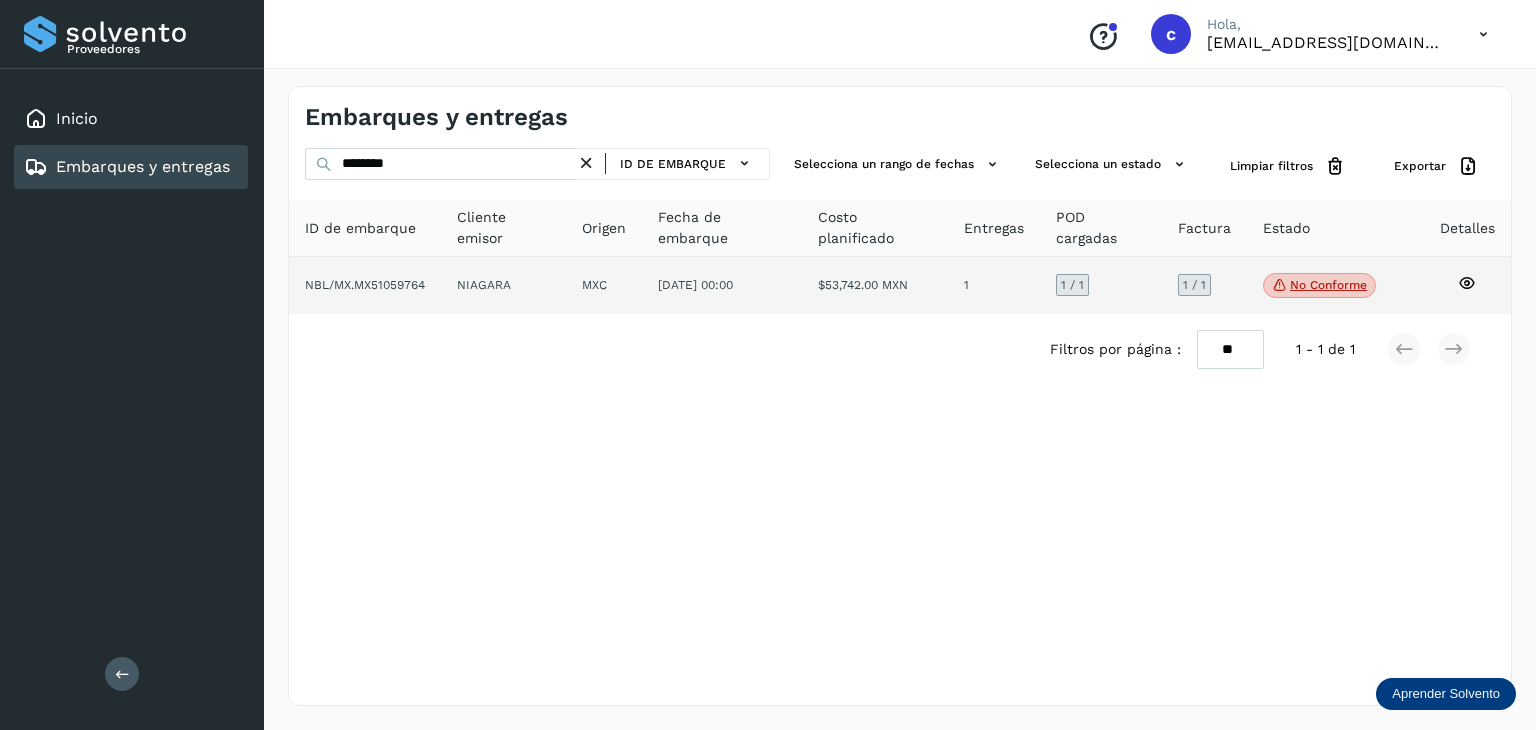 click 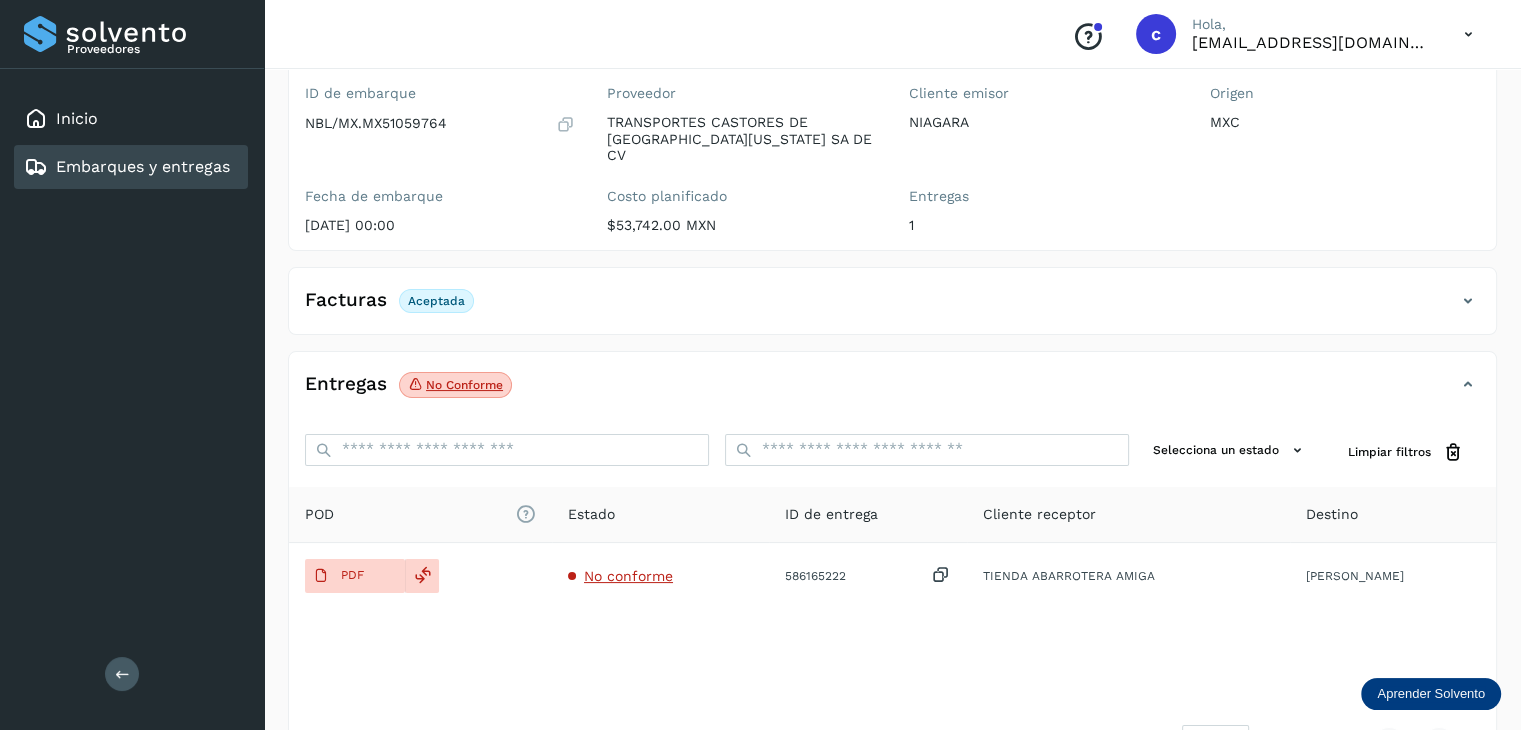scroll, scrollTop: 200, scrollLeft: 0, axis: vertical 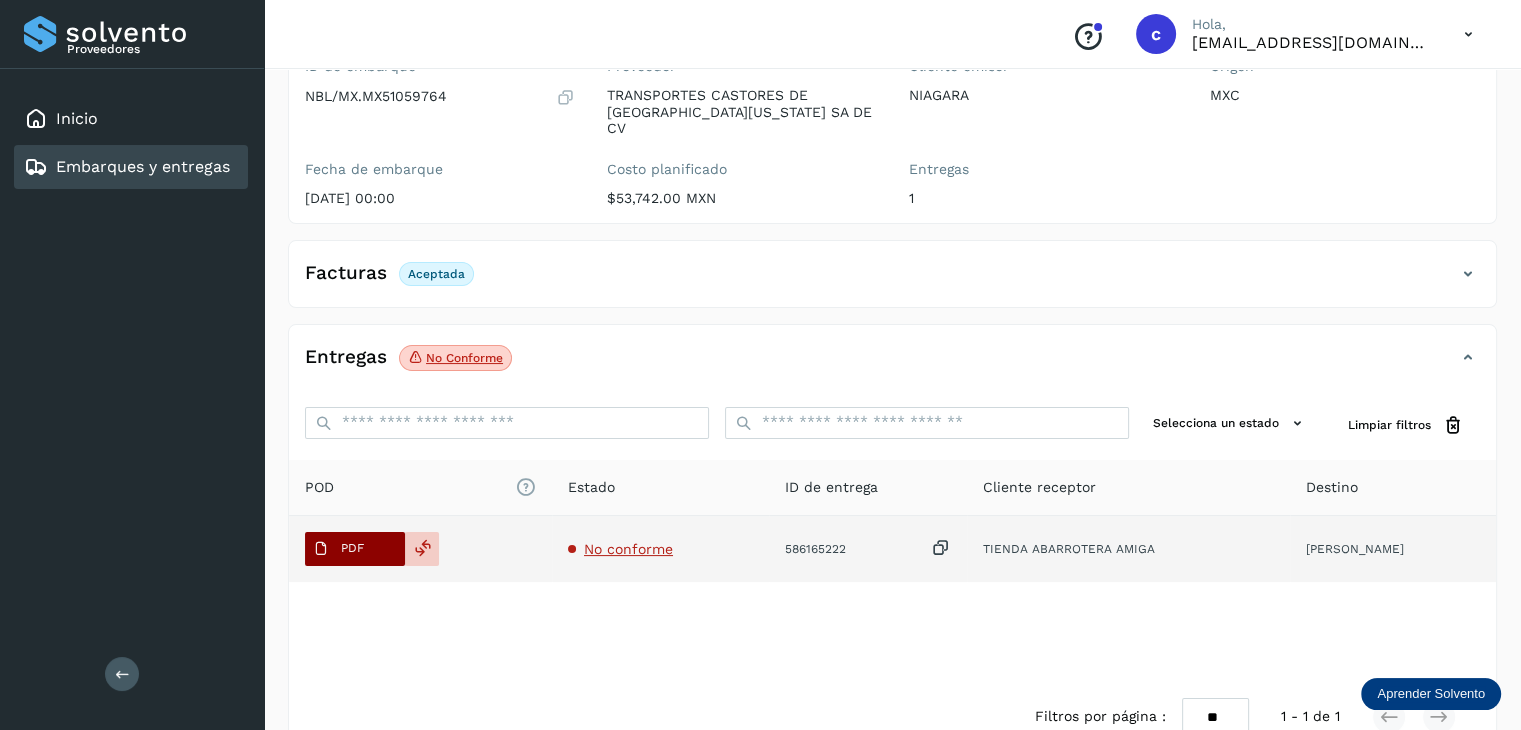click on "PDF" at bounding box center (355, 549) 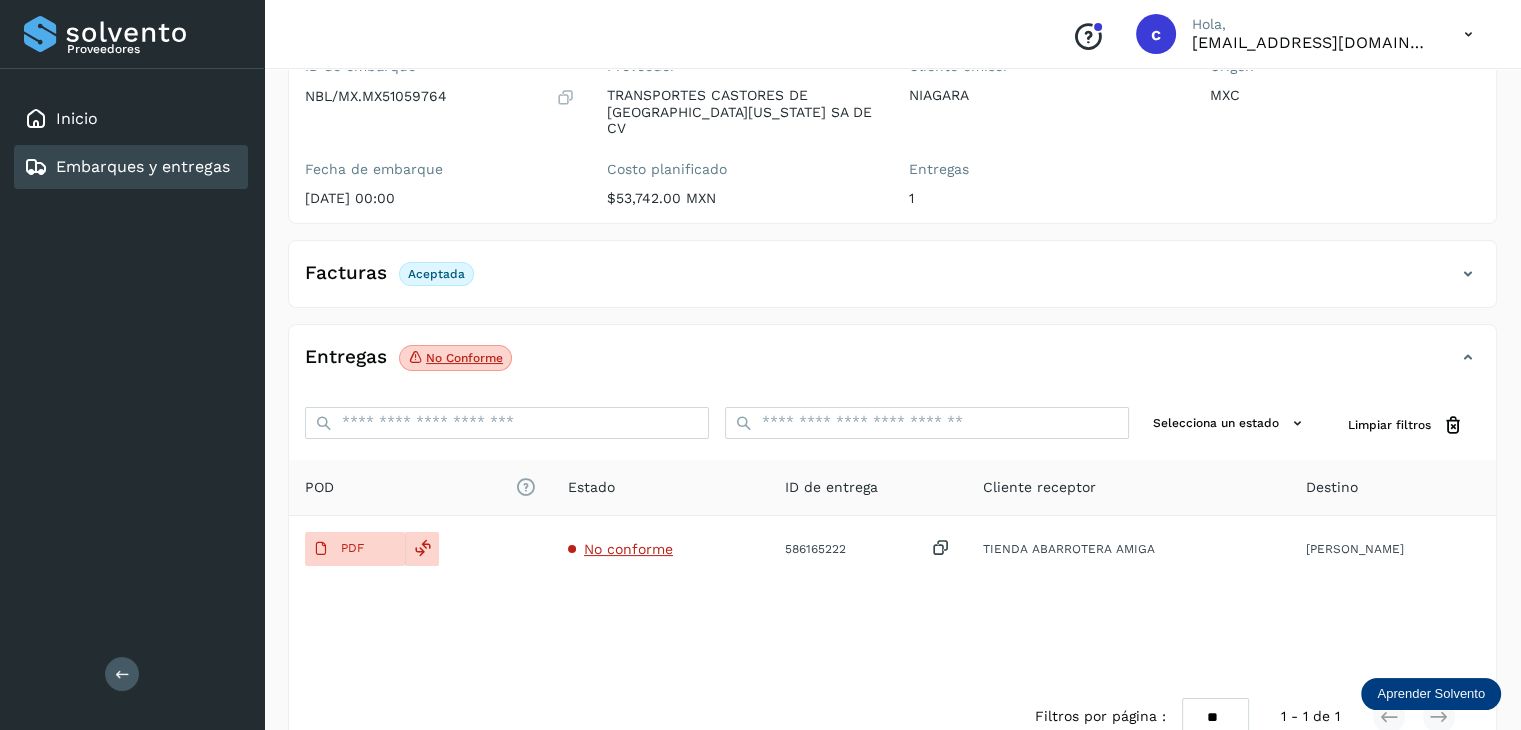 click on "Embarques y entregas" at bounding box center [127, 167] 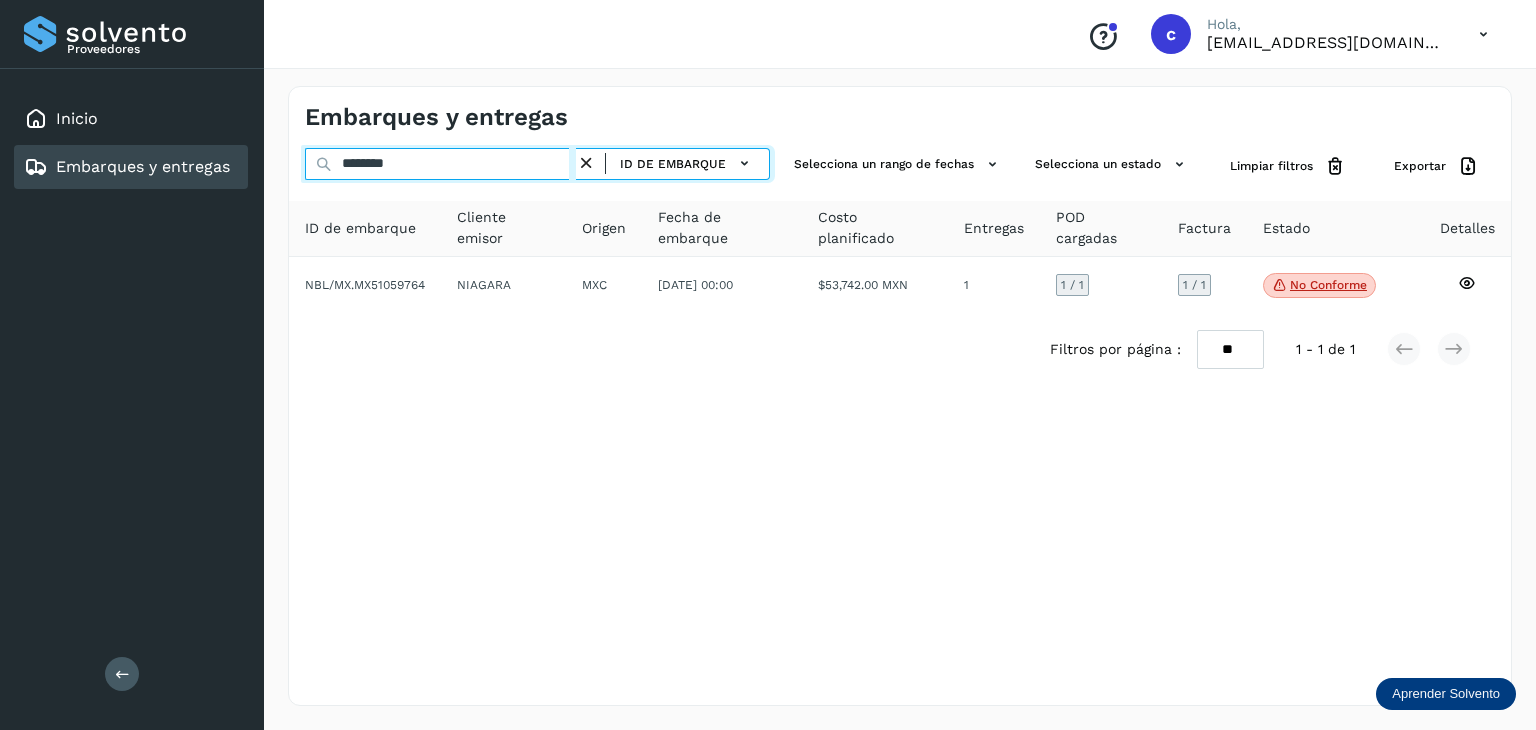drag, startPoint x: 370, startPoint y: 161, endPoint x: 306, endPoint y: 165, distance: 64.12488 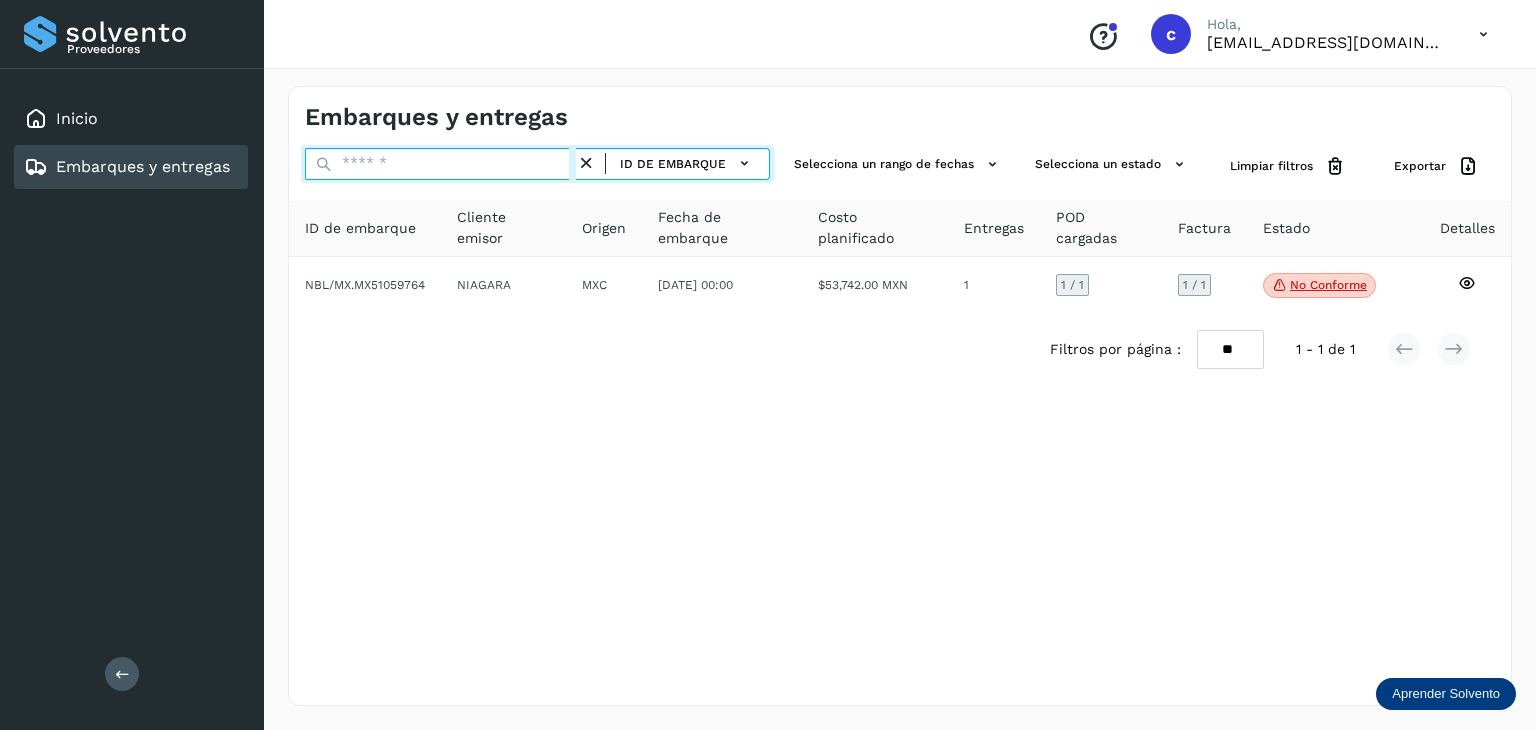 paste on "********" 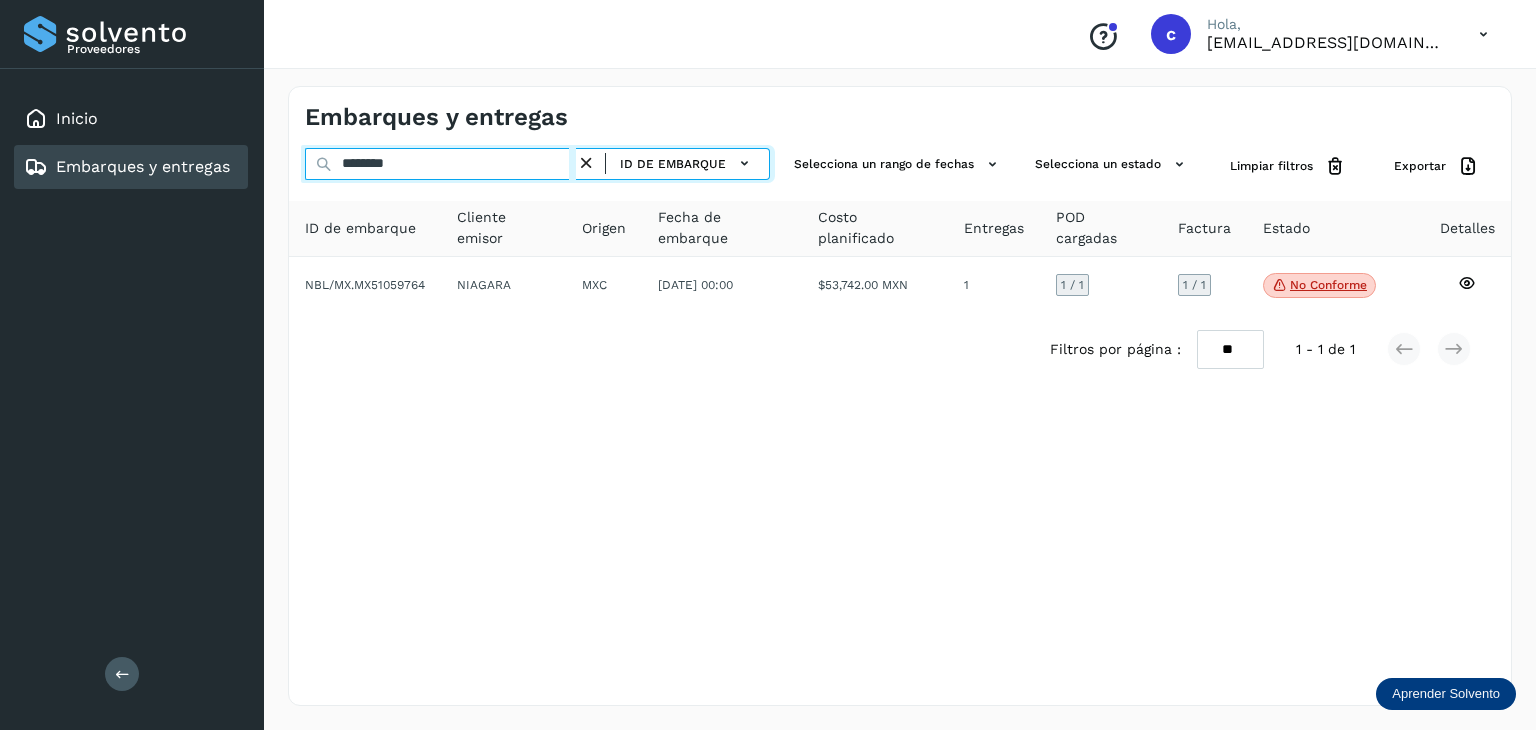 type on "********" 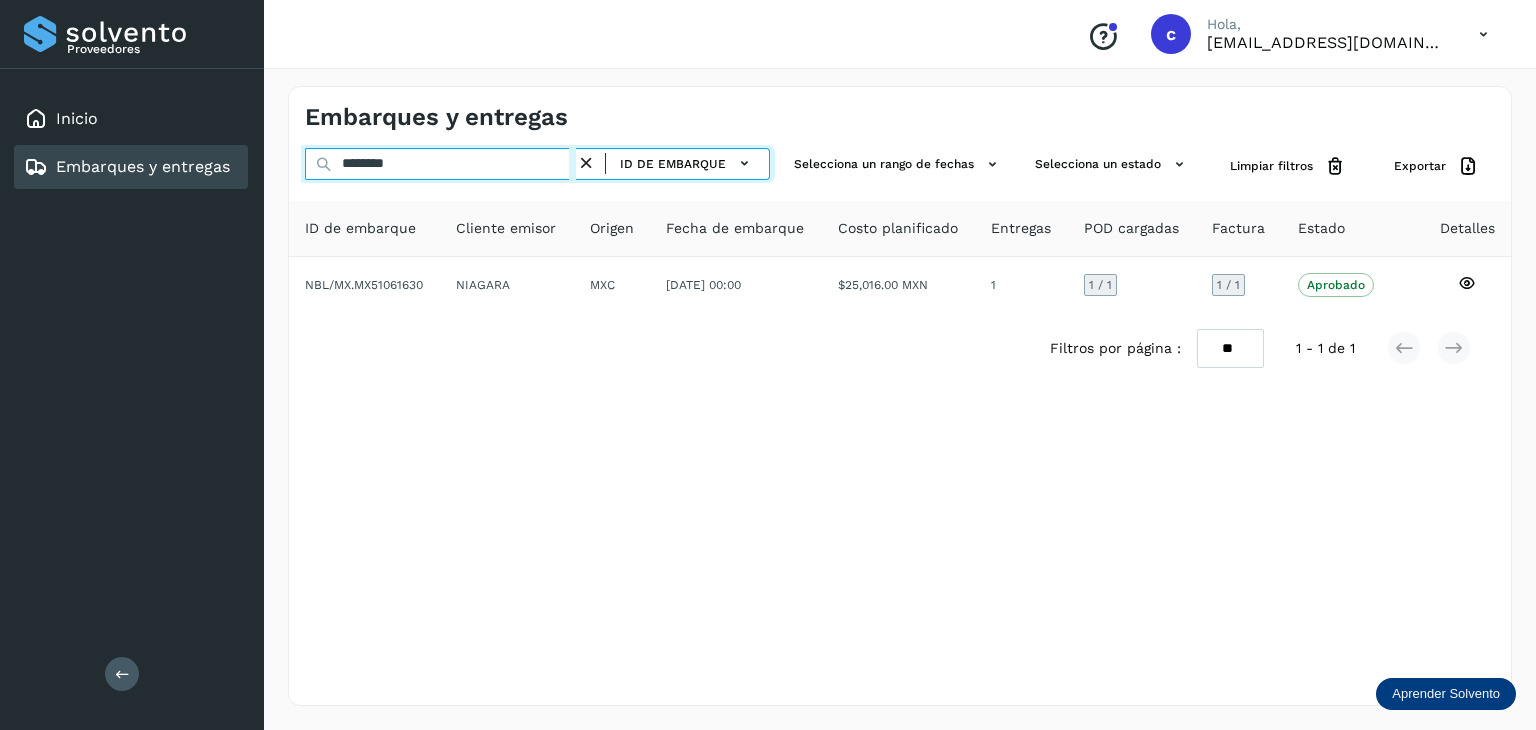 drag, startPoint x: 328, startPoint y: 154, endPoint x: 272, endPoint y: 154, distance: 56 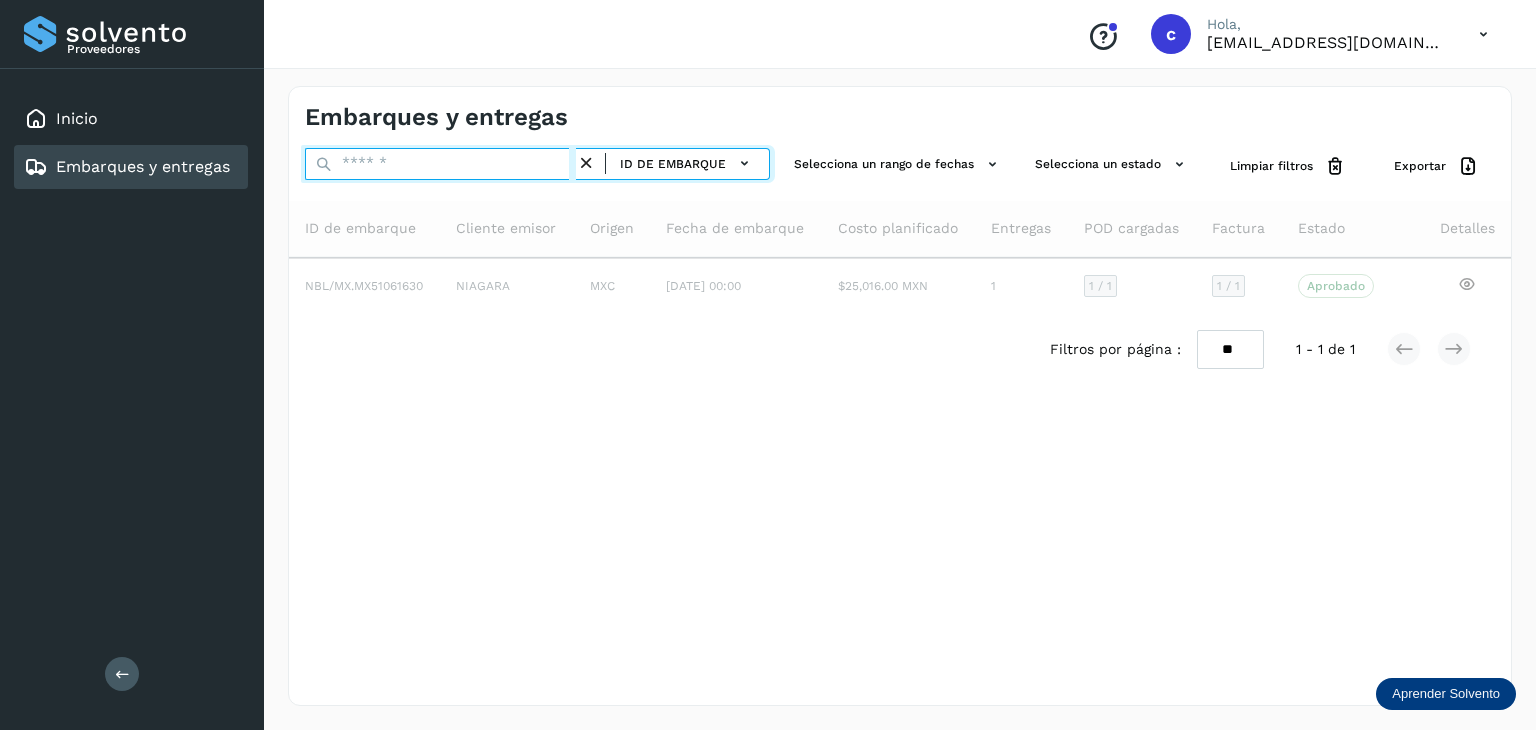 type 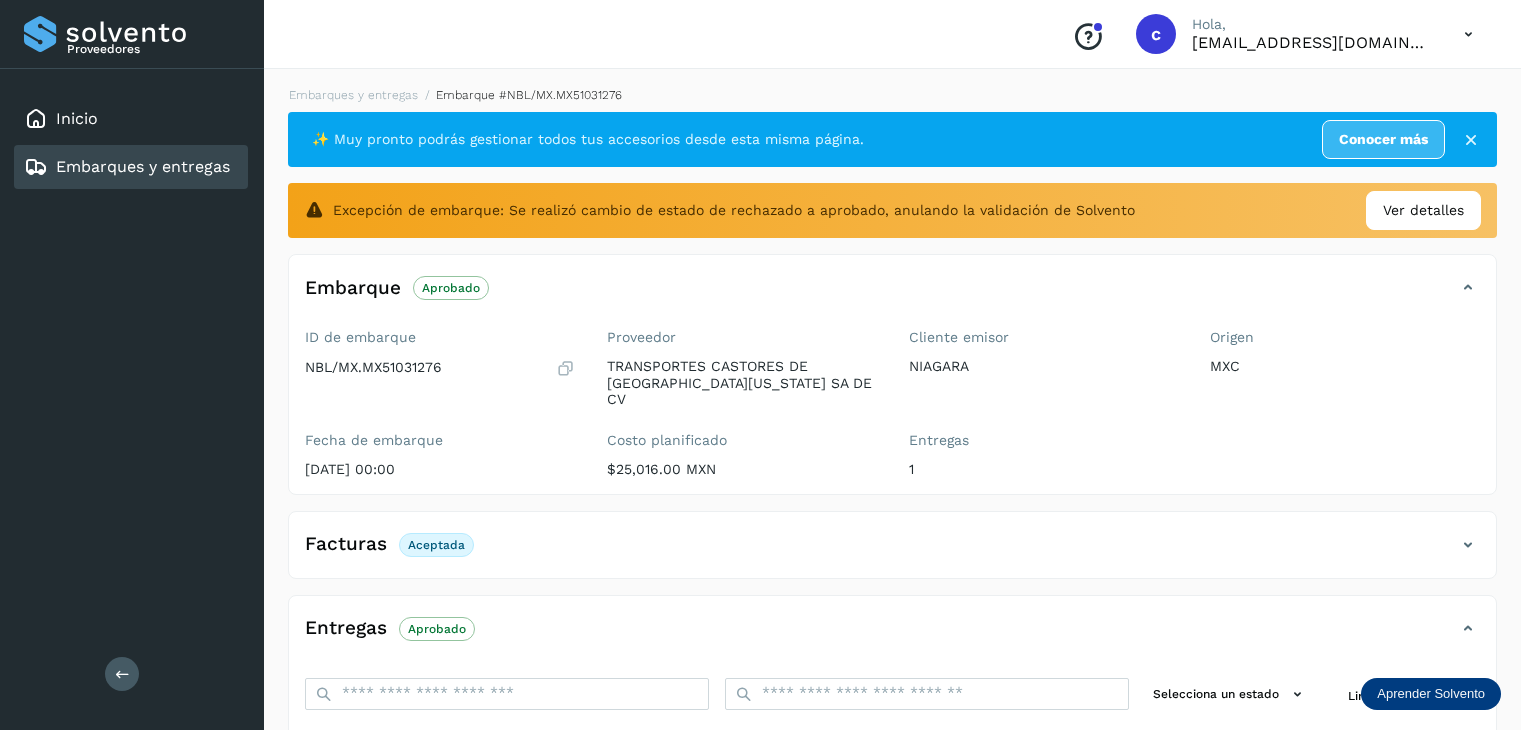 type 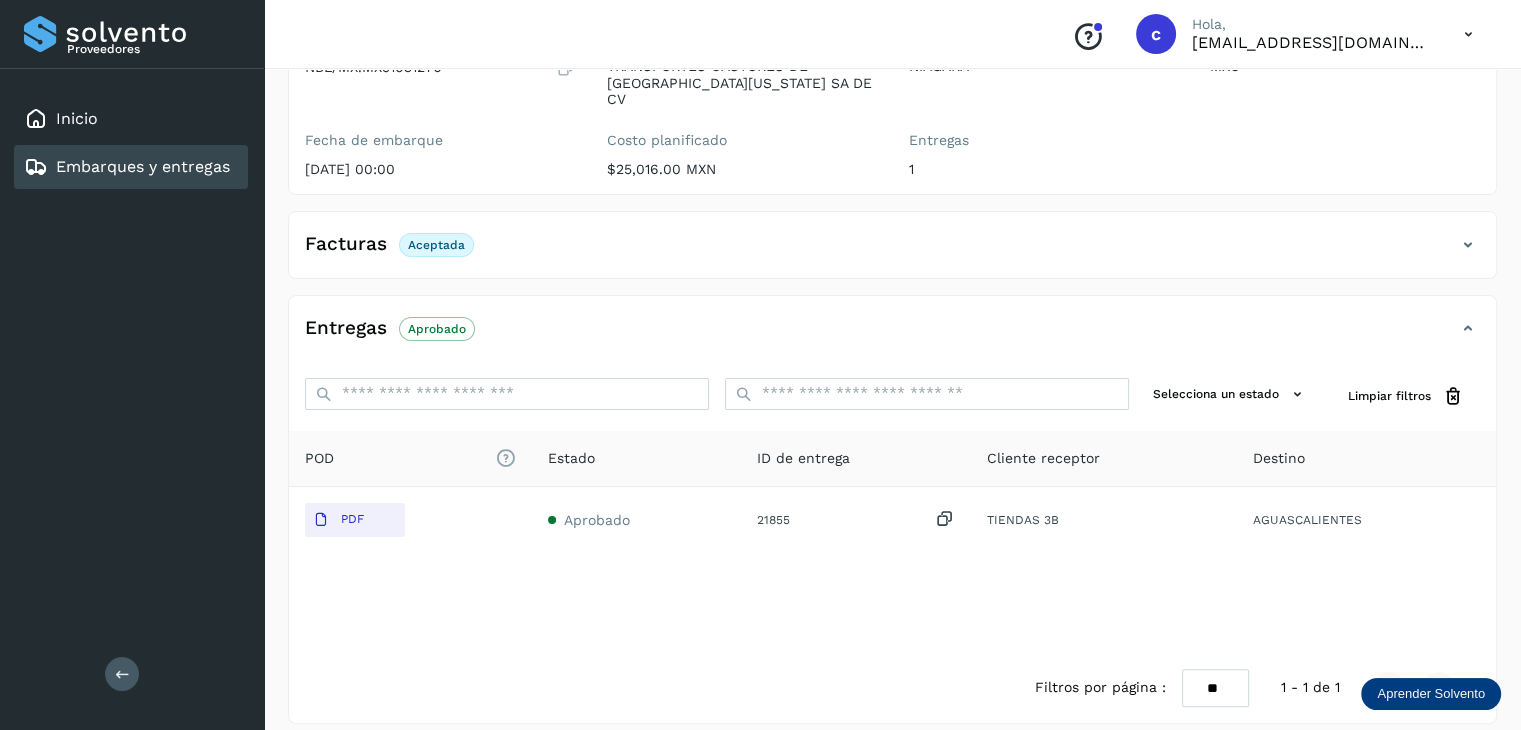 click on "Embarques y entregas" at bounding box center (143, 166) 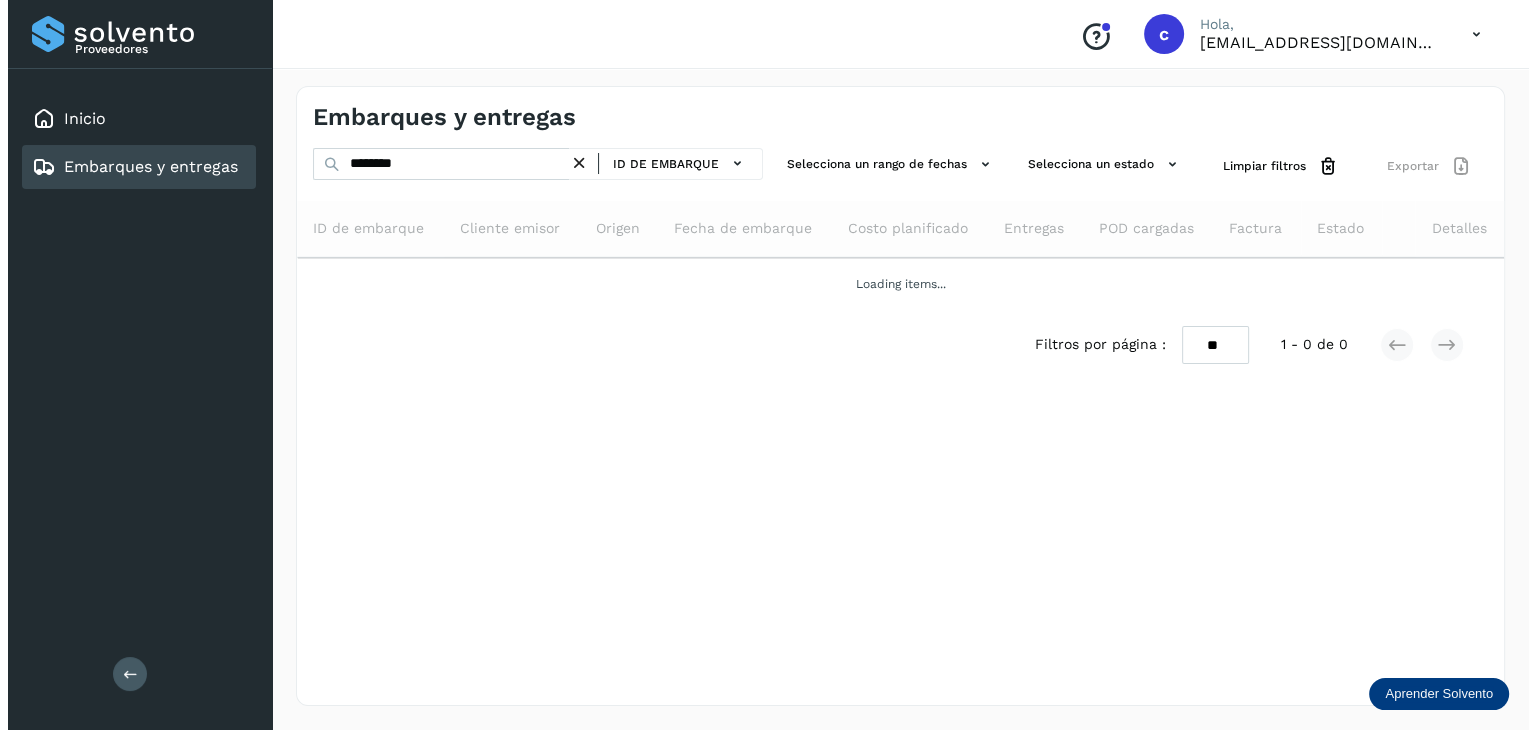 scroll, scrollTop: 0, scrollLeft: 0, axis: both 